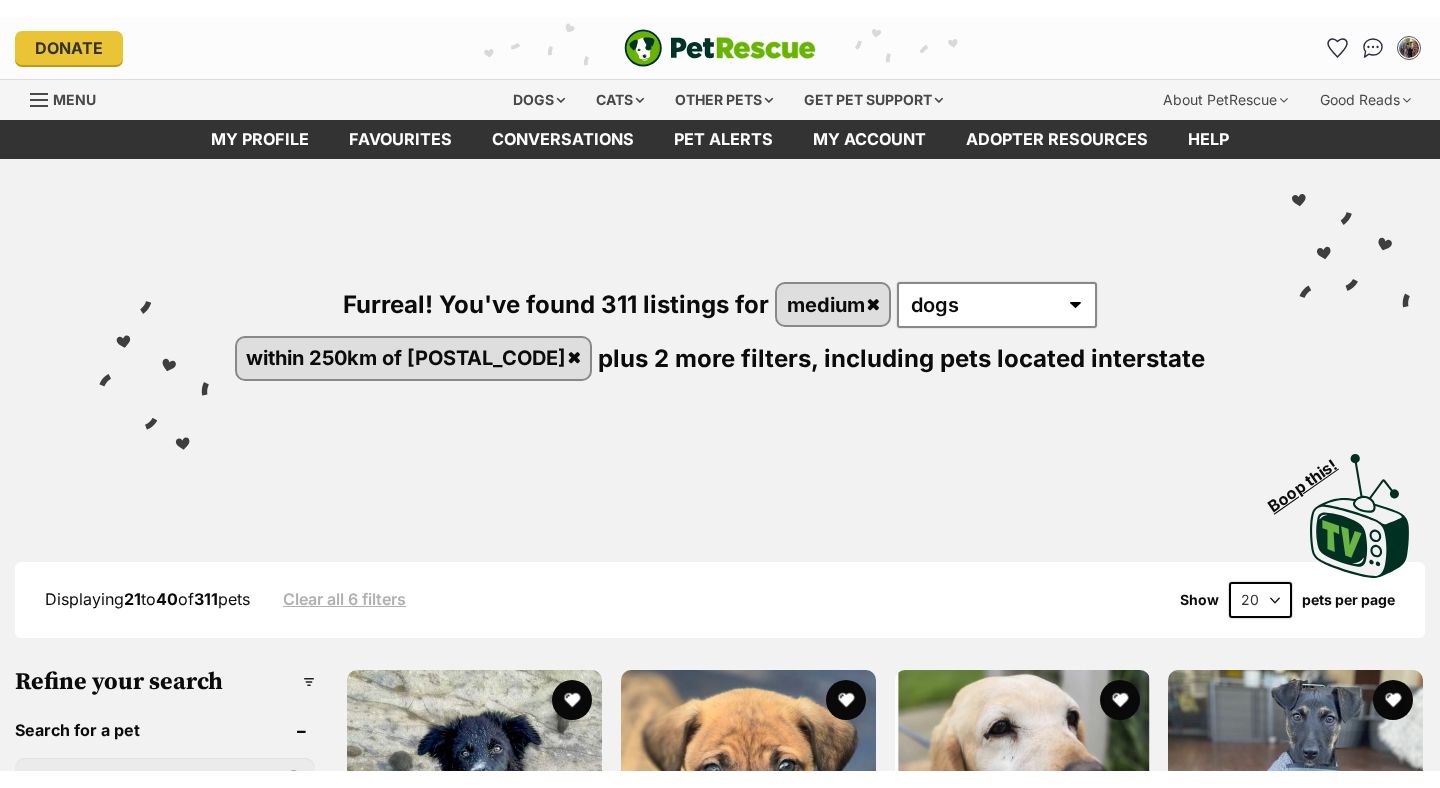 scroll, scrollTop: 0, scrollLeft: 0, axis: both 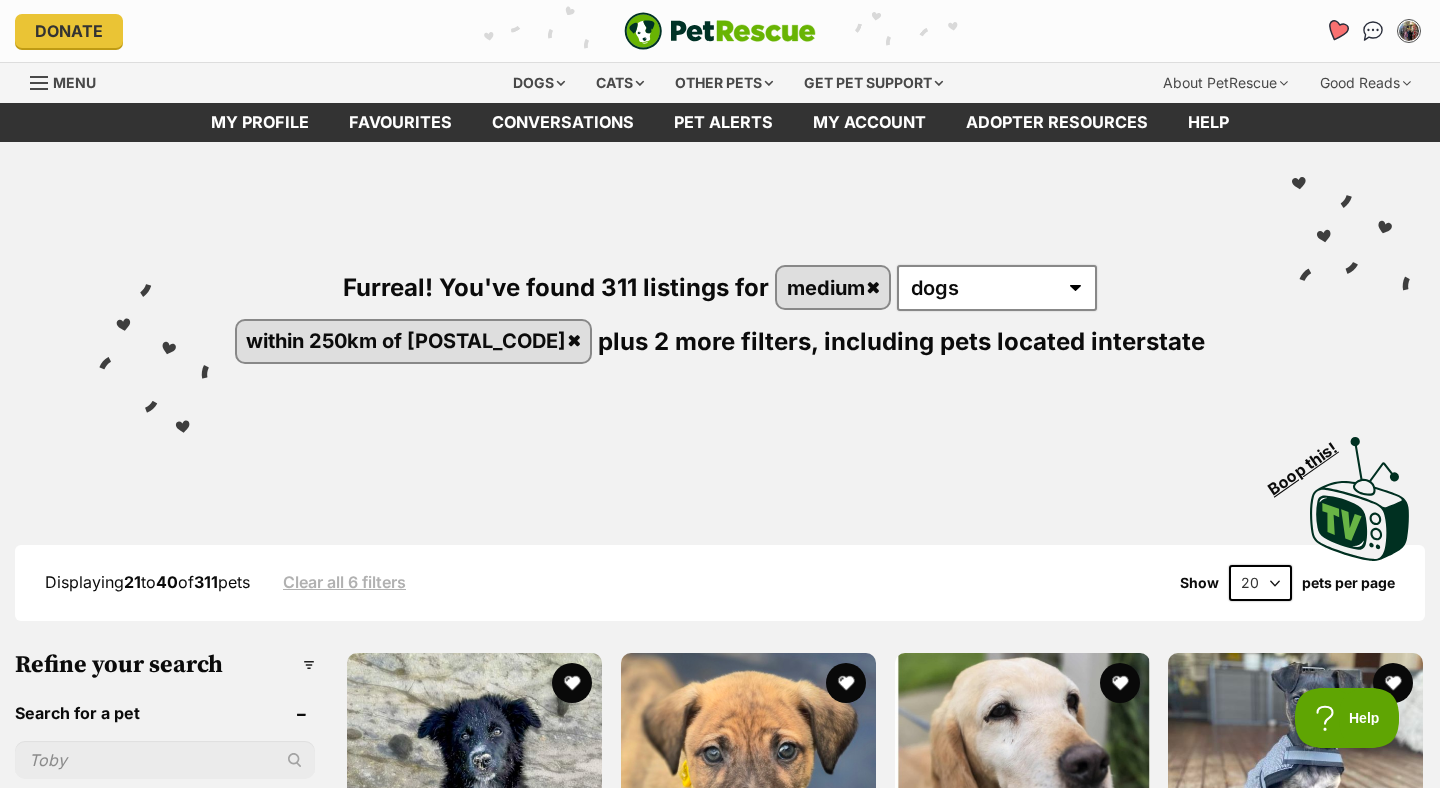 click at bounding box center [1336, 30] 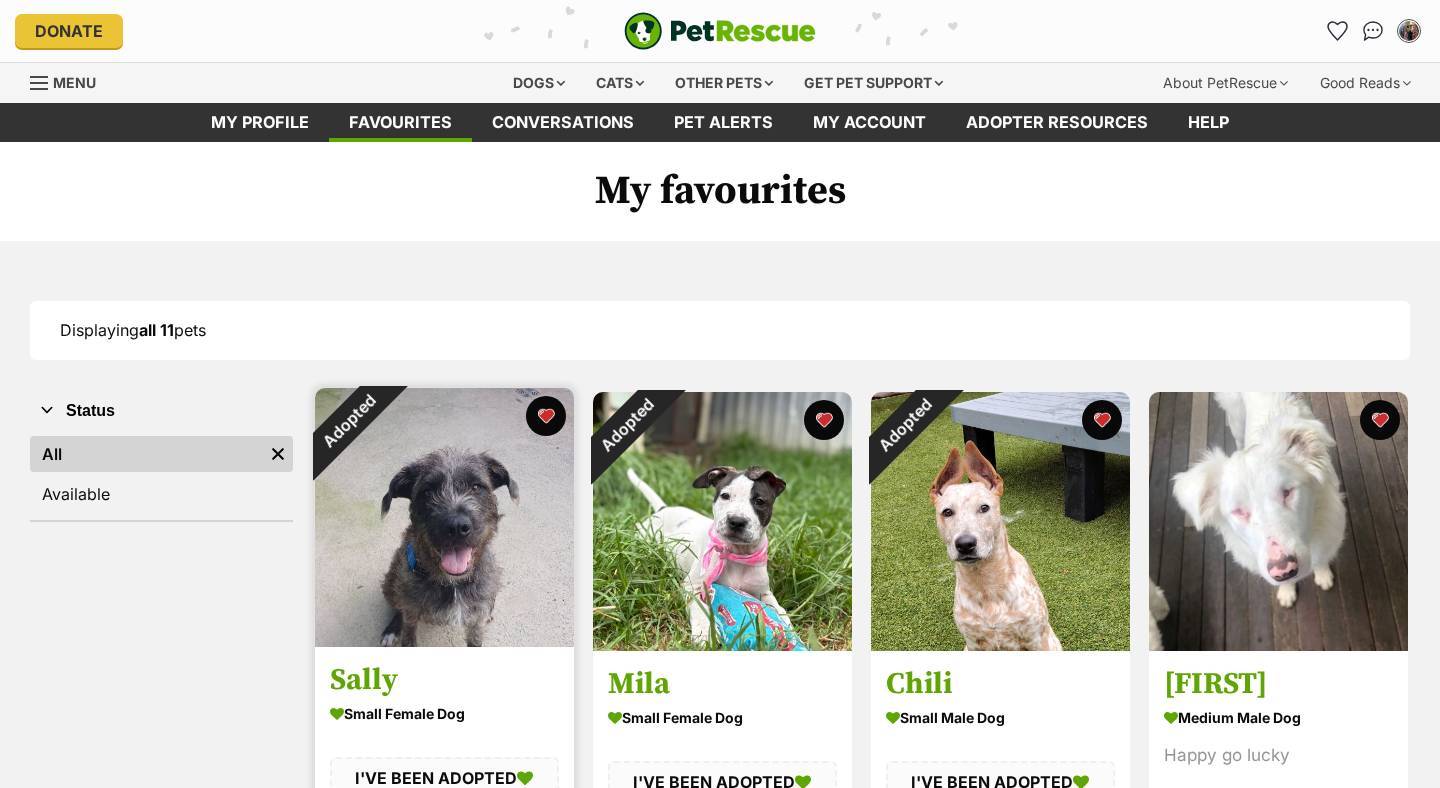 scroll, scrollTop: 0, scrollLeft: 0, axis: both 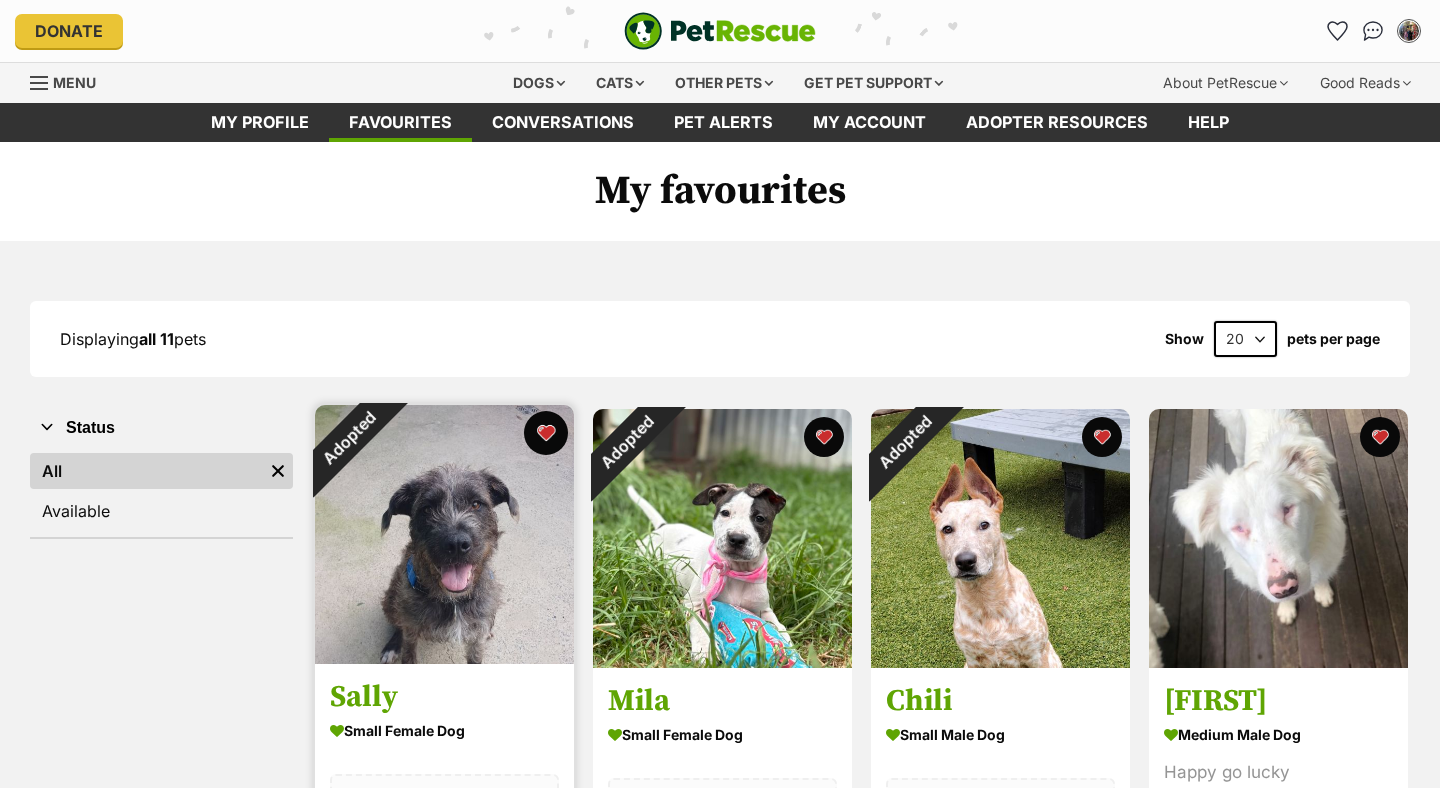 click at bounding box center (546, 433) 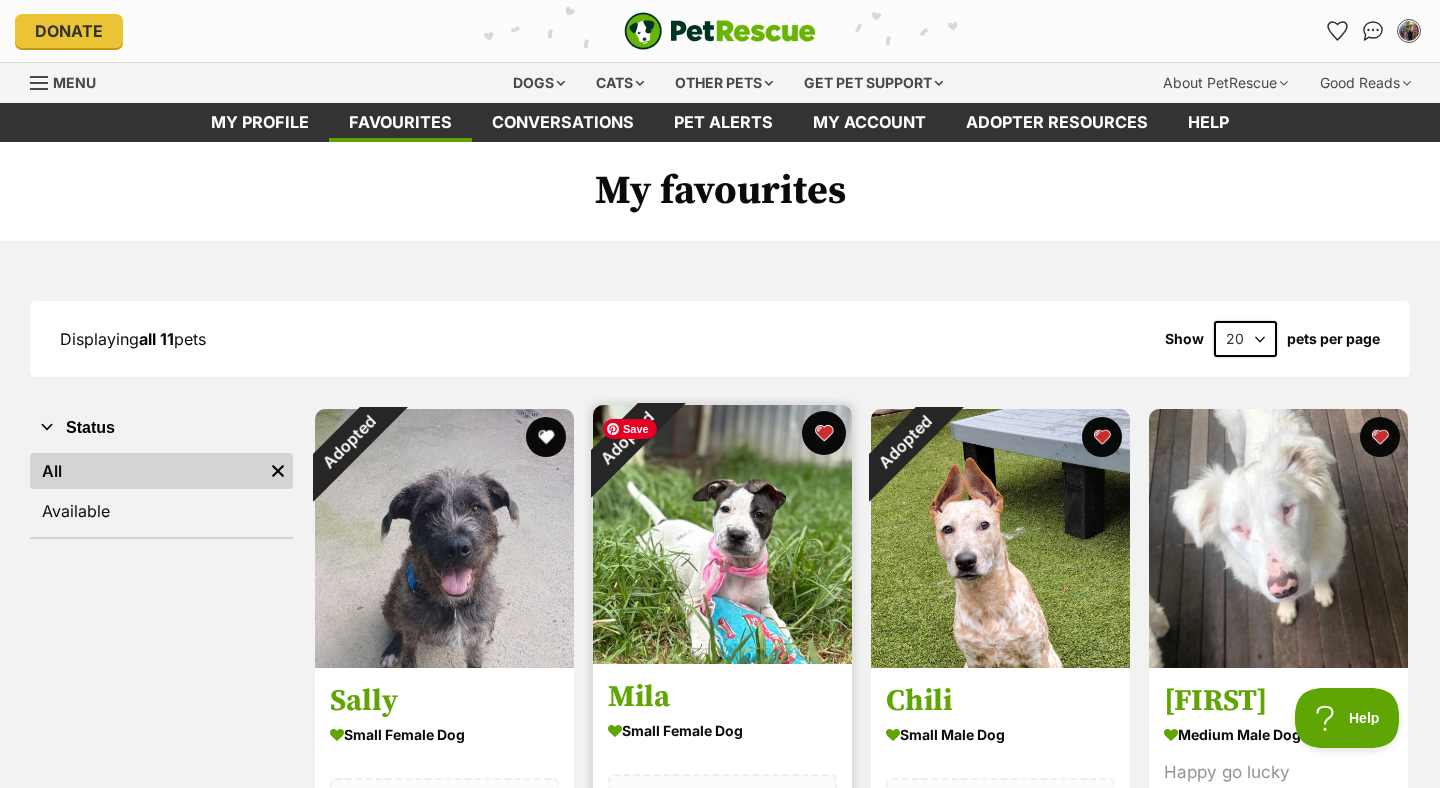 scroll, scrollTop: 0, scrollLeft: 0, axis: both 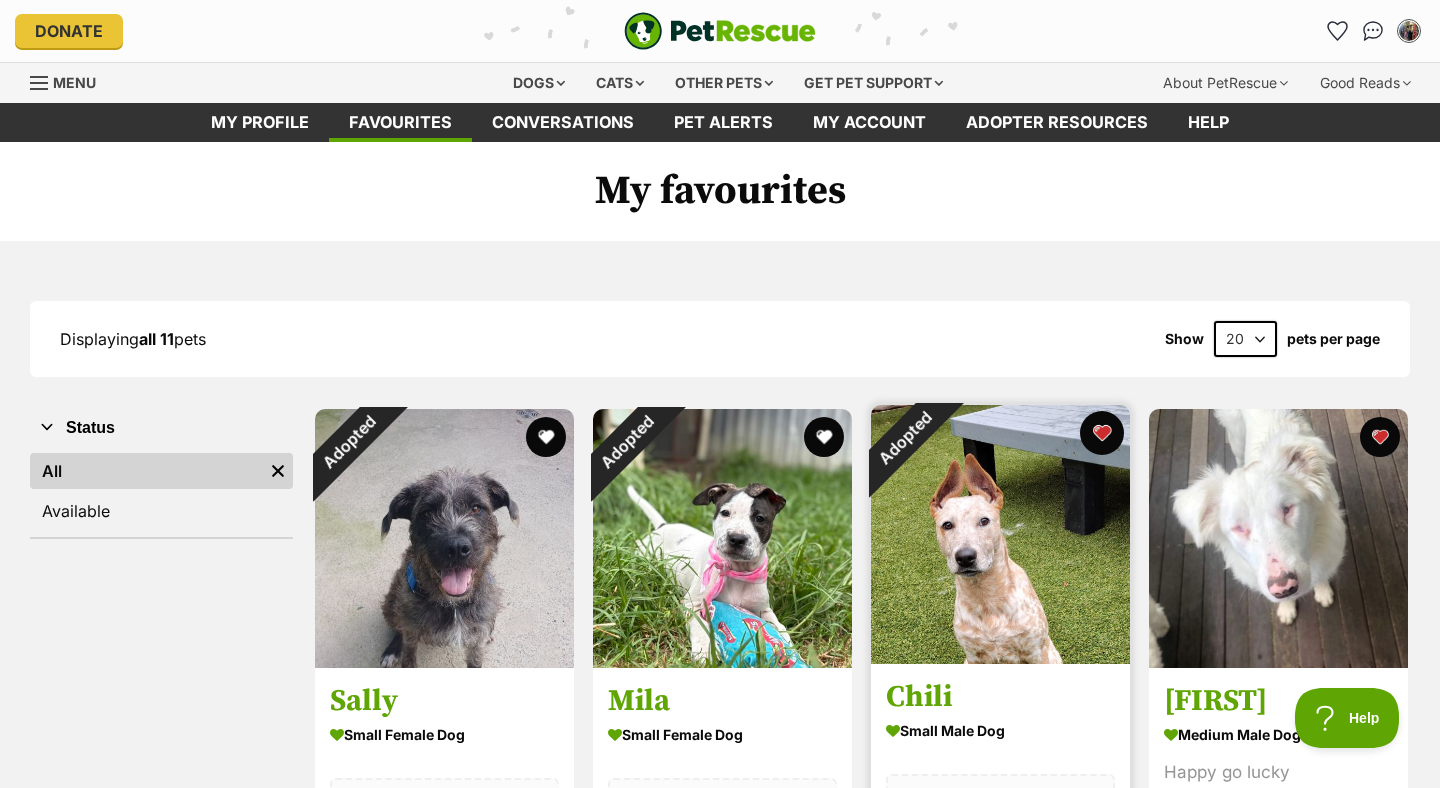 click at bounding box center (1102, 433) 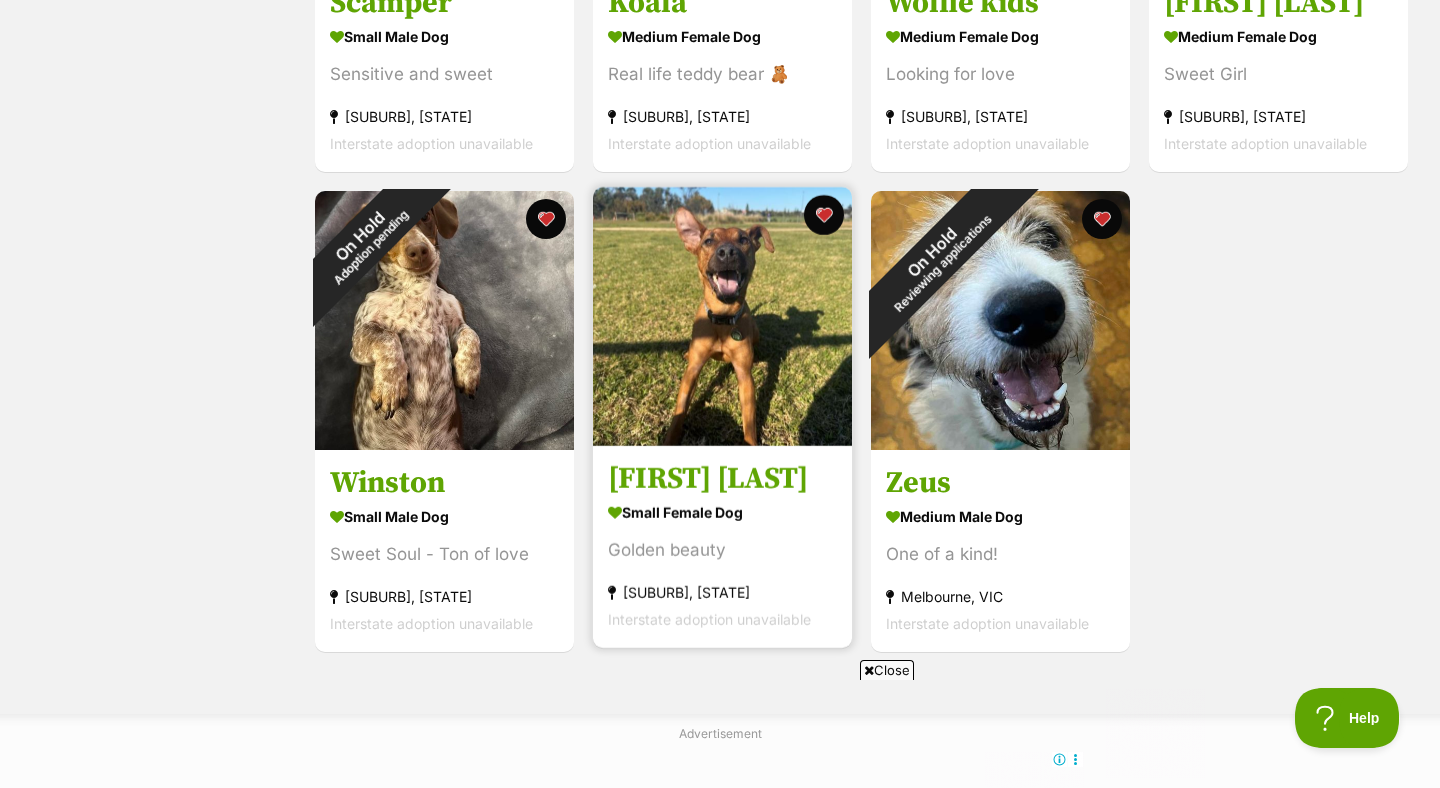scroll, scrollTop: 0, scrollLeft: 0, axis: both 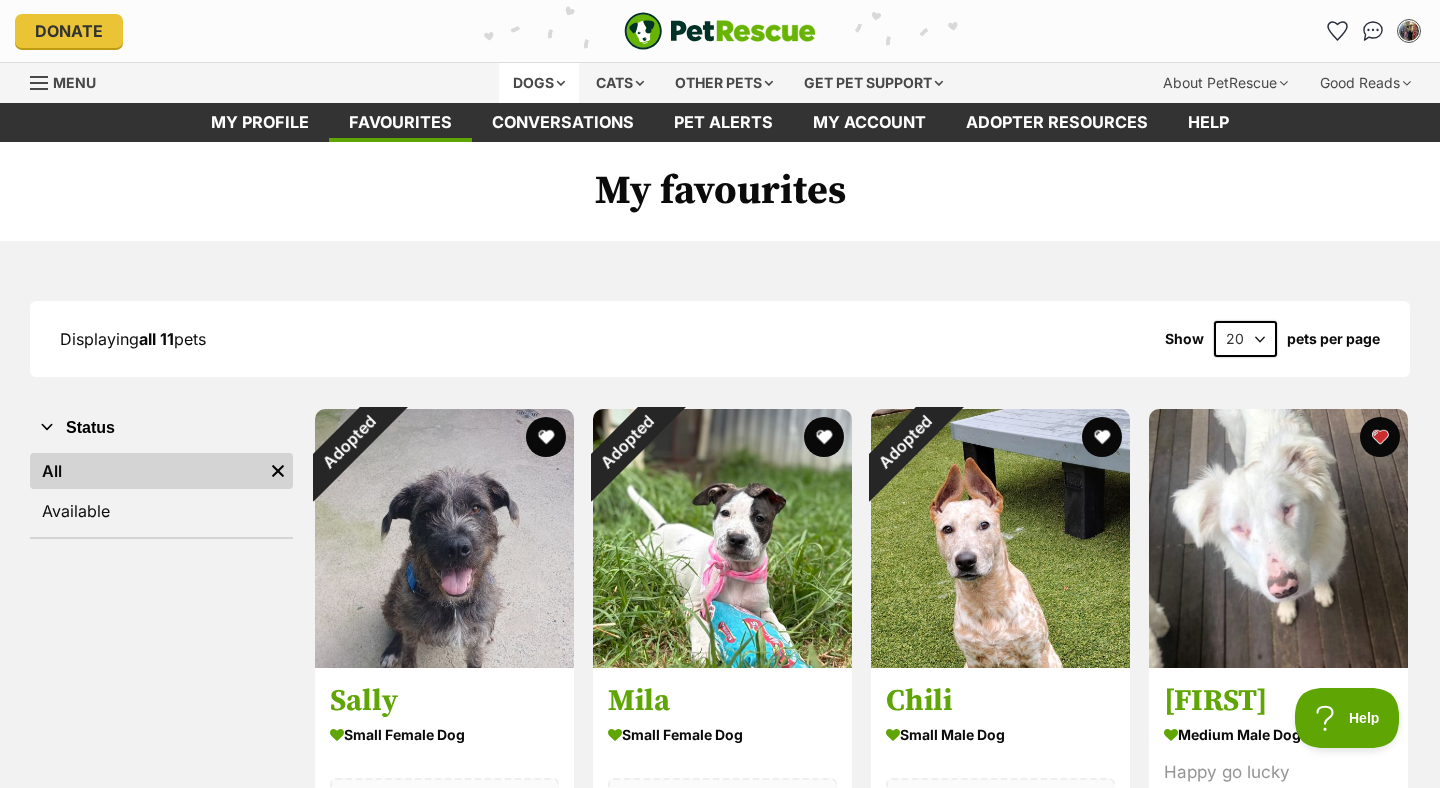click on "Dogs" at bounding box center [539, 83] 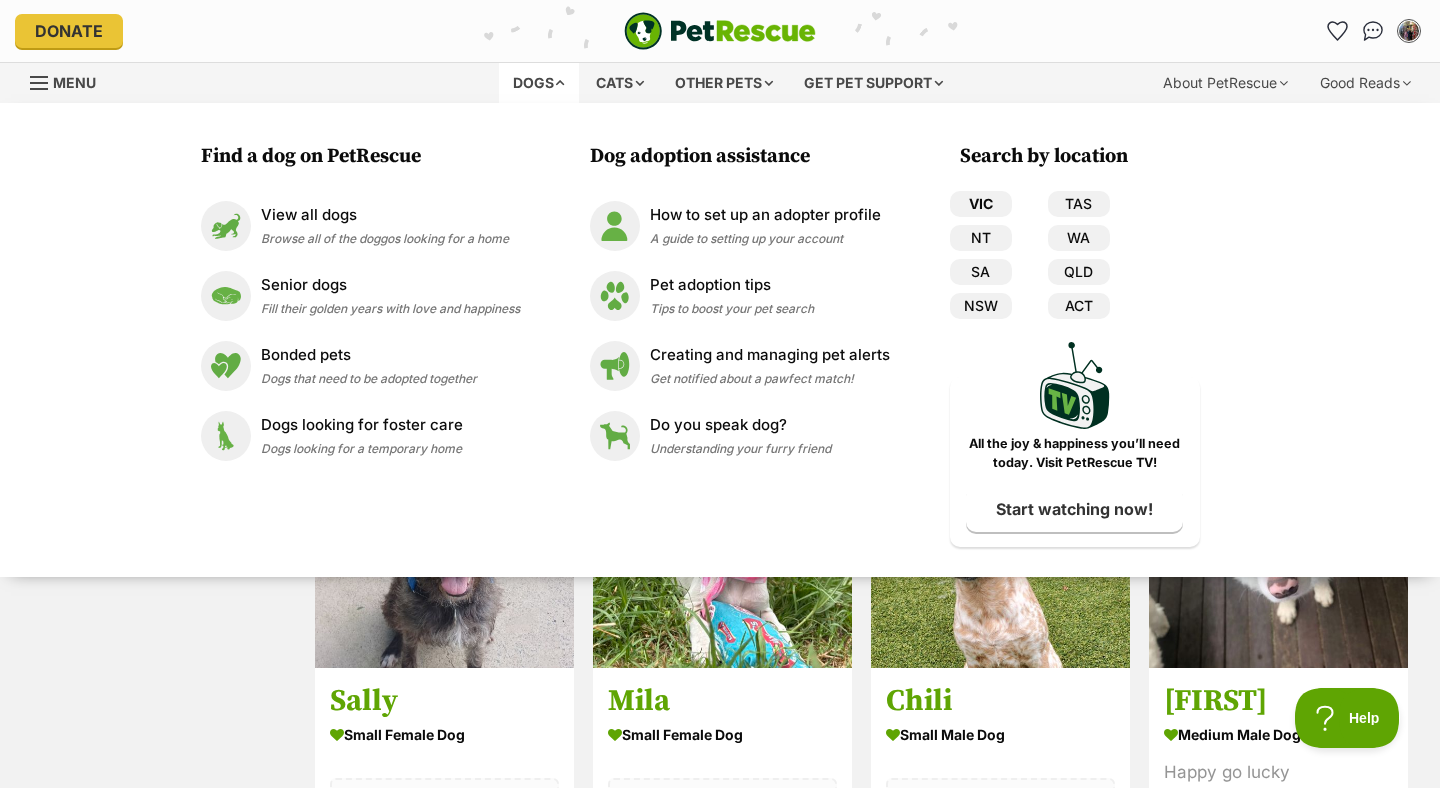 click on "VIC" at bounding box center (981, 204) 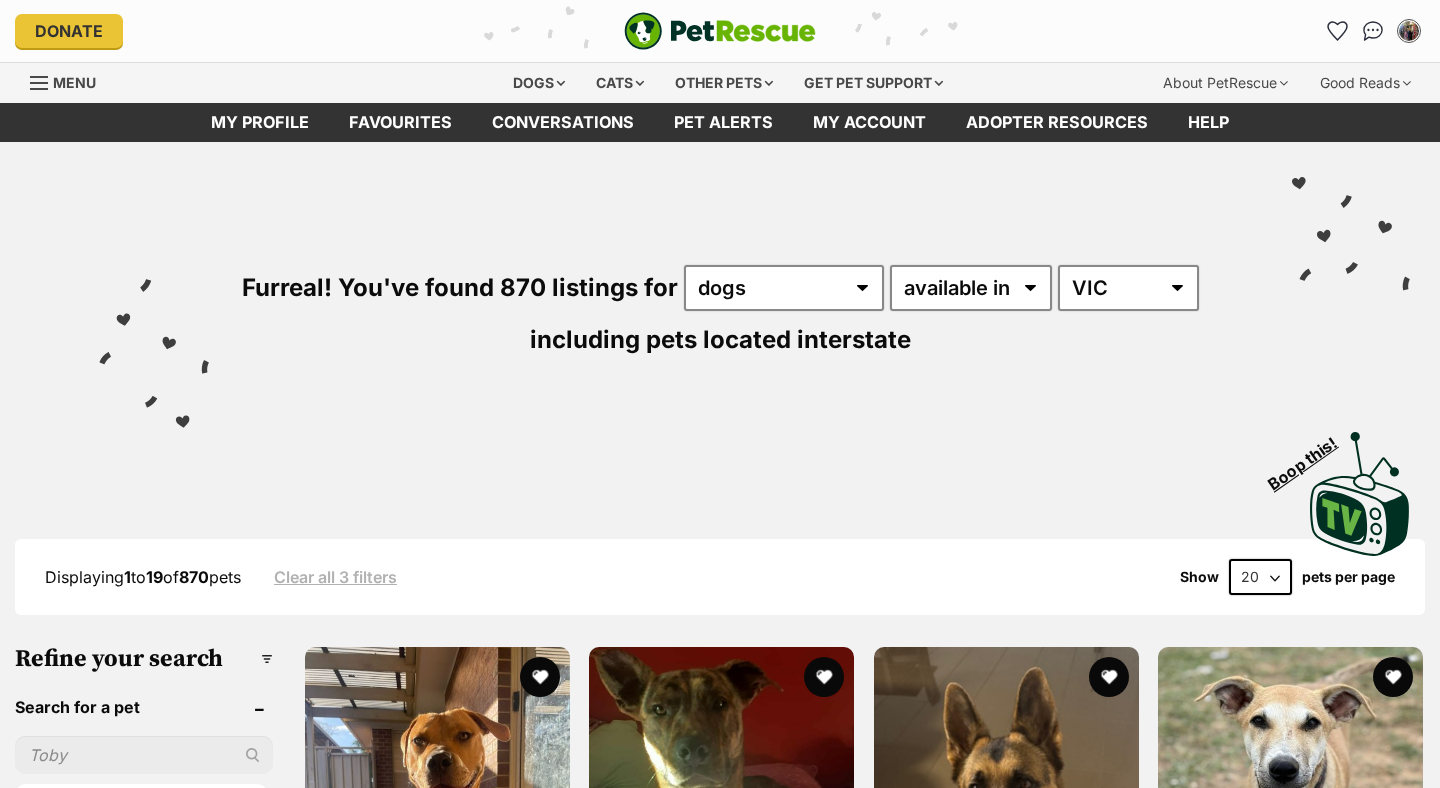 scroll, scrollTop: 0, scrollLeft: 0, axis: both 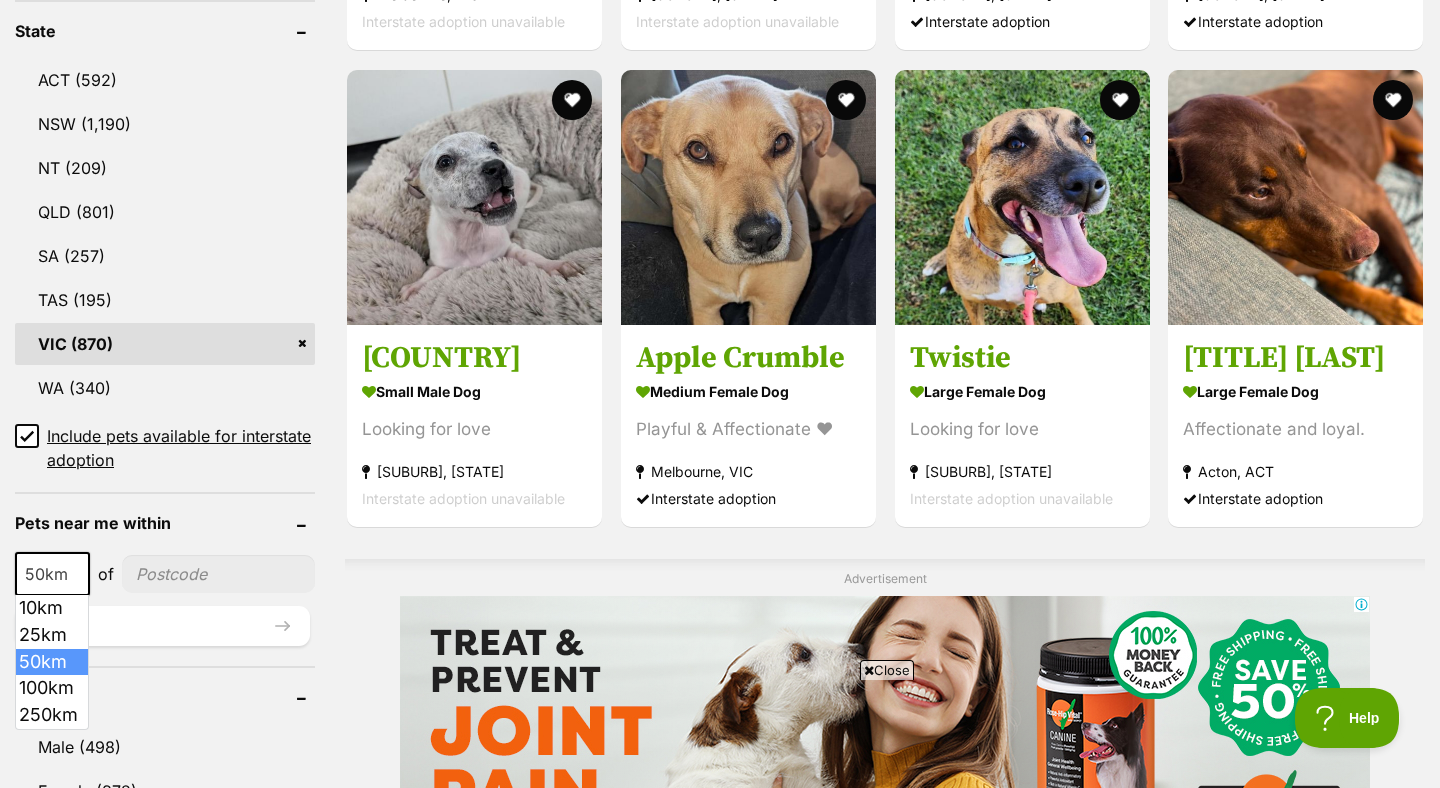 click at bounding box center [79, 574] 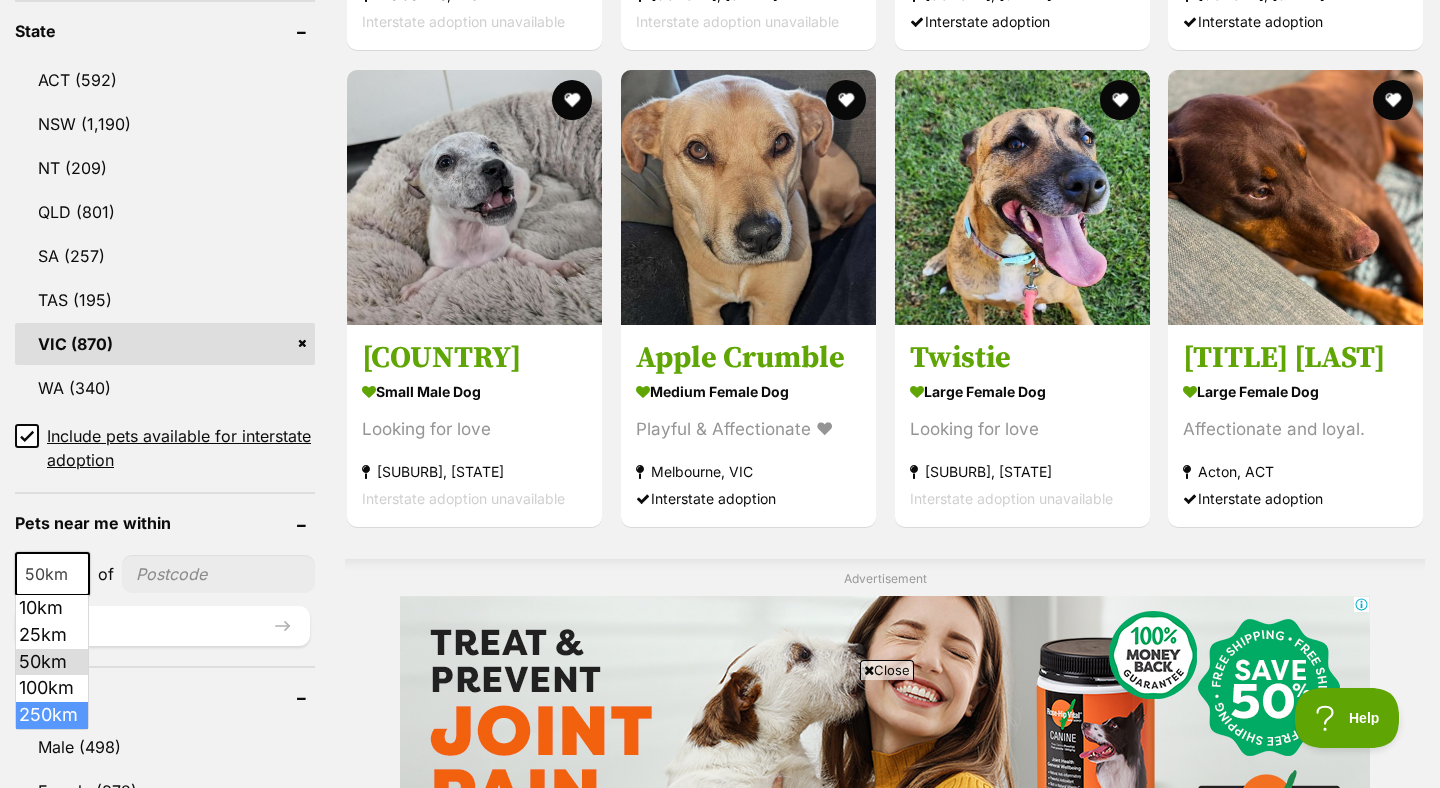 select on "250" 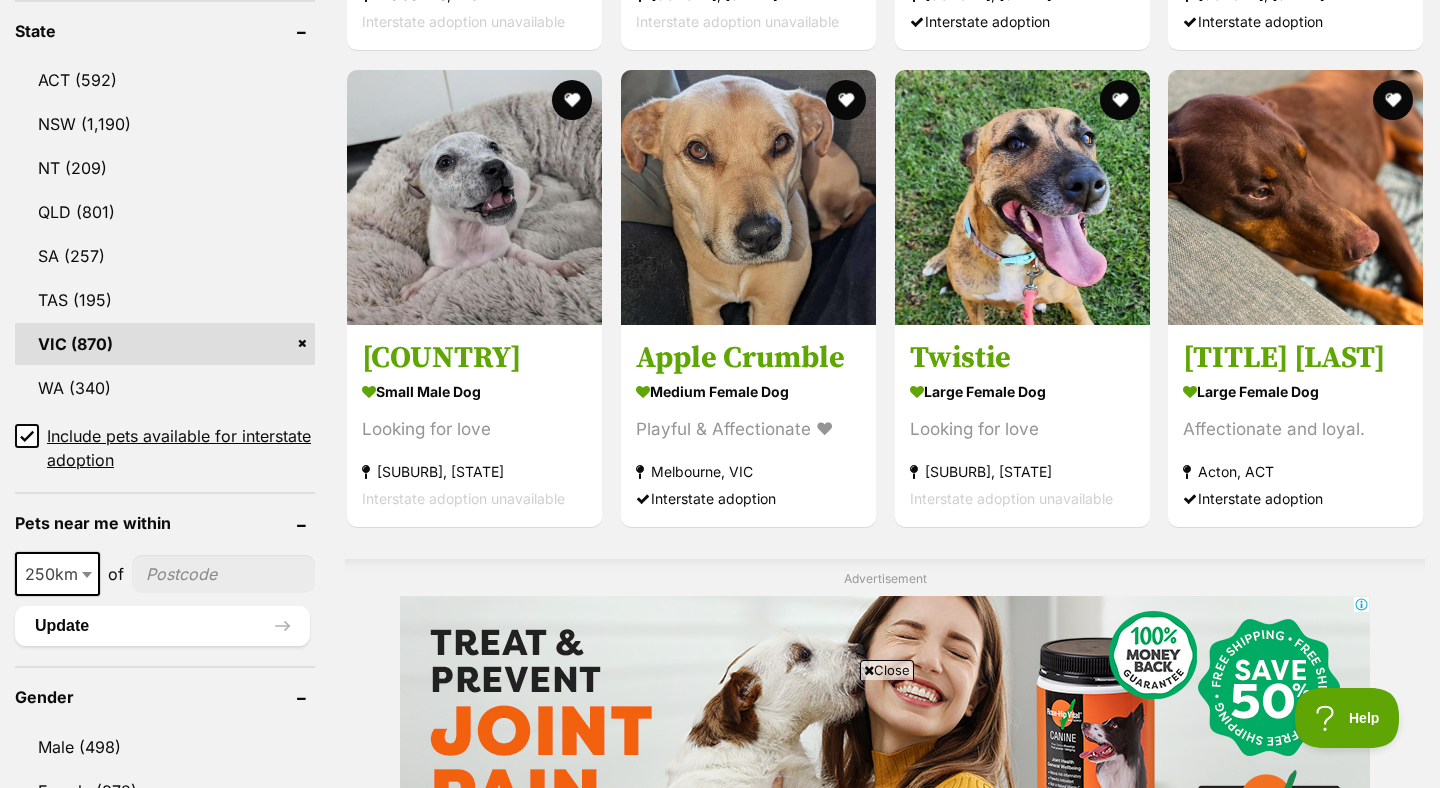 click at bounding box center (223, 574) 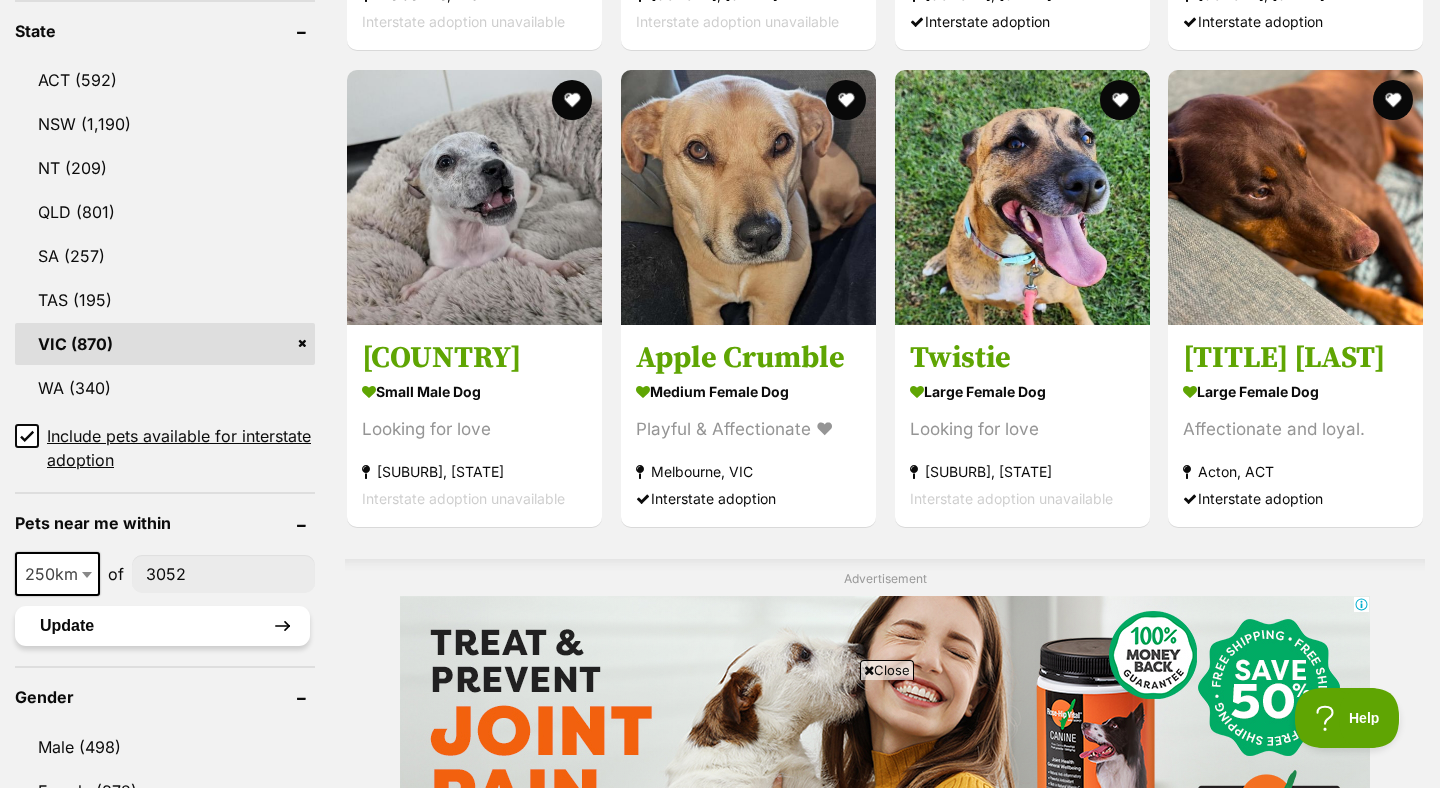 type on "3052" 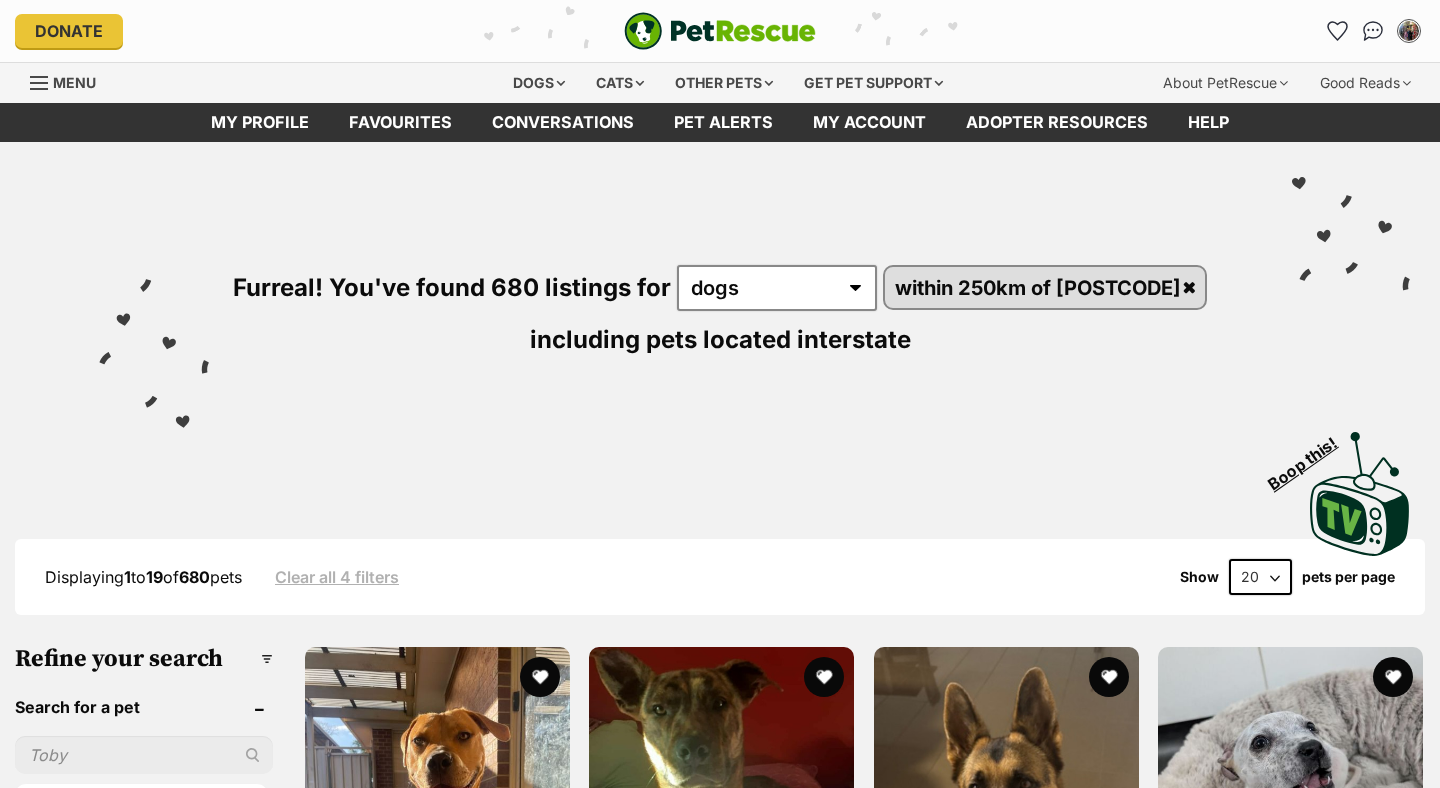 scroll, scrollTop: 0, scrollLeft: 0, axis: both 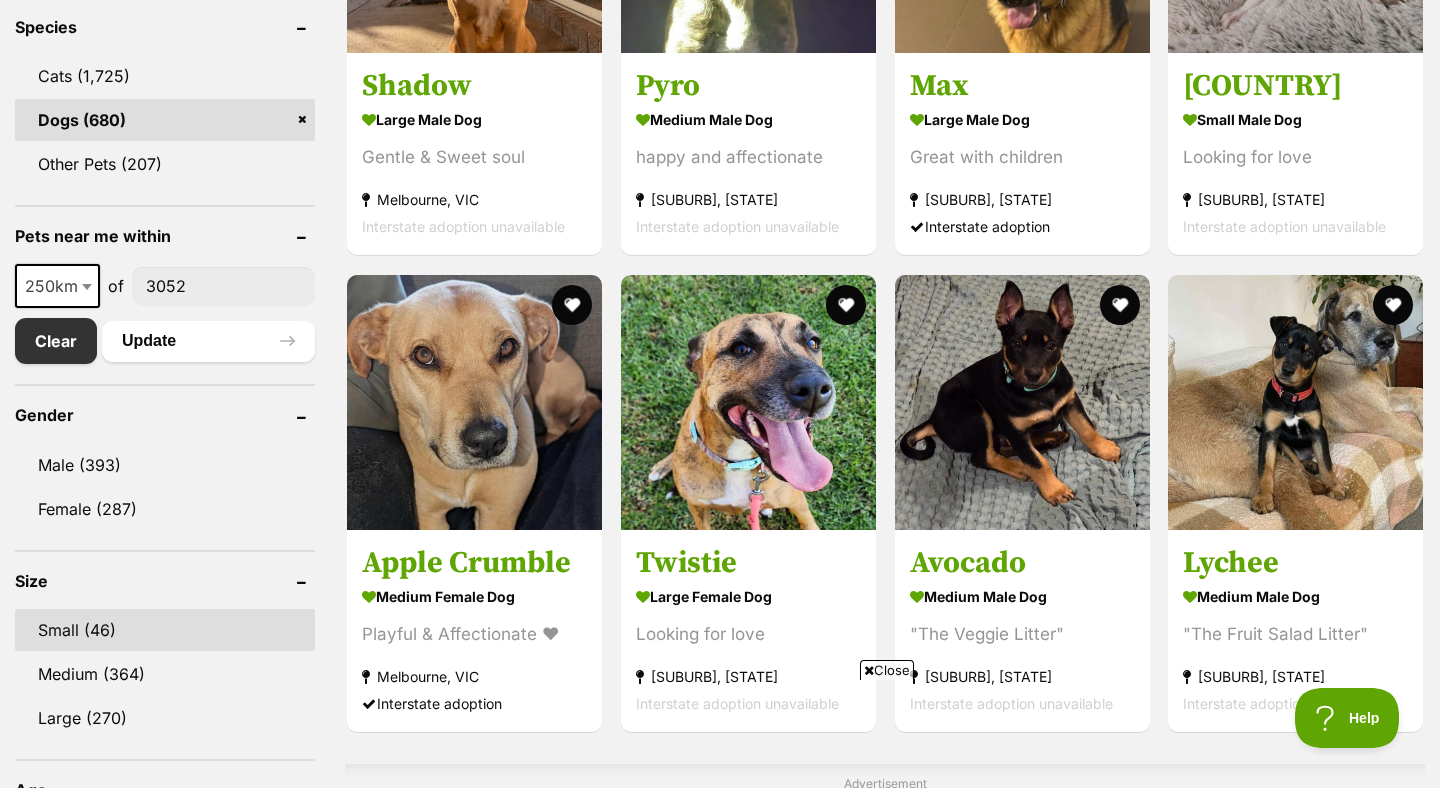 click on "Small (46)" at bounding box center [165, 630] 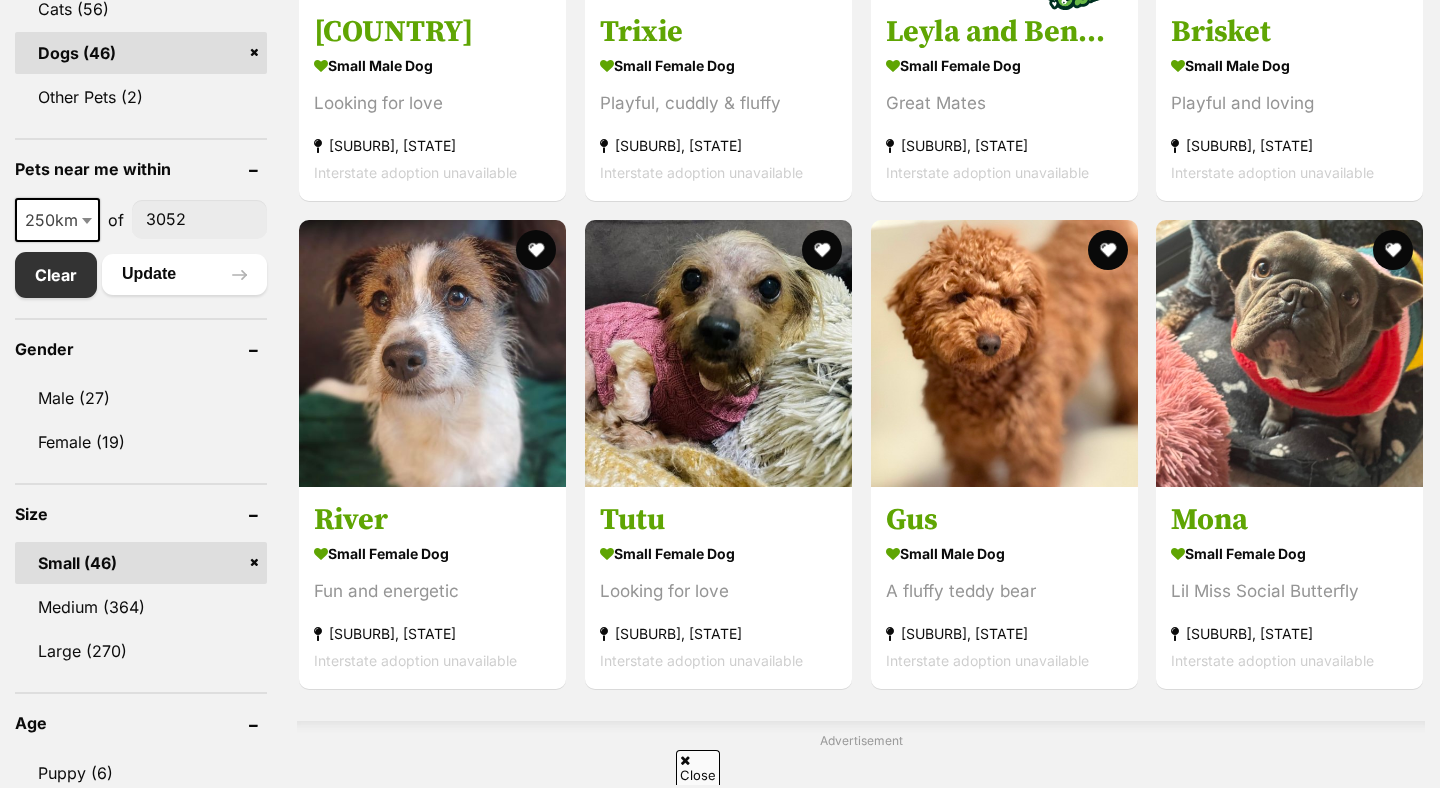 scroll, scrollTop: 1050, scrollLeft: 0, axis: vertical 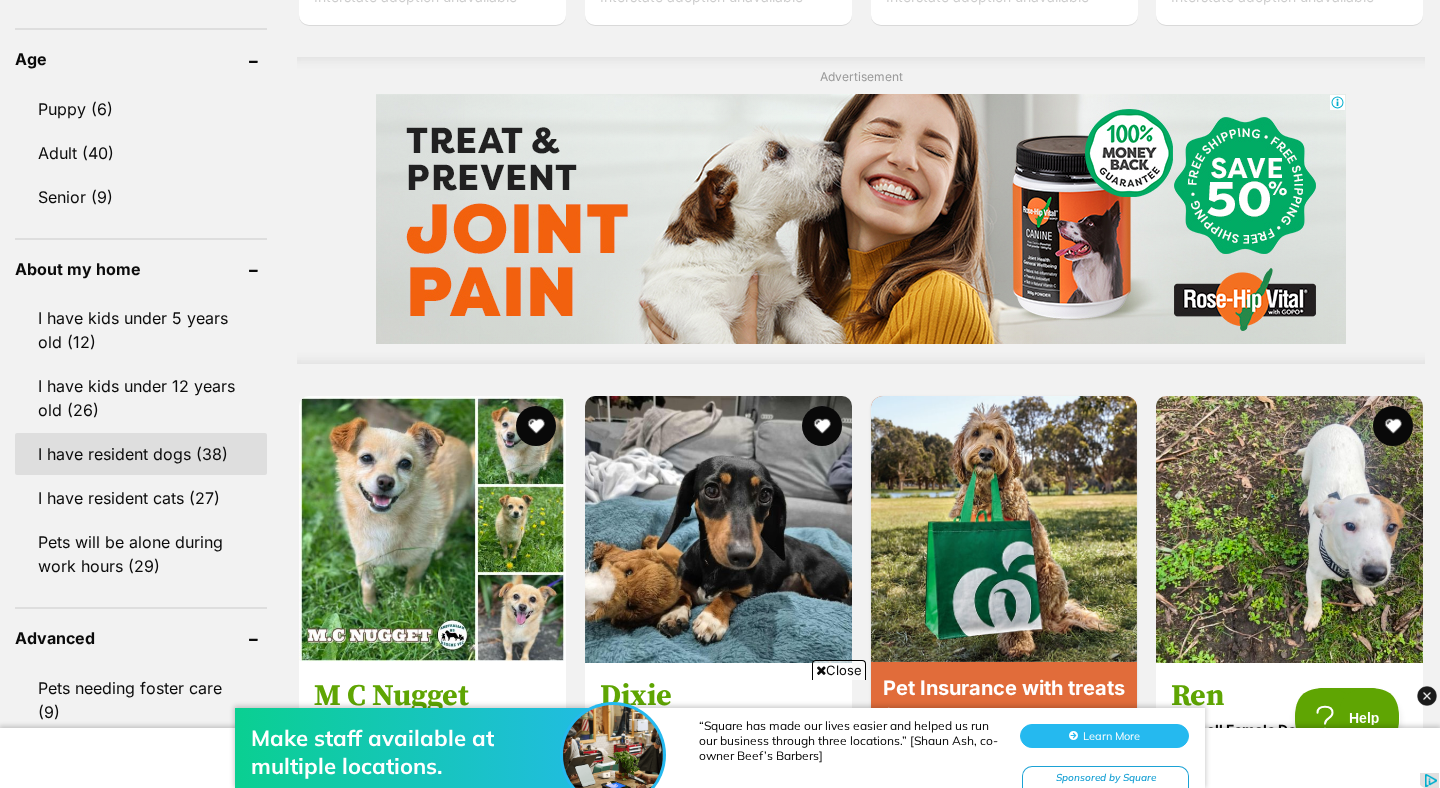 click on "I have resident dogs (38)" at bounding box center [141, 454] 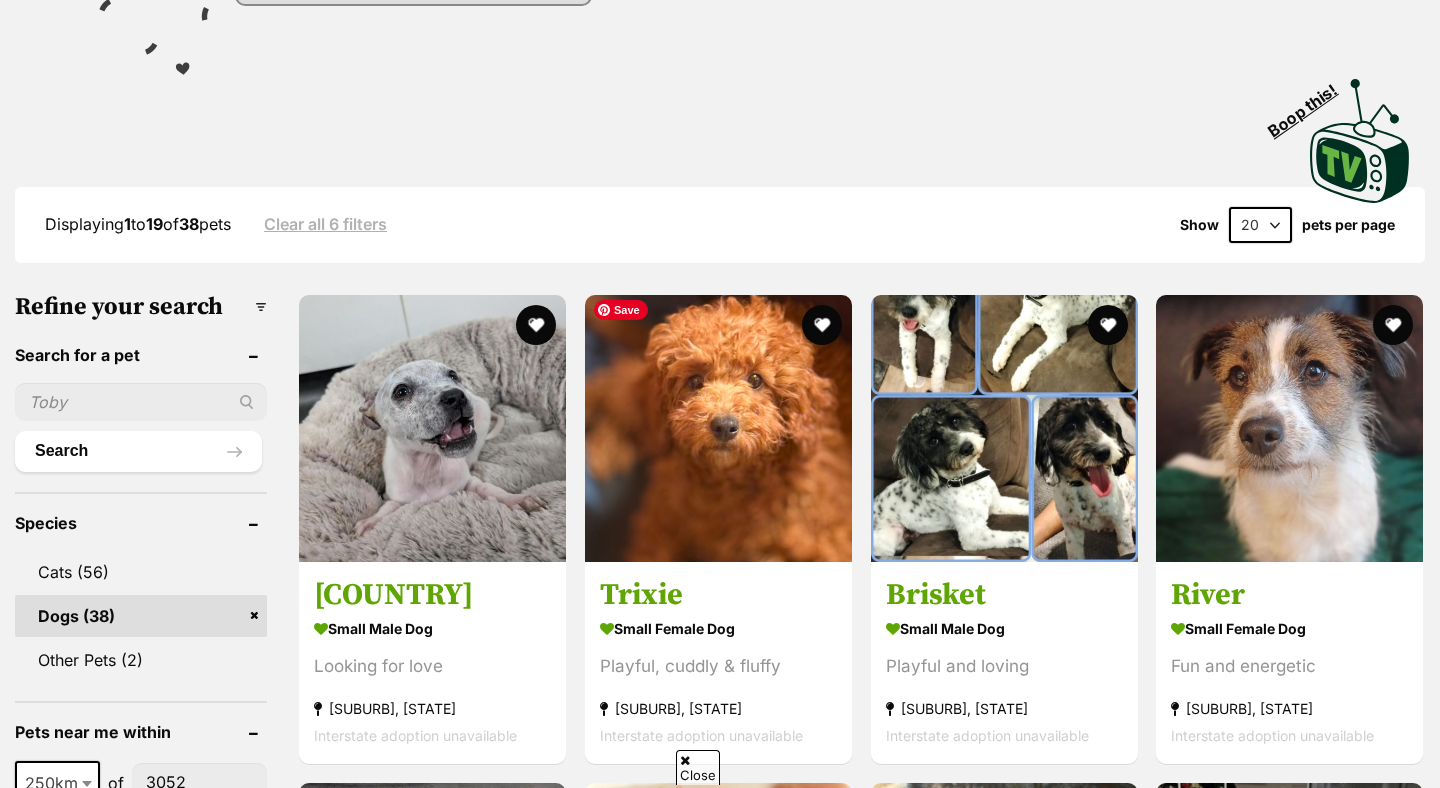 scroll, scrollTop: 0, scrollLeft: 0, axis: both 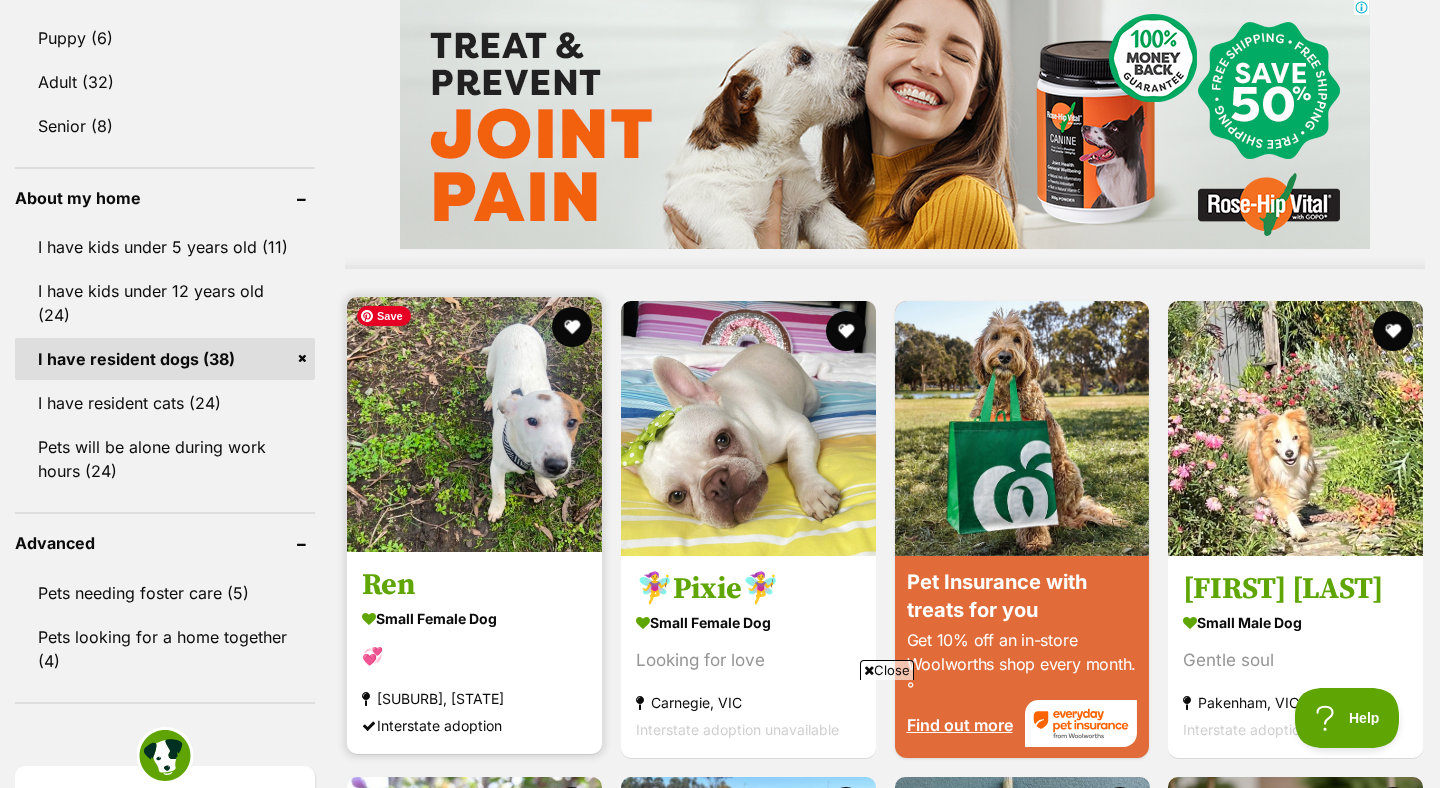 click at bounding box center [474, 424] 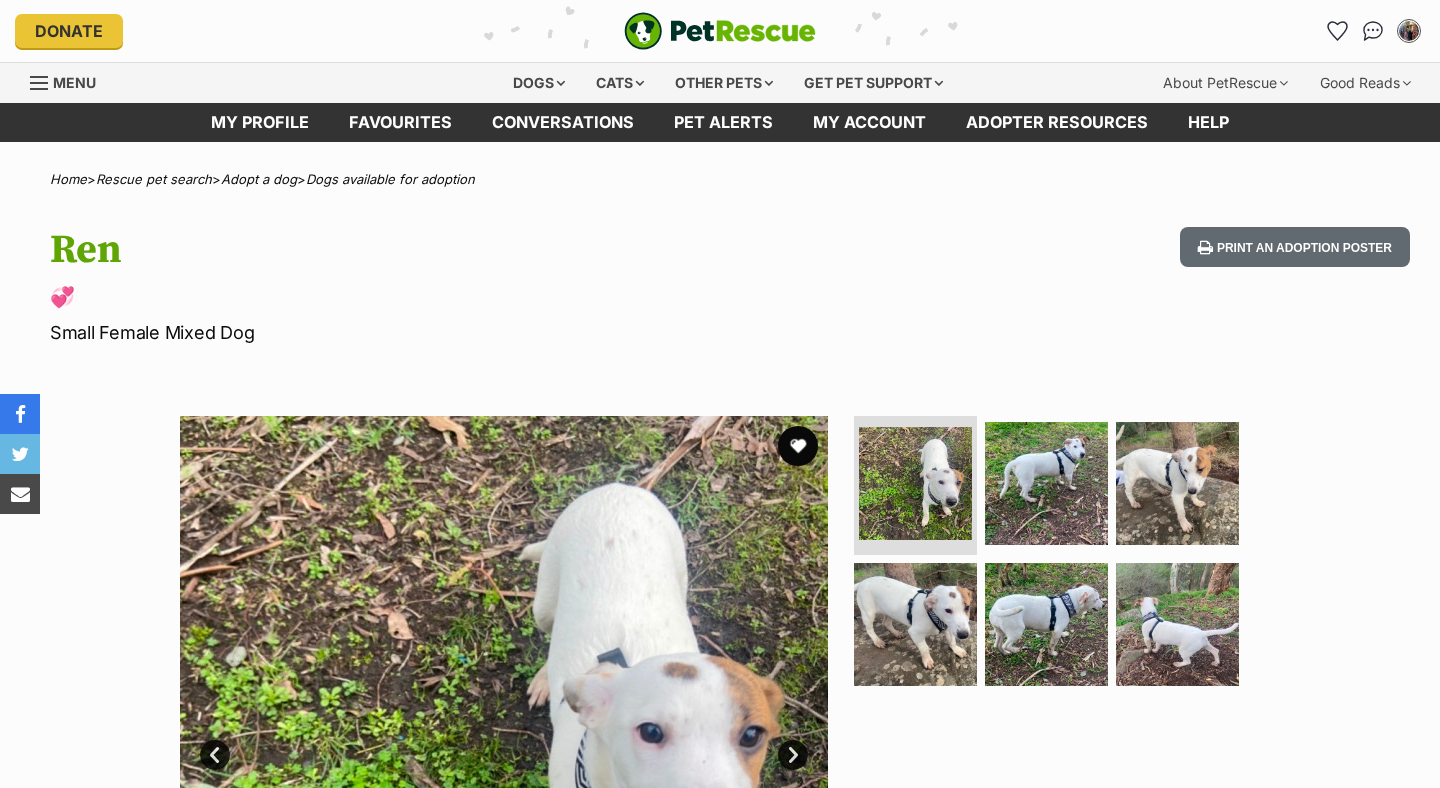 scroll, scrollTop: 0, scrollLeft: 0, axis: both 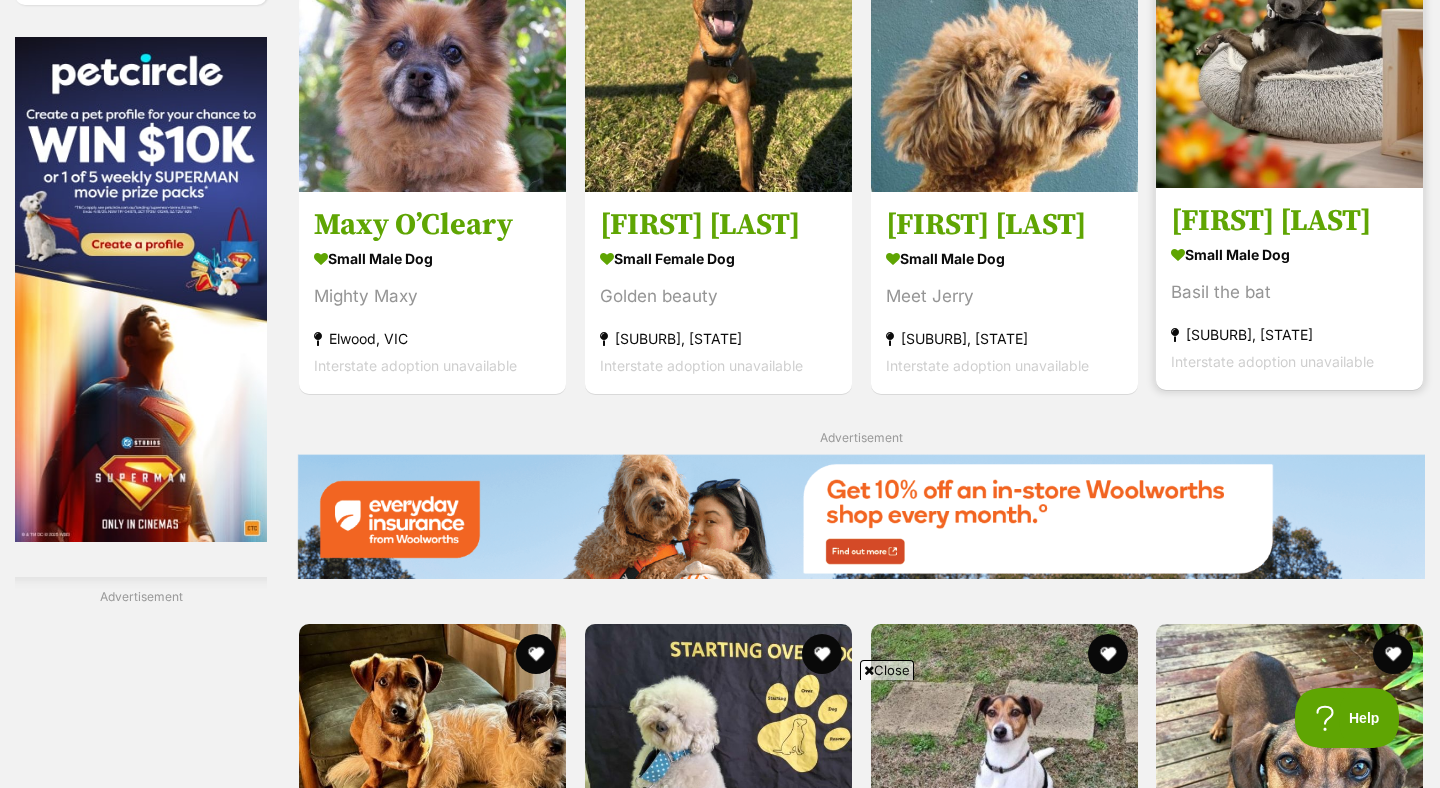 click on "Basil Moriarty" at bounding box center (1289, 221) 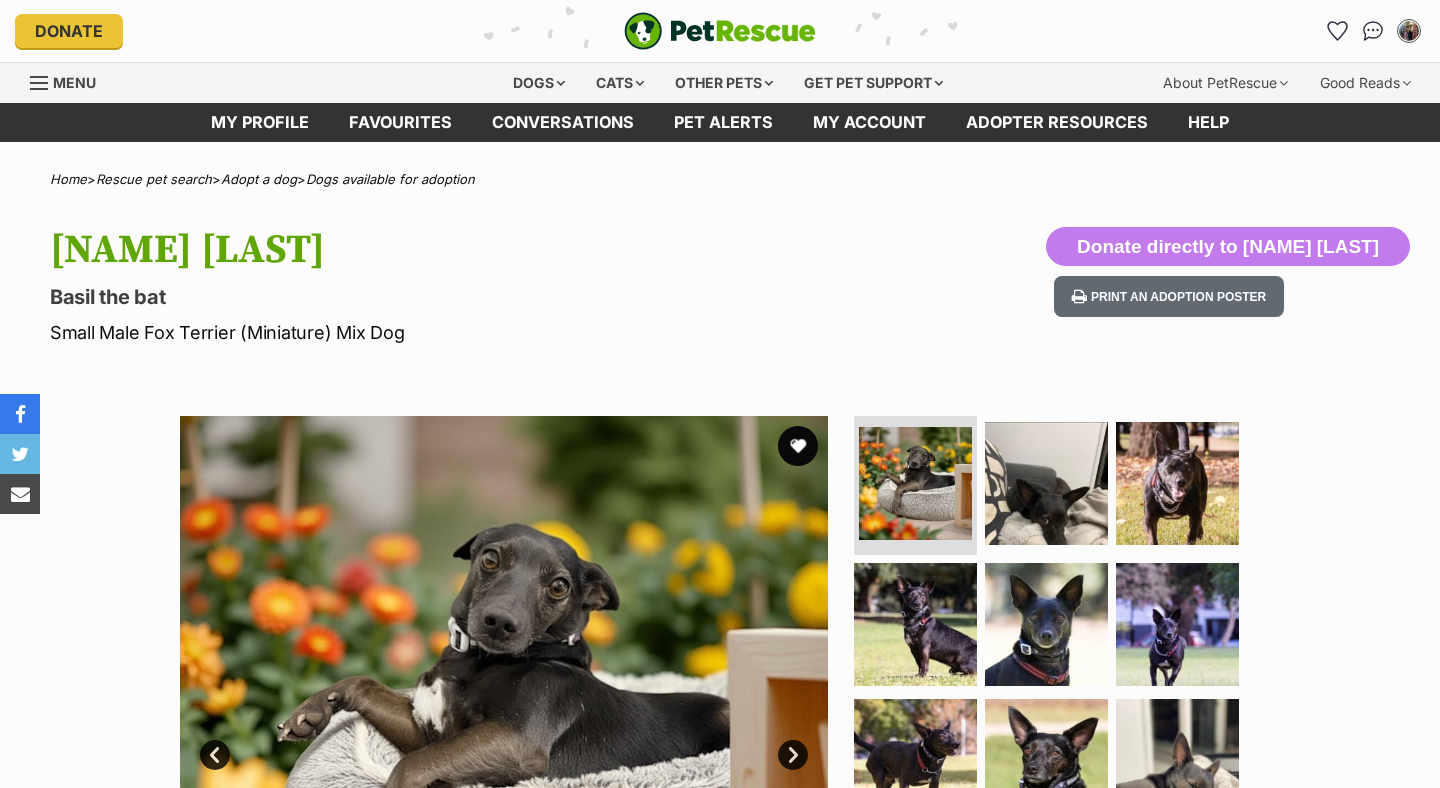 scroll, scrollTop: 0, scrollLeft: 0, axis: both 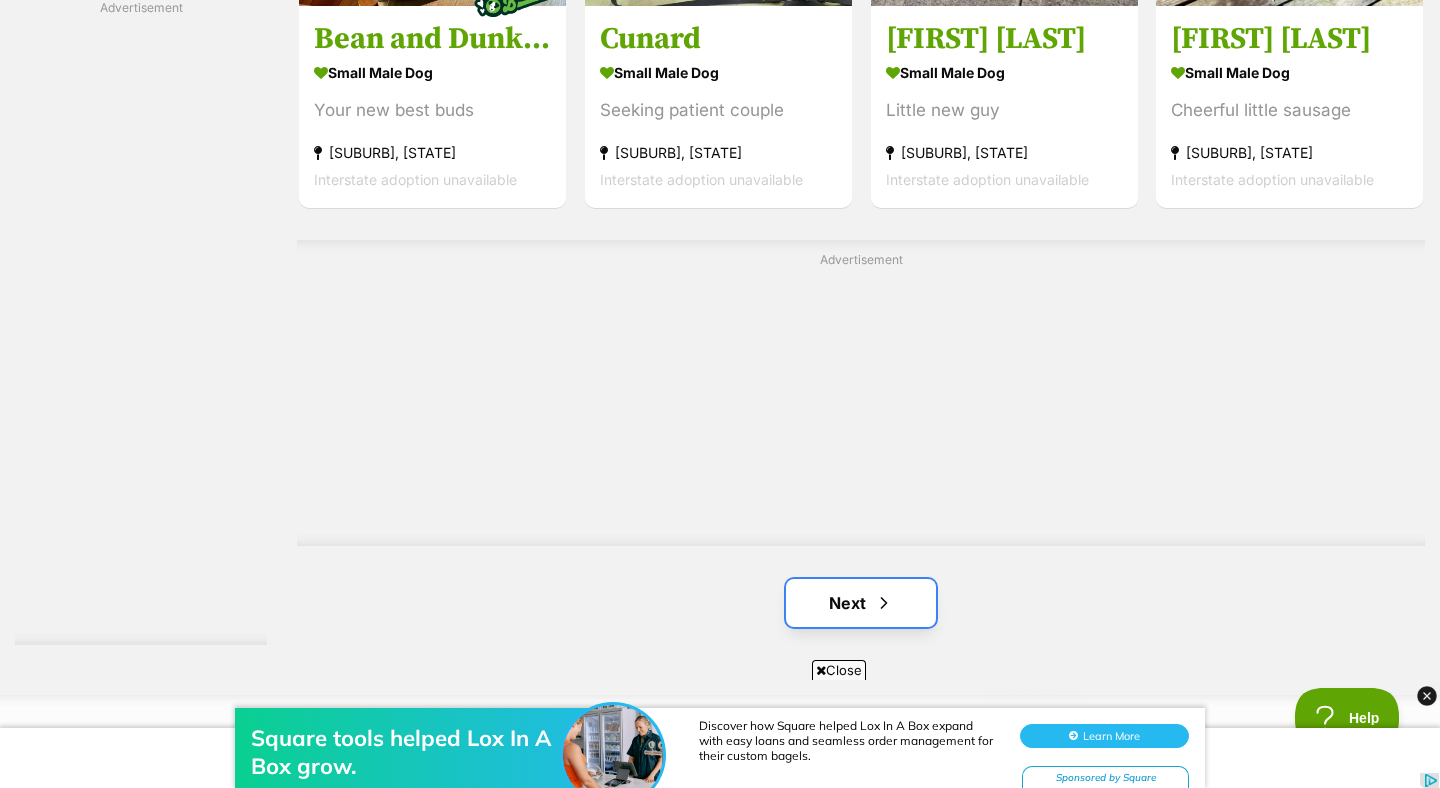 click at bounding box center (884, 603) 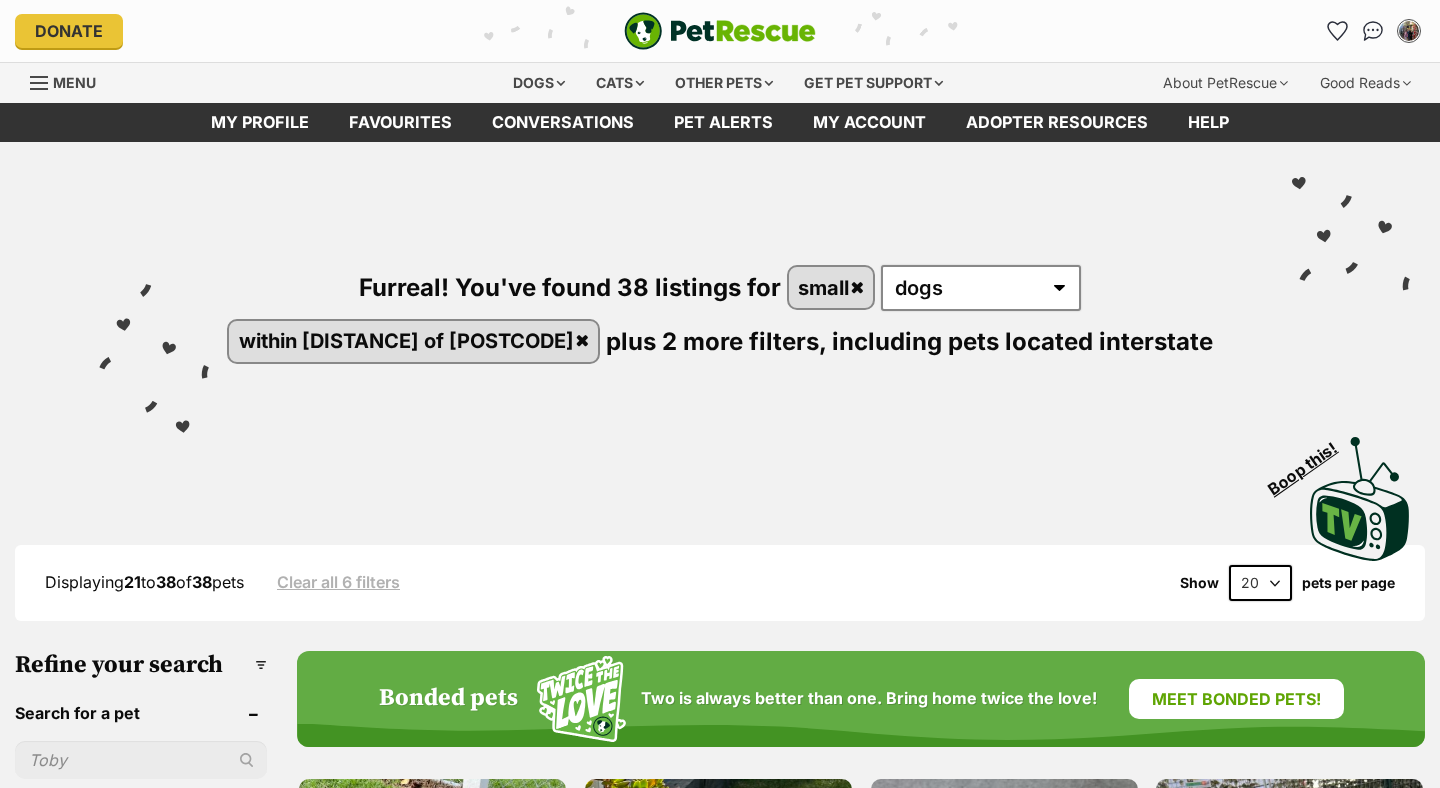 scroll, scrollTop: 0, scrollLeft: 0, axis: both 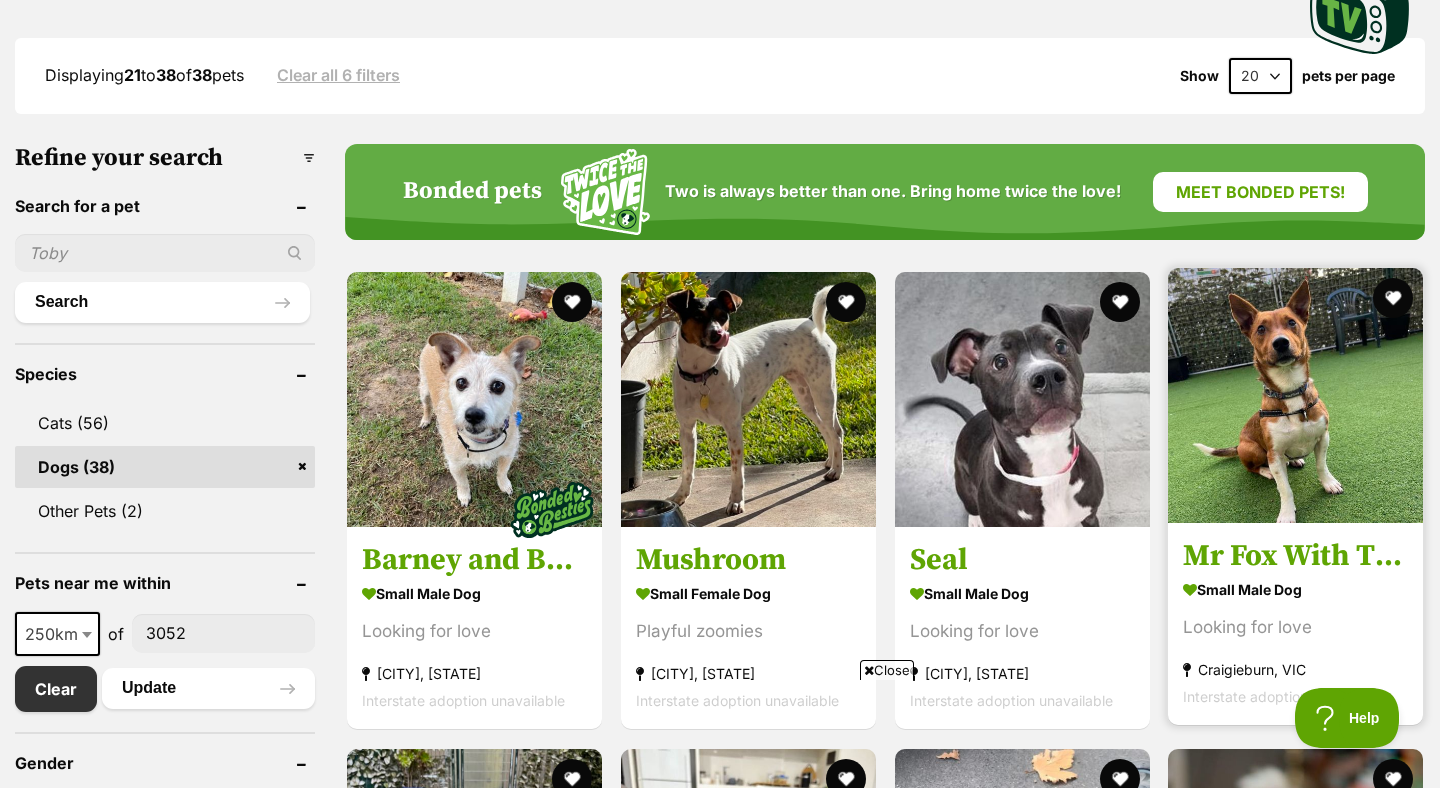 click on "Mr Fox With The Socks
small male Dog
Looking for love
Craigieburn, VIC
Interstate adoption unavailable" at bounding box center [1295, 624] 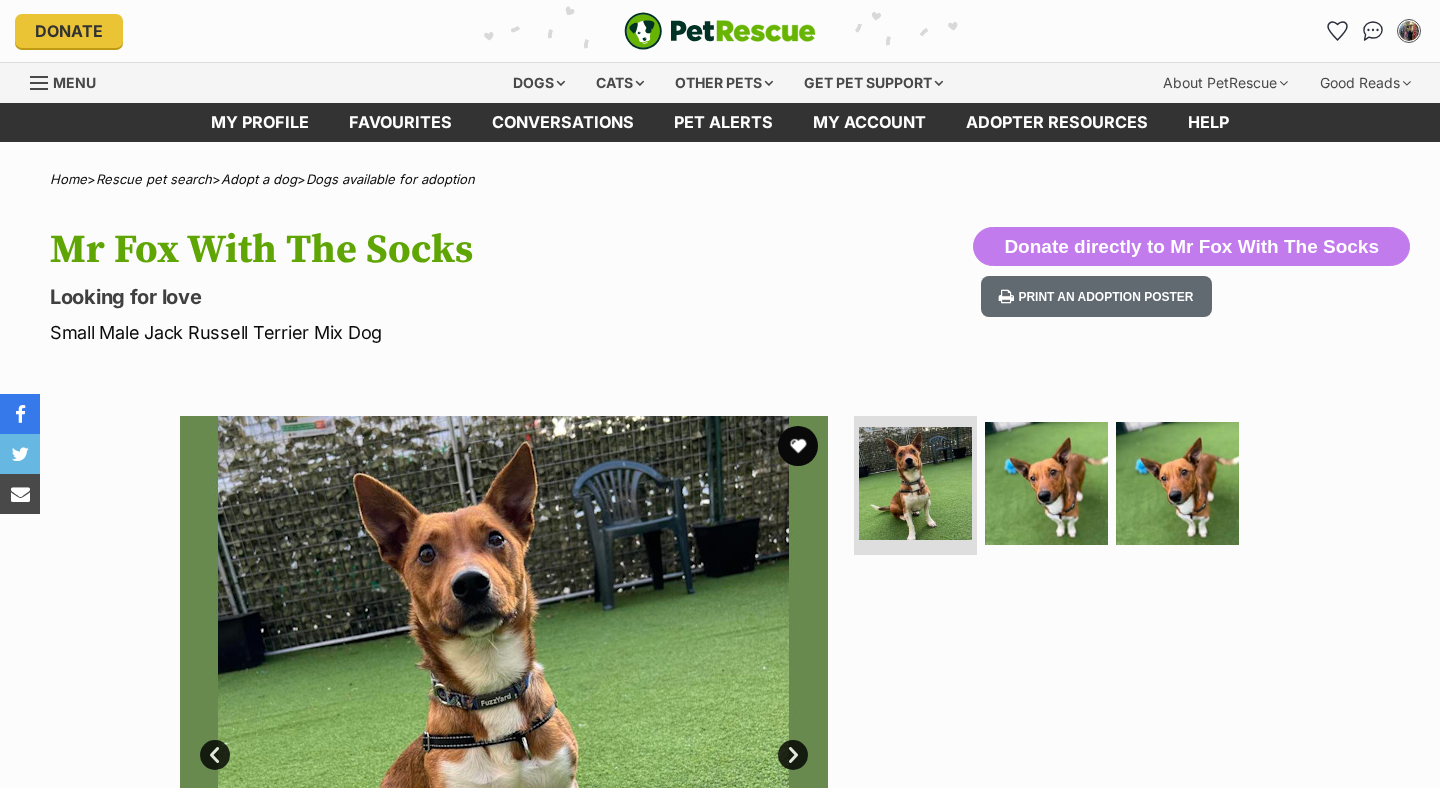 scroll, scrollTop: 0, scrollLeft: 0, axis: both 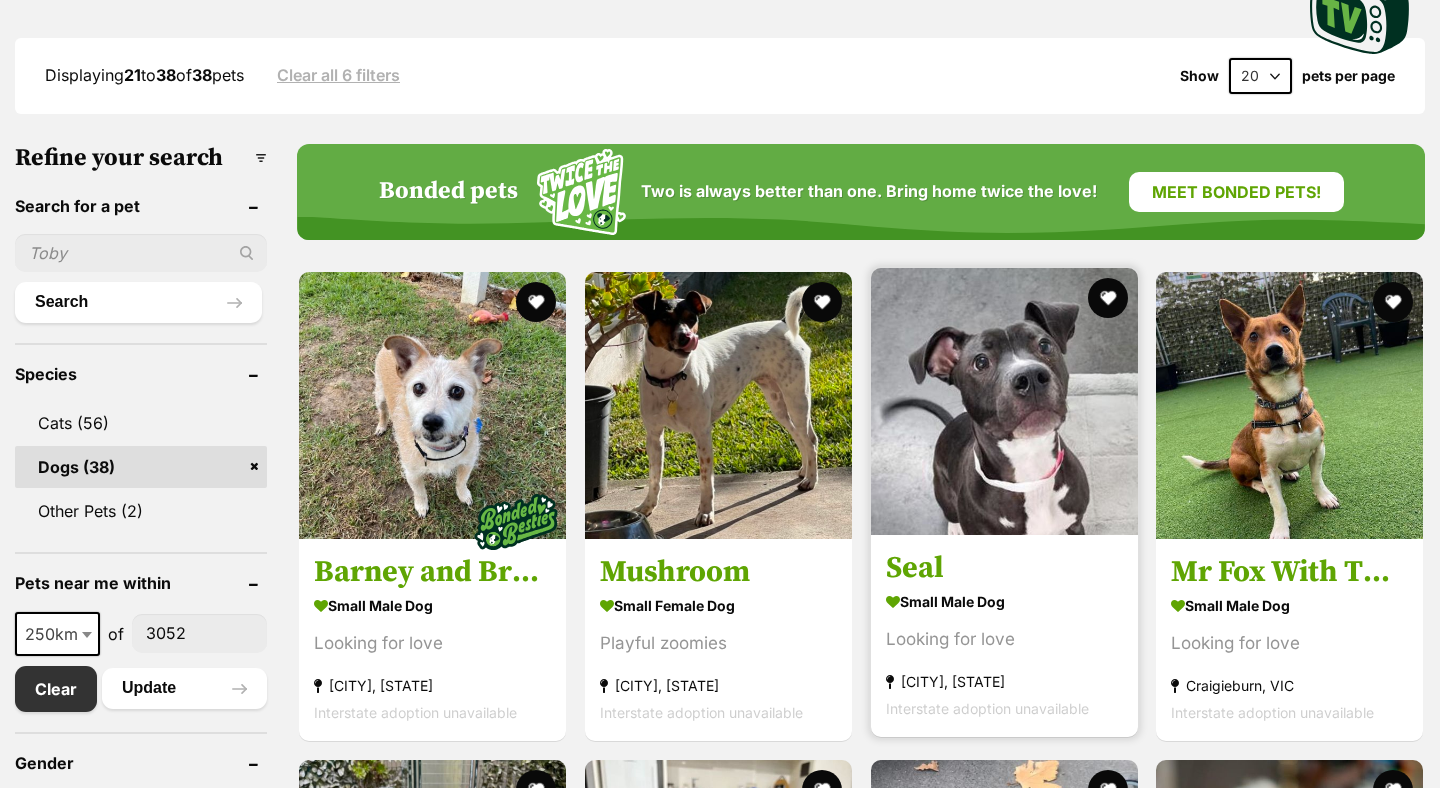 click on "small male Dog" at bounding box center [1004, 601] 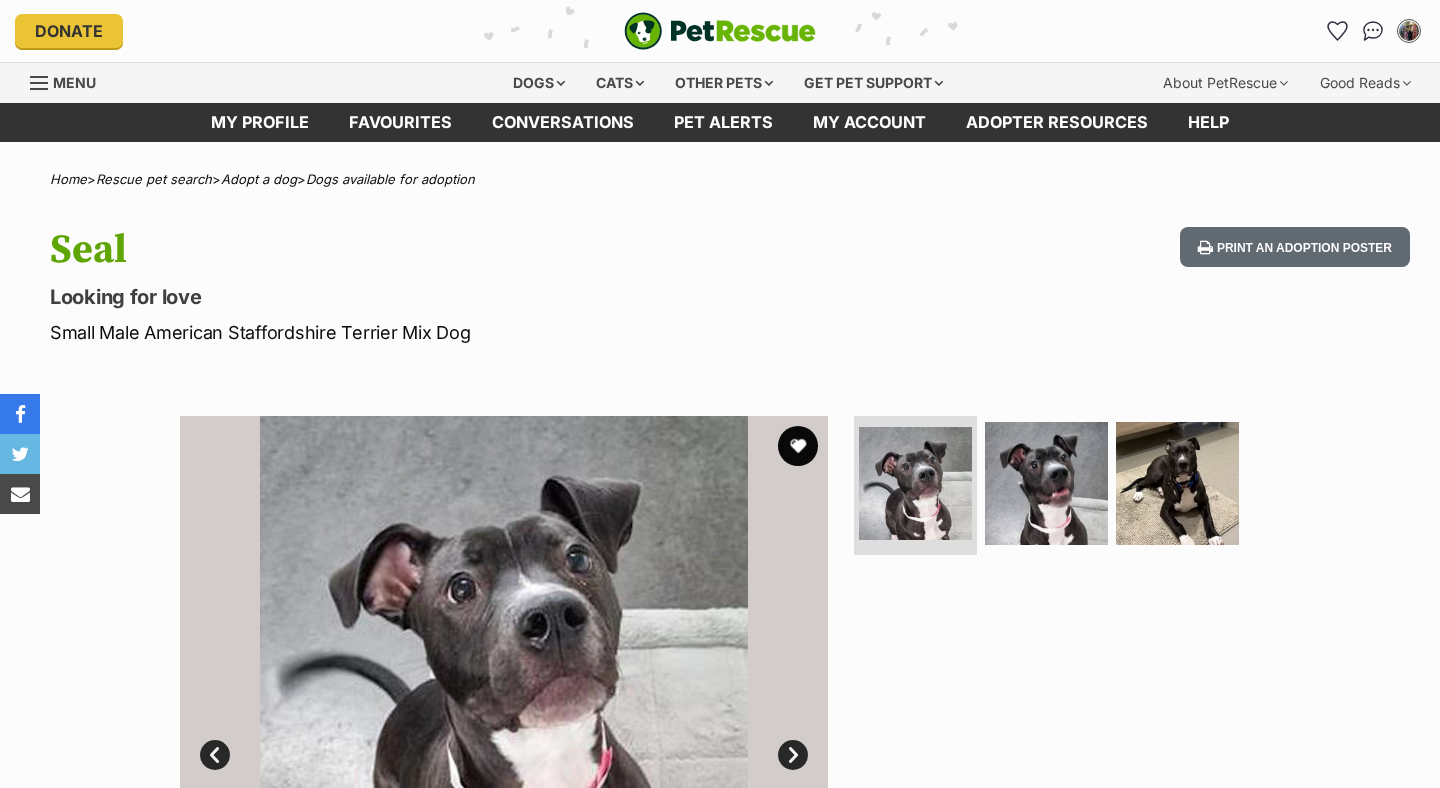 scroll, scrollTop: 0, scrollLeft: 0, axis: both 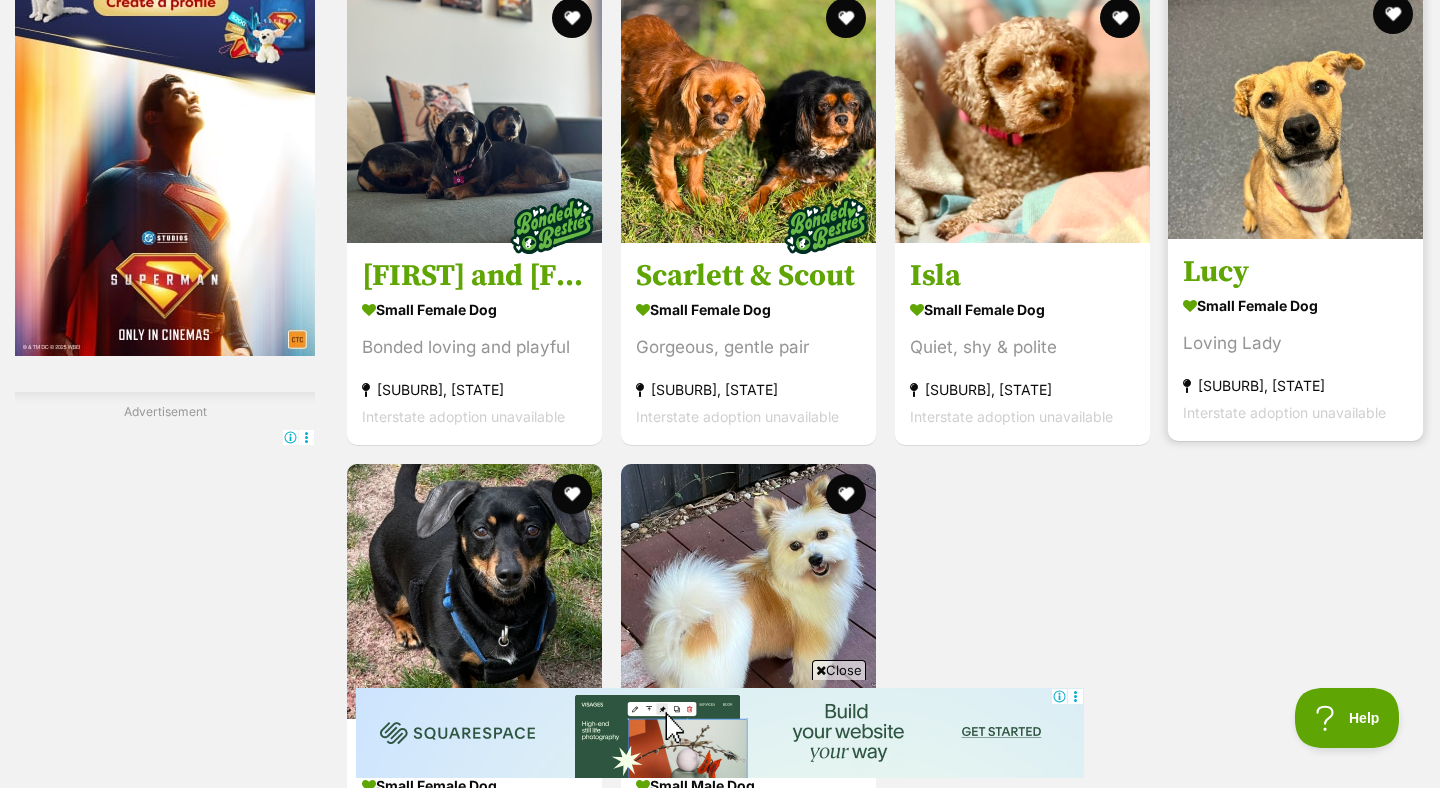 click at bounding box center [1295, 111] 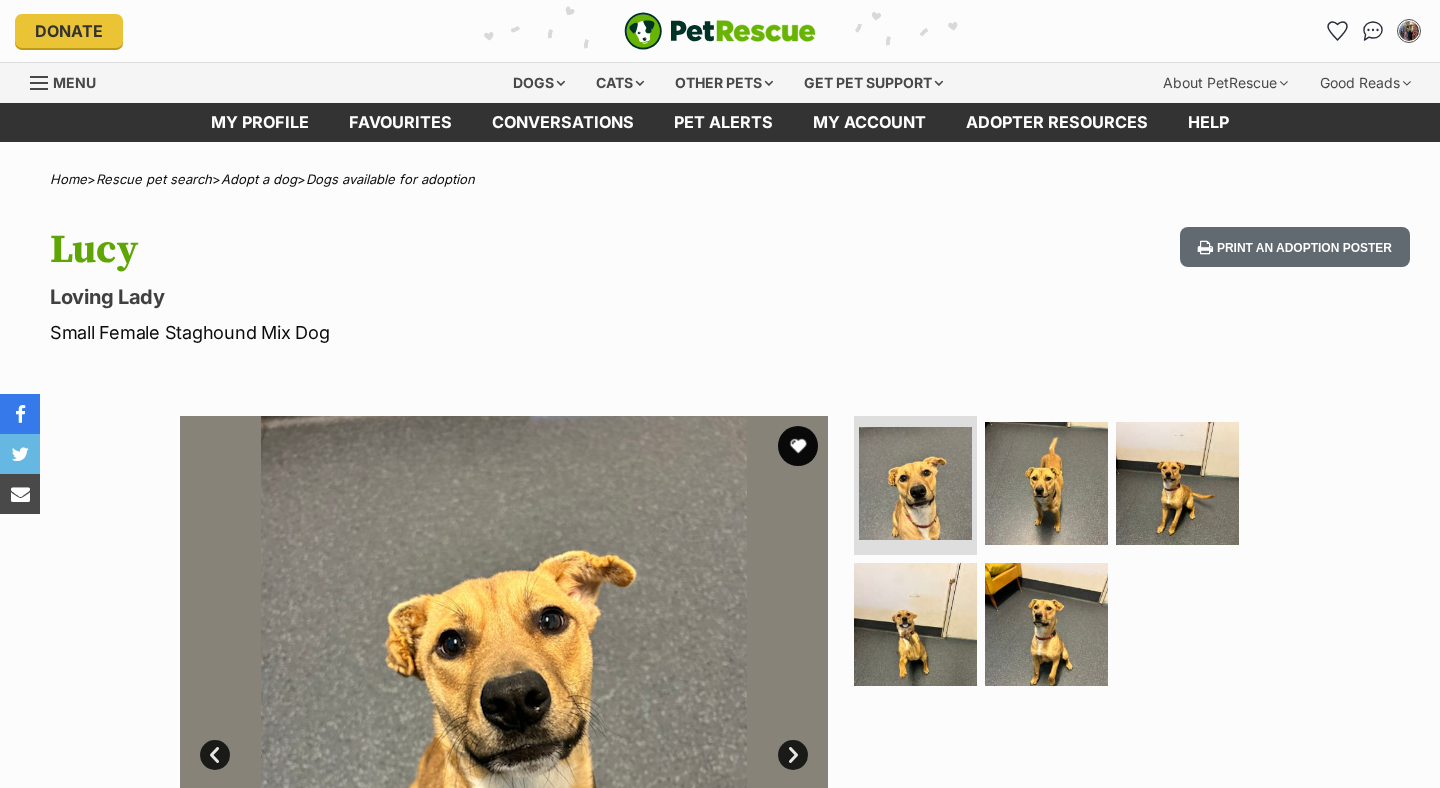 scroll, scrollTop: 0, scrollLeft: 0, axis: both 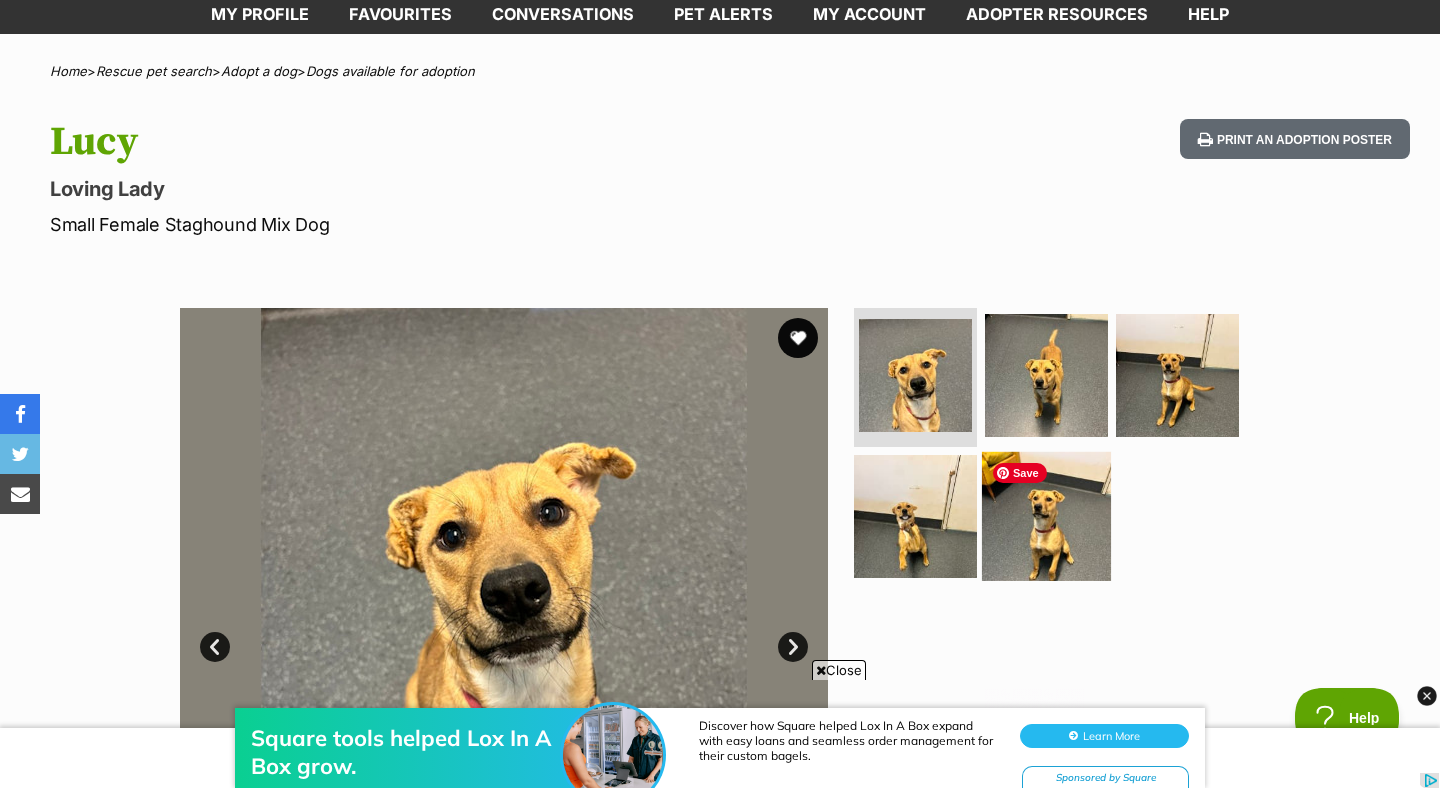 click at bounding box center (1046, 516) 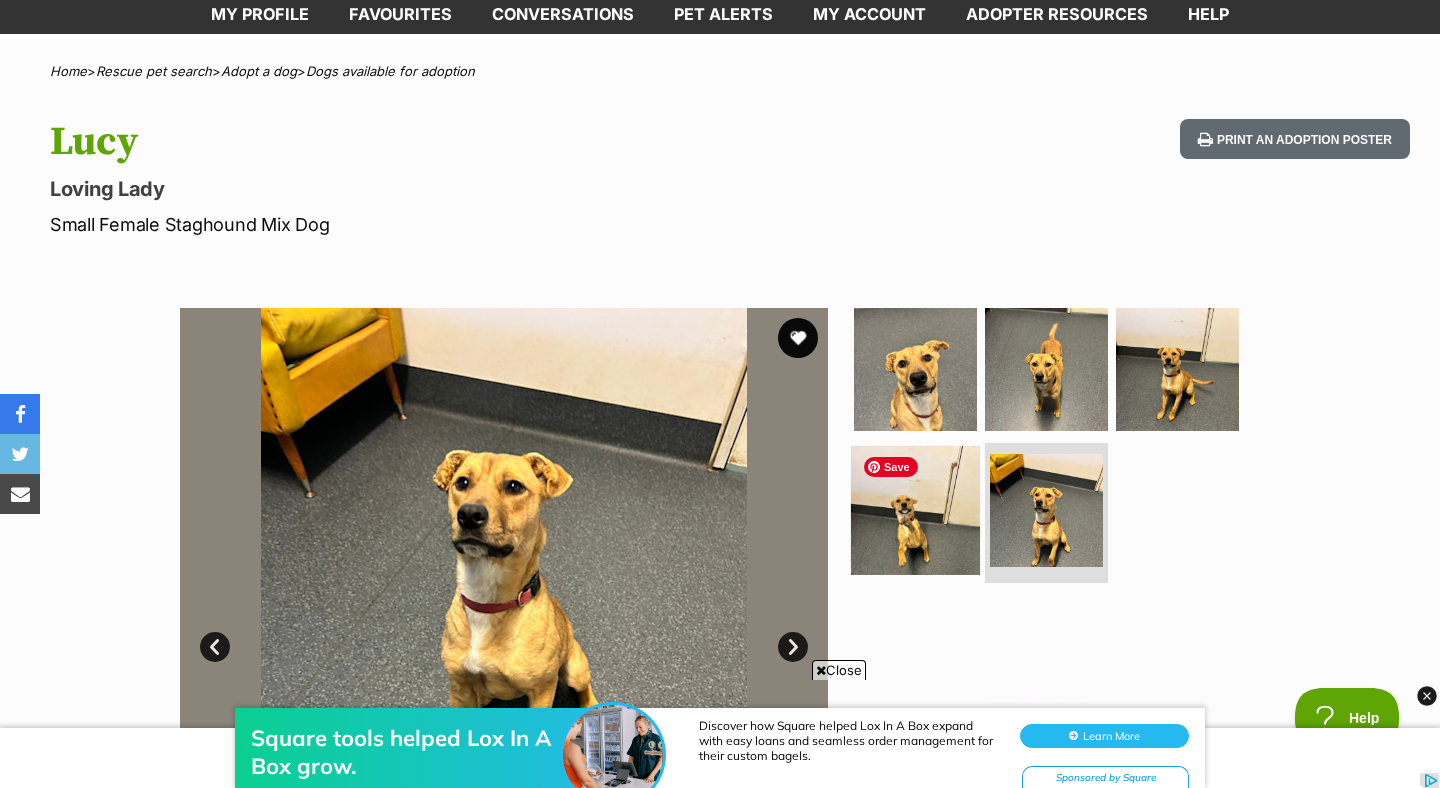 click at bounding box center [915, 510] 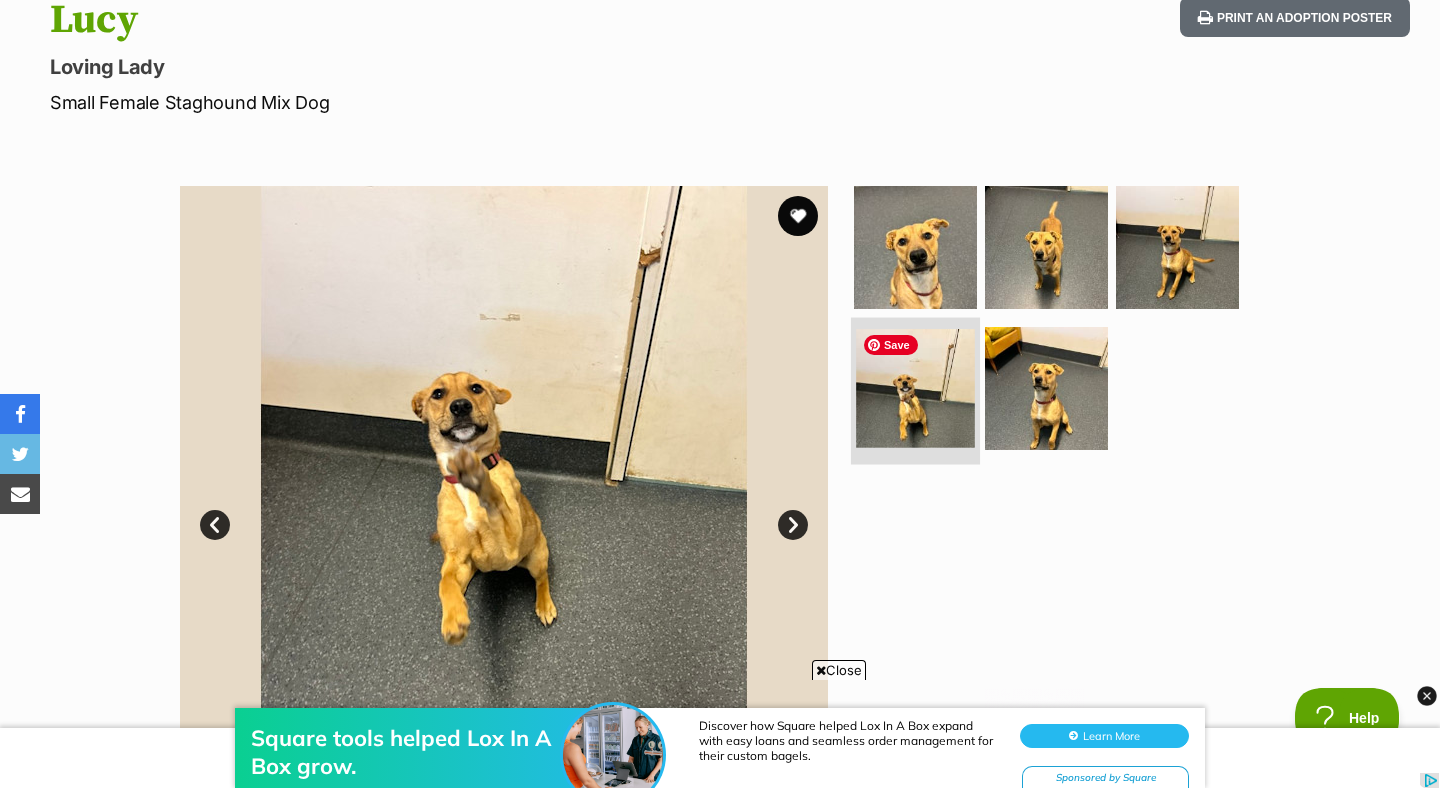 scroll, scrollTop: 226, scrollLeft: 0, axis: vertical 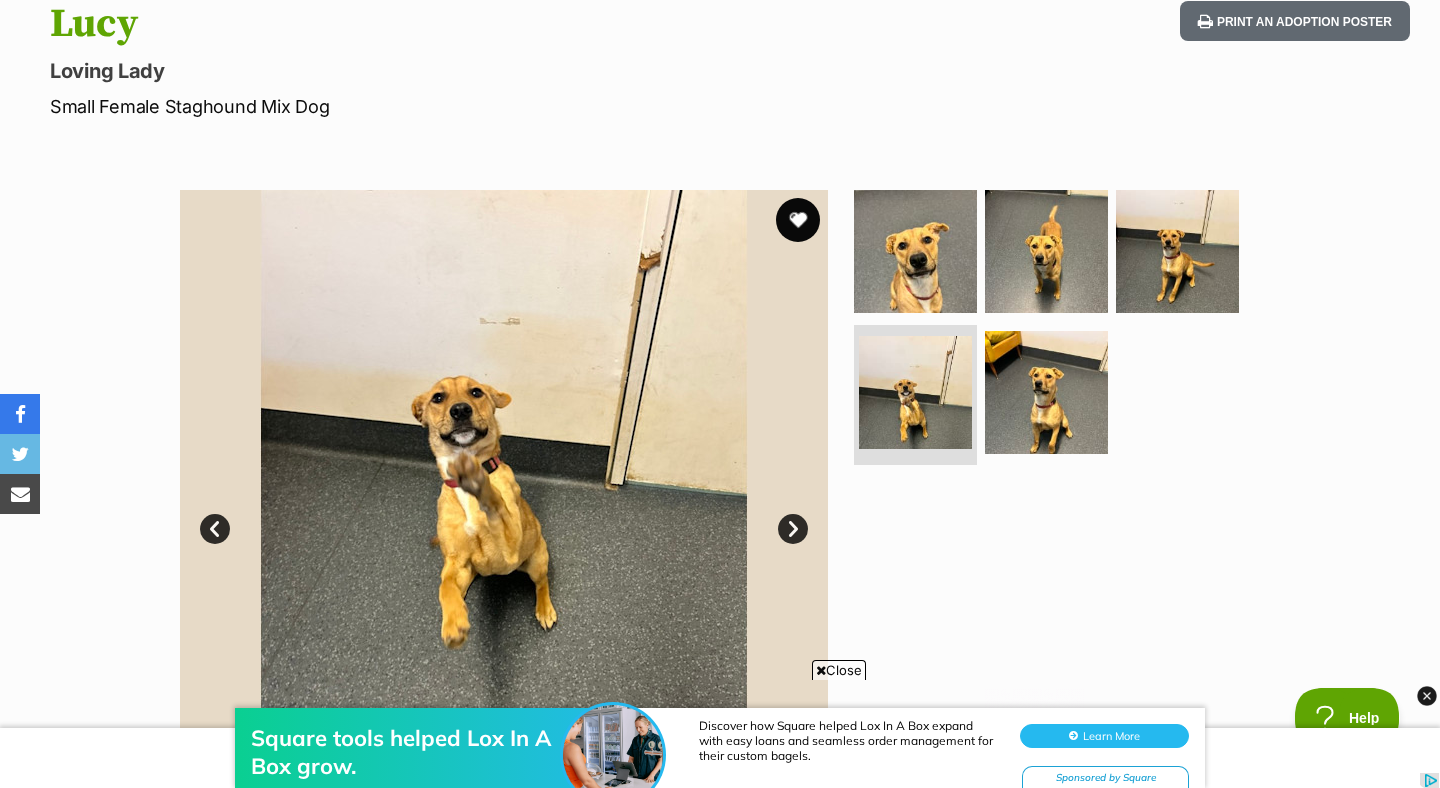 click at bounding box center (798, 220) 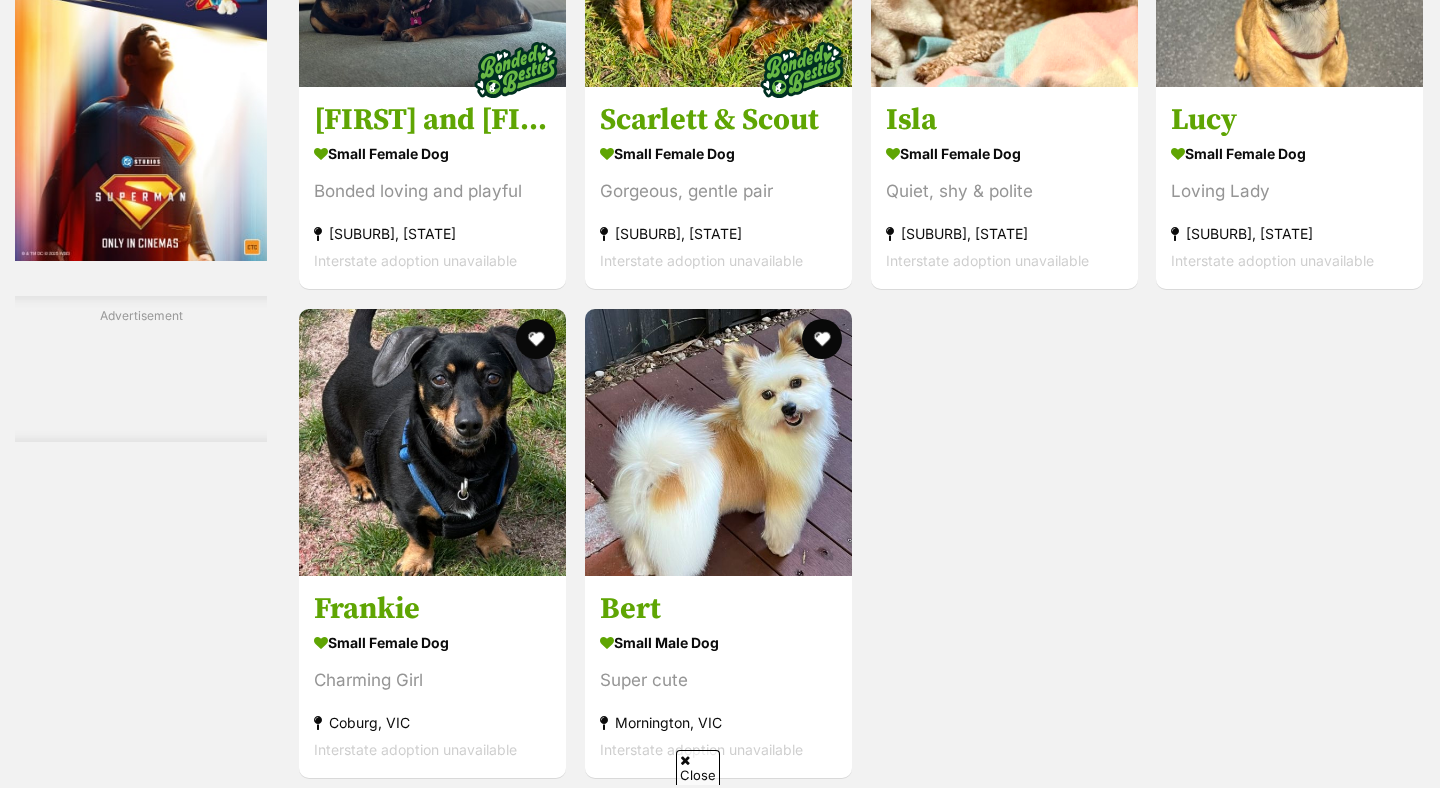 scroll, scrollTop: 2825, scrollLeft: 0, axis: vertical 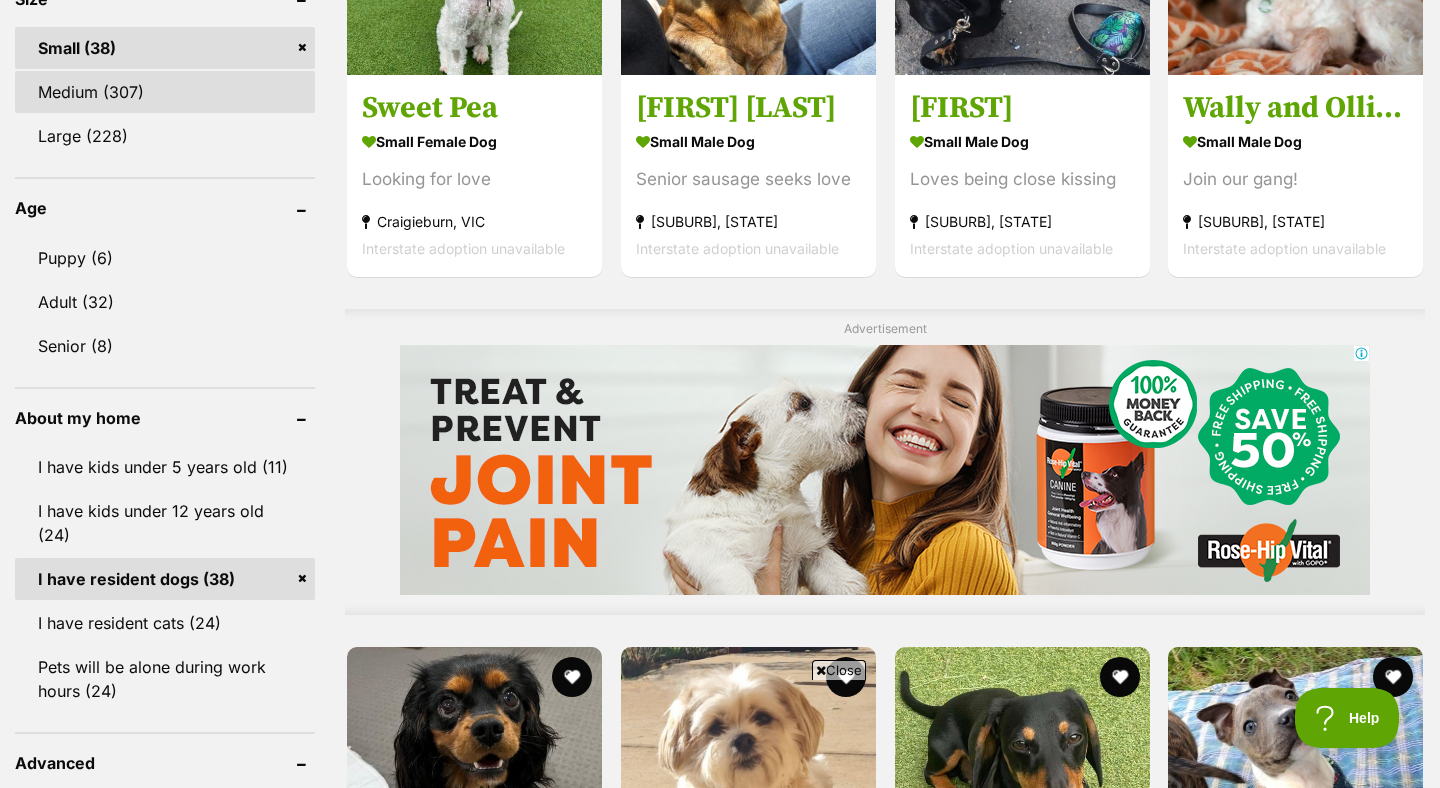 click on "Medium (307)" at bounding box center (165, 92) 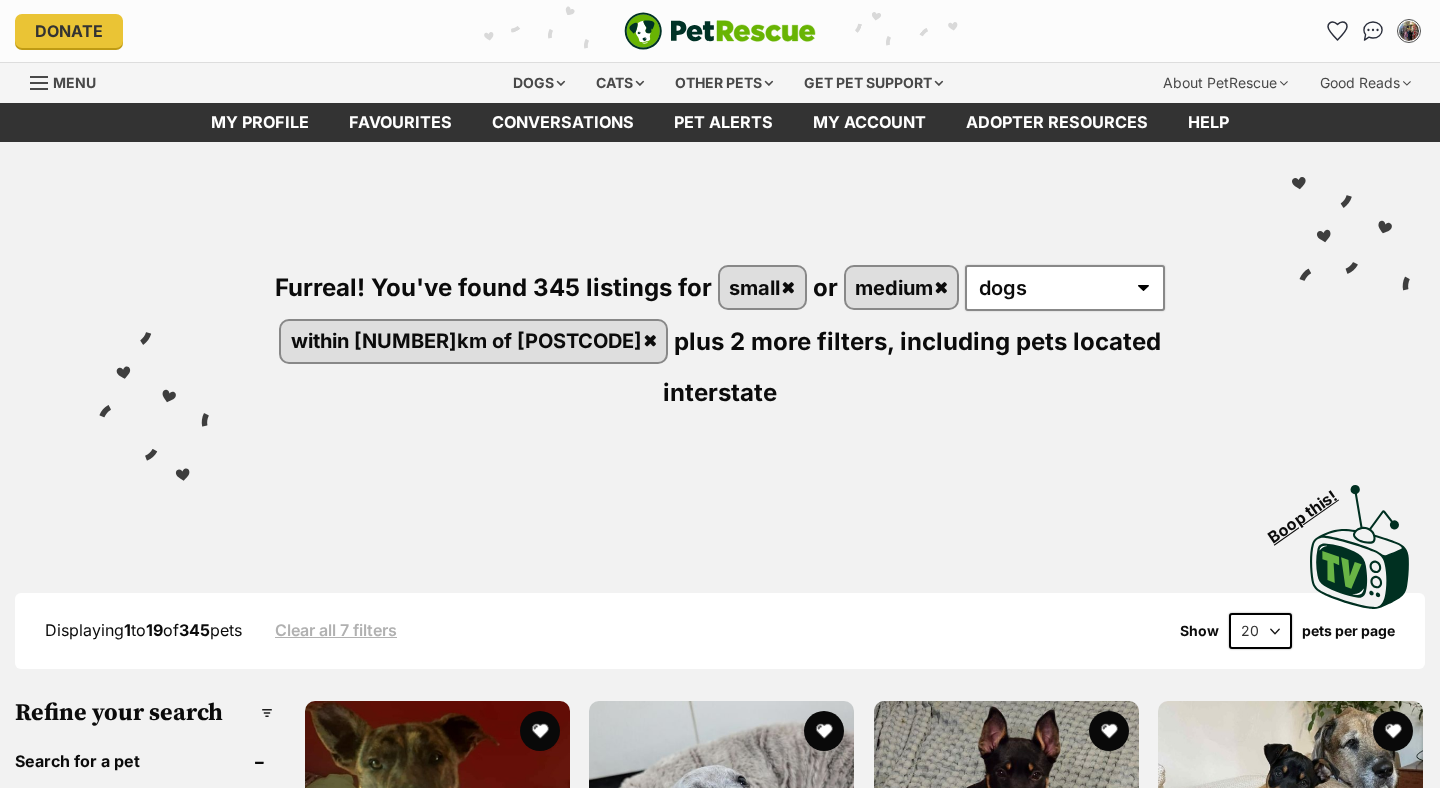 scroll, scrollTop: 0, scrollLeft: 0, axis: both 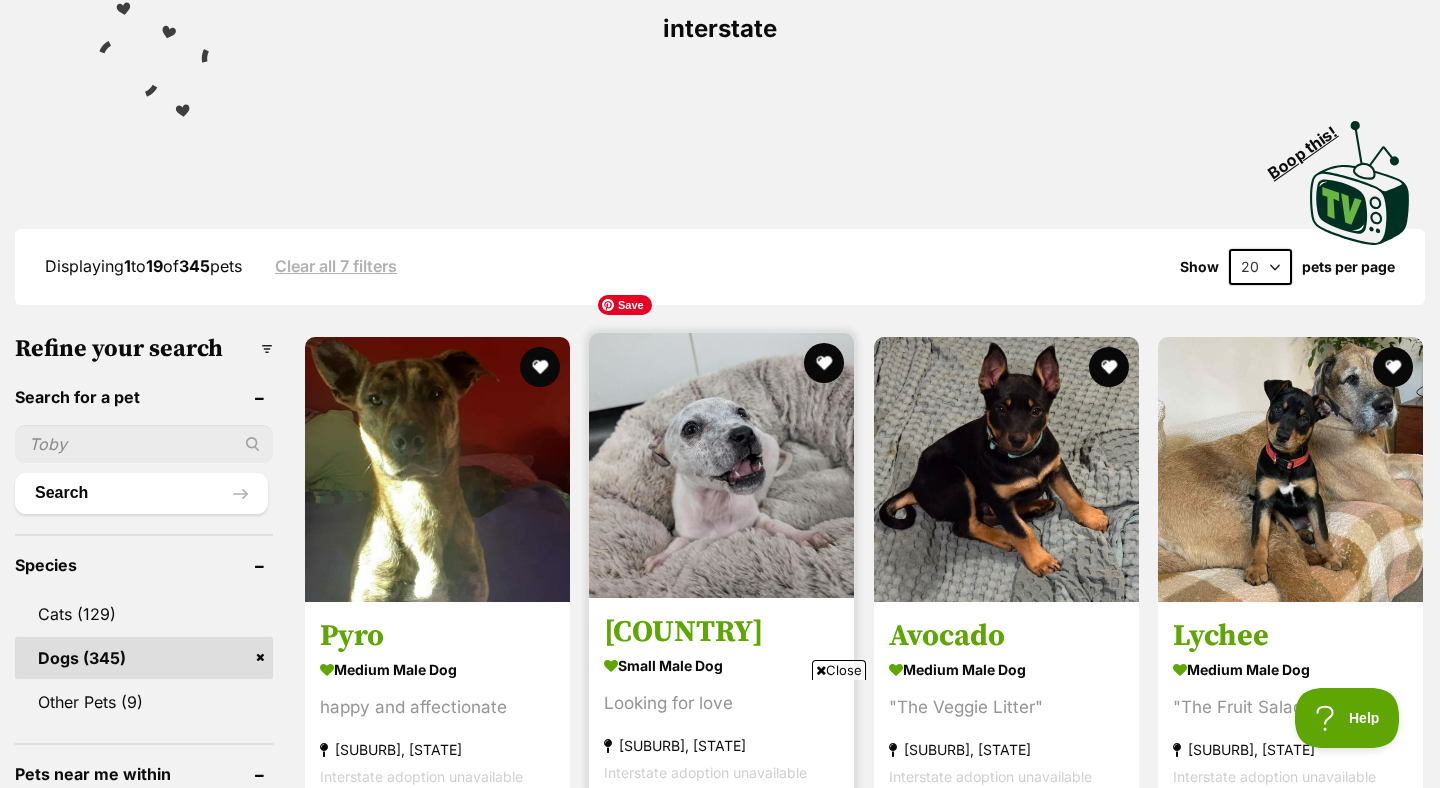 click at bounding box center (721, 465) 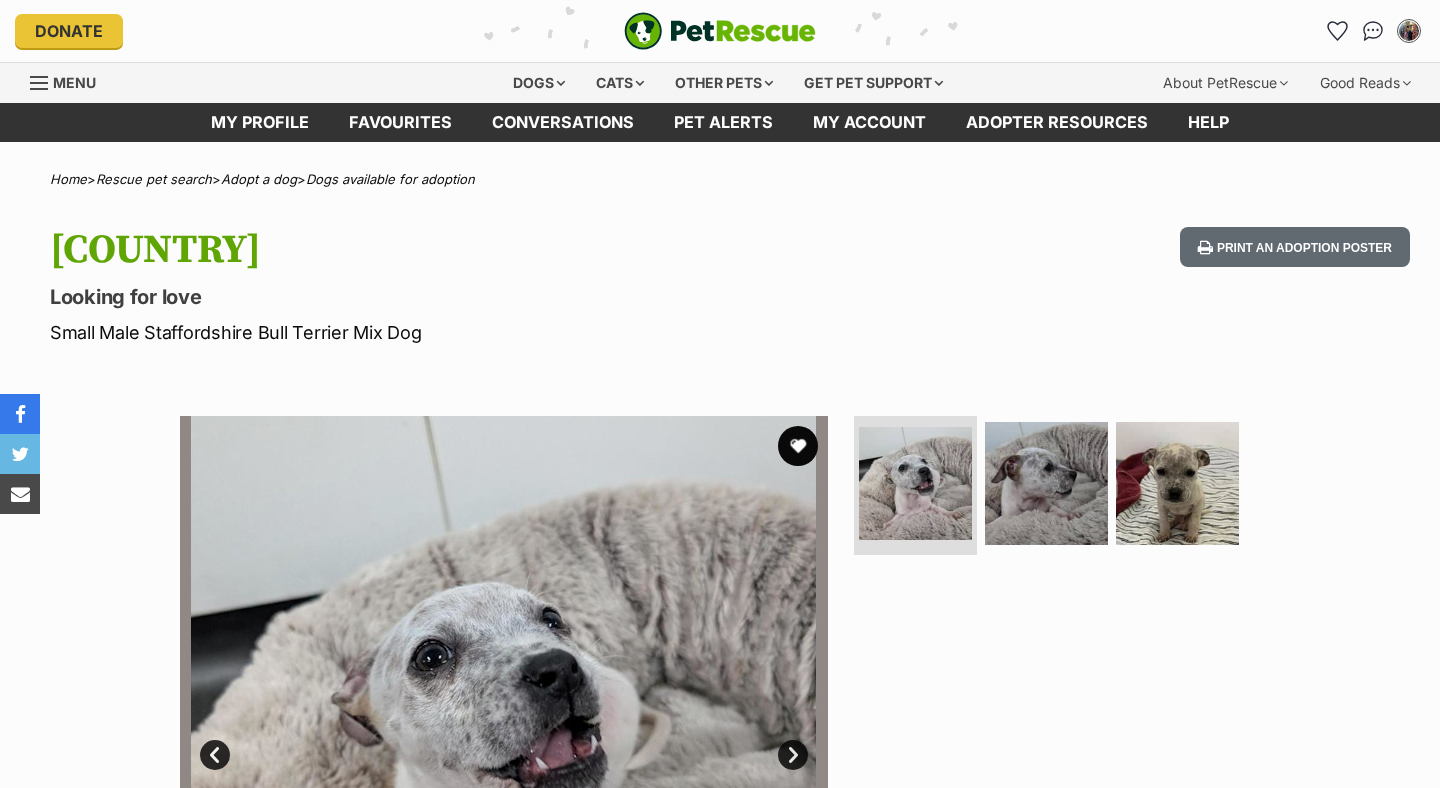 scroll, scrollTop: 0, scrollLeft: 0, axis: both 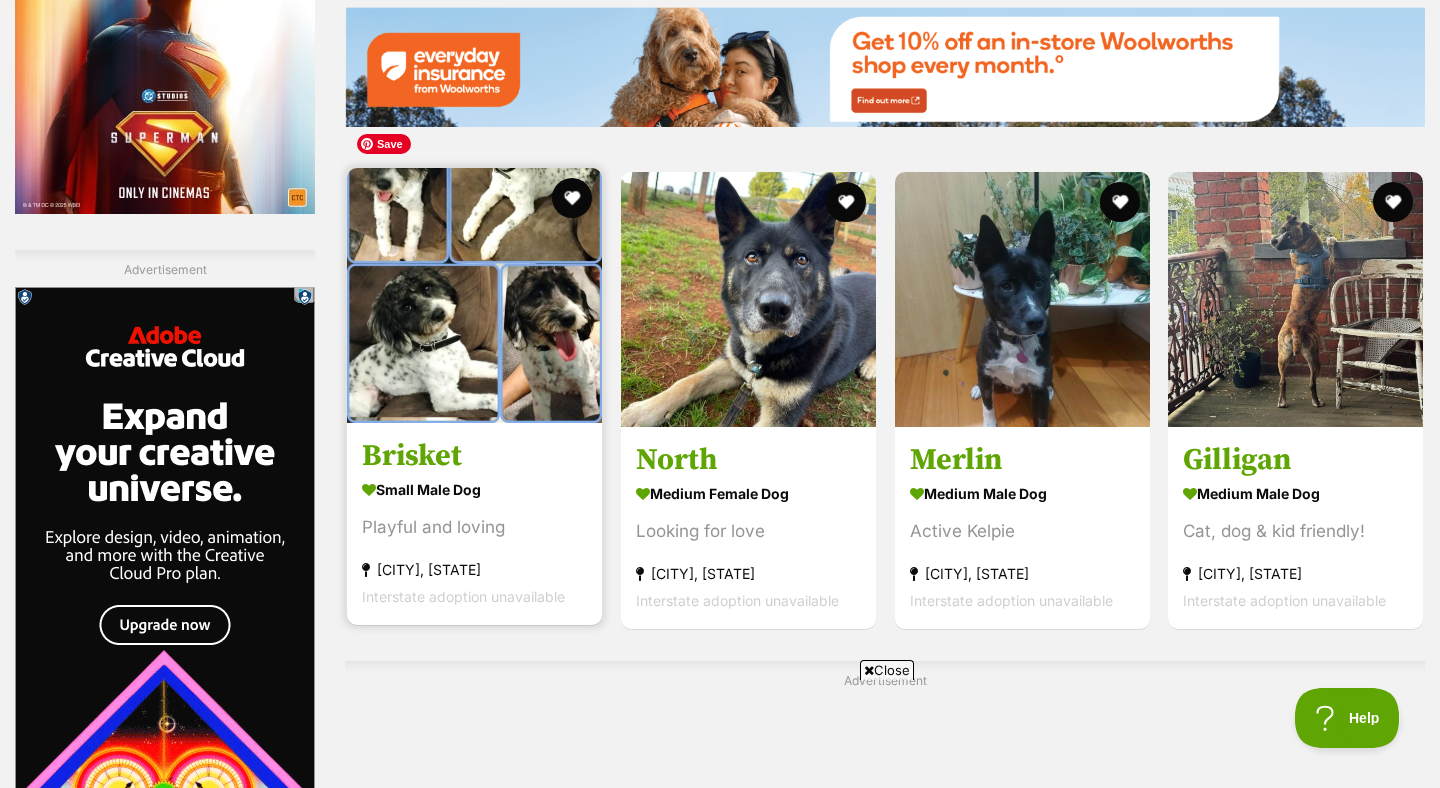 click at bounding box center (474, 295) 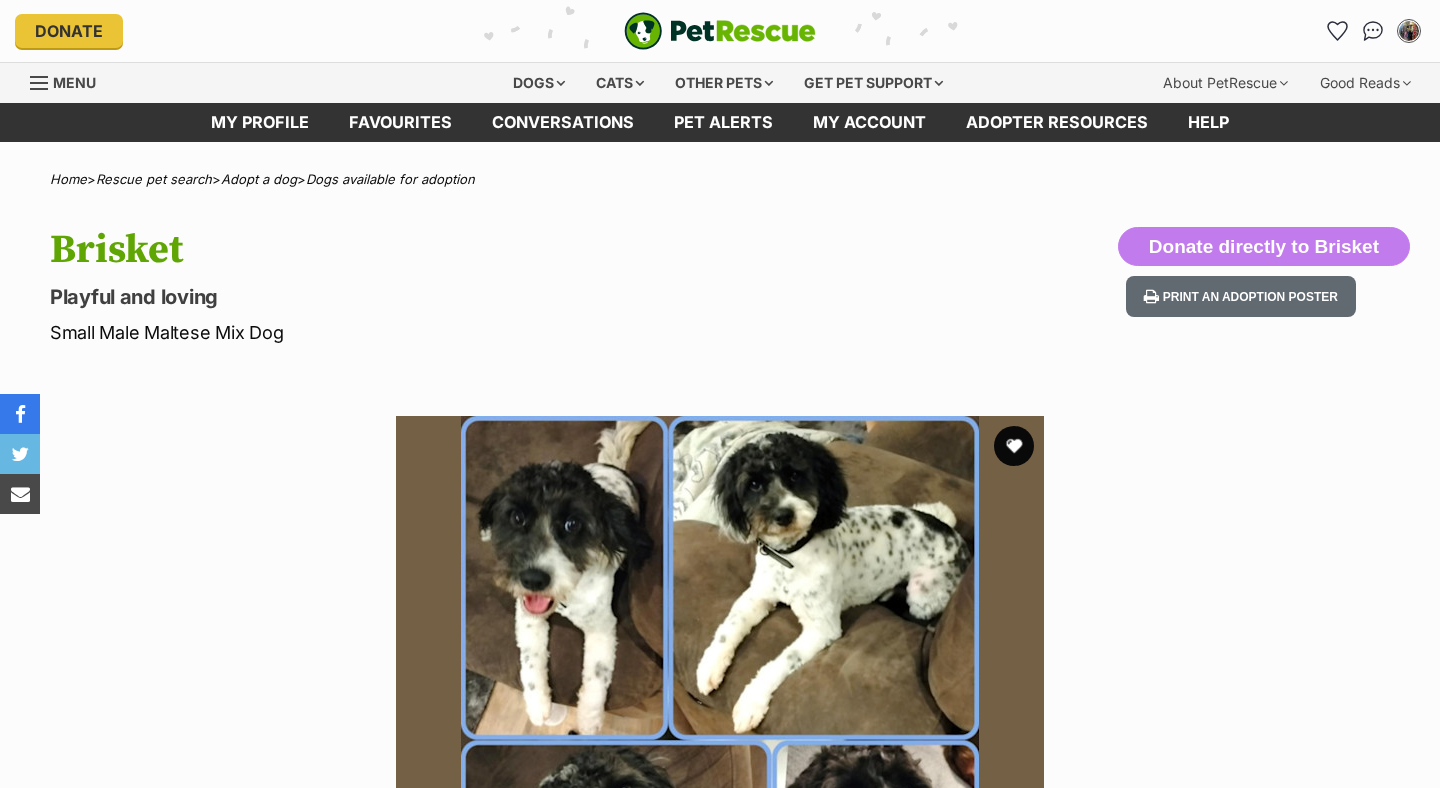 scroll, scrollTop: 0, scrollLeft: 0, axis: both 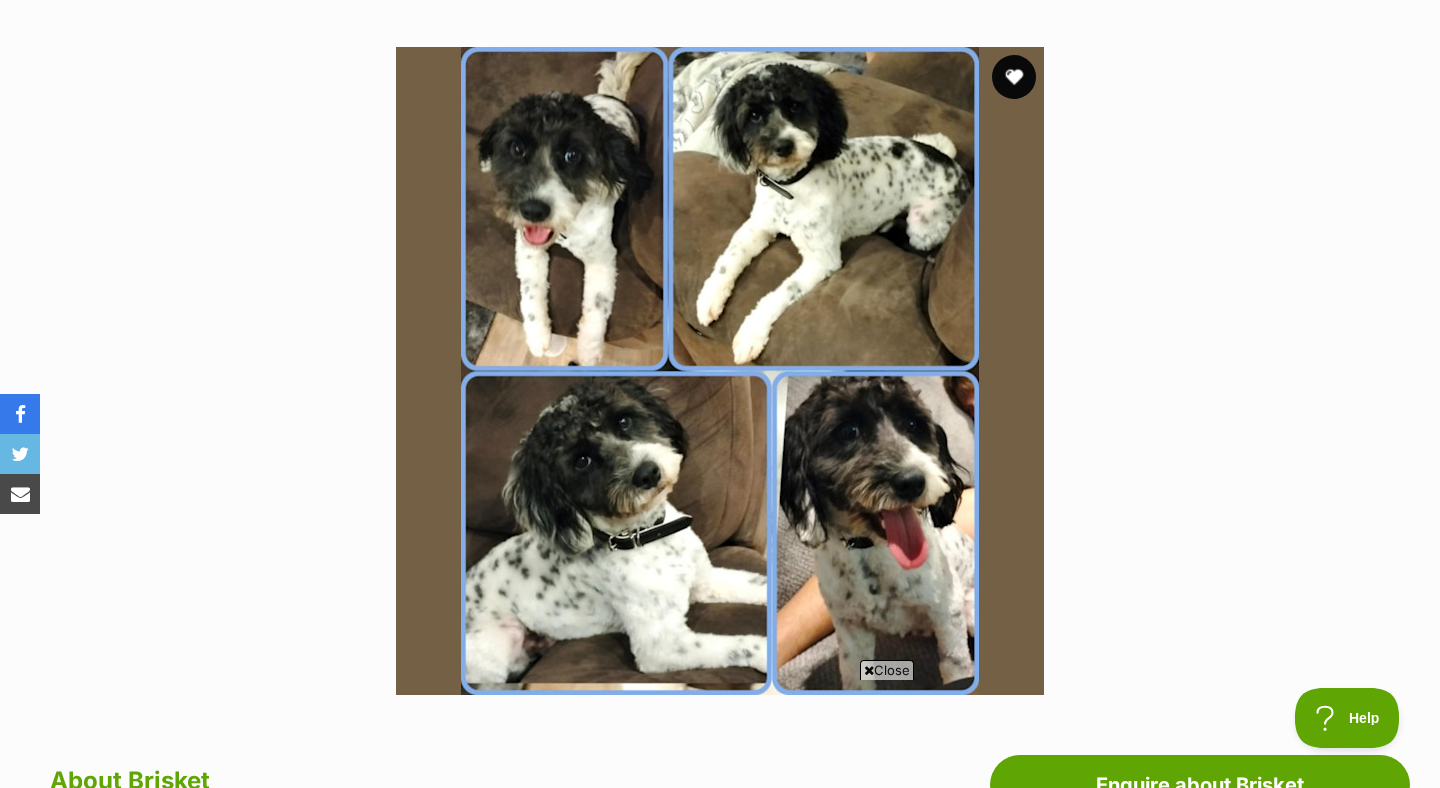 click at bounding box center (1014, 77) 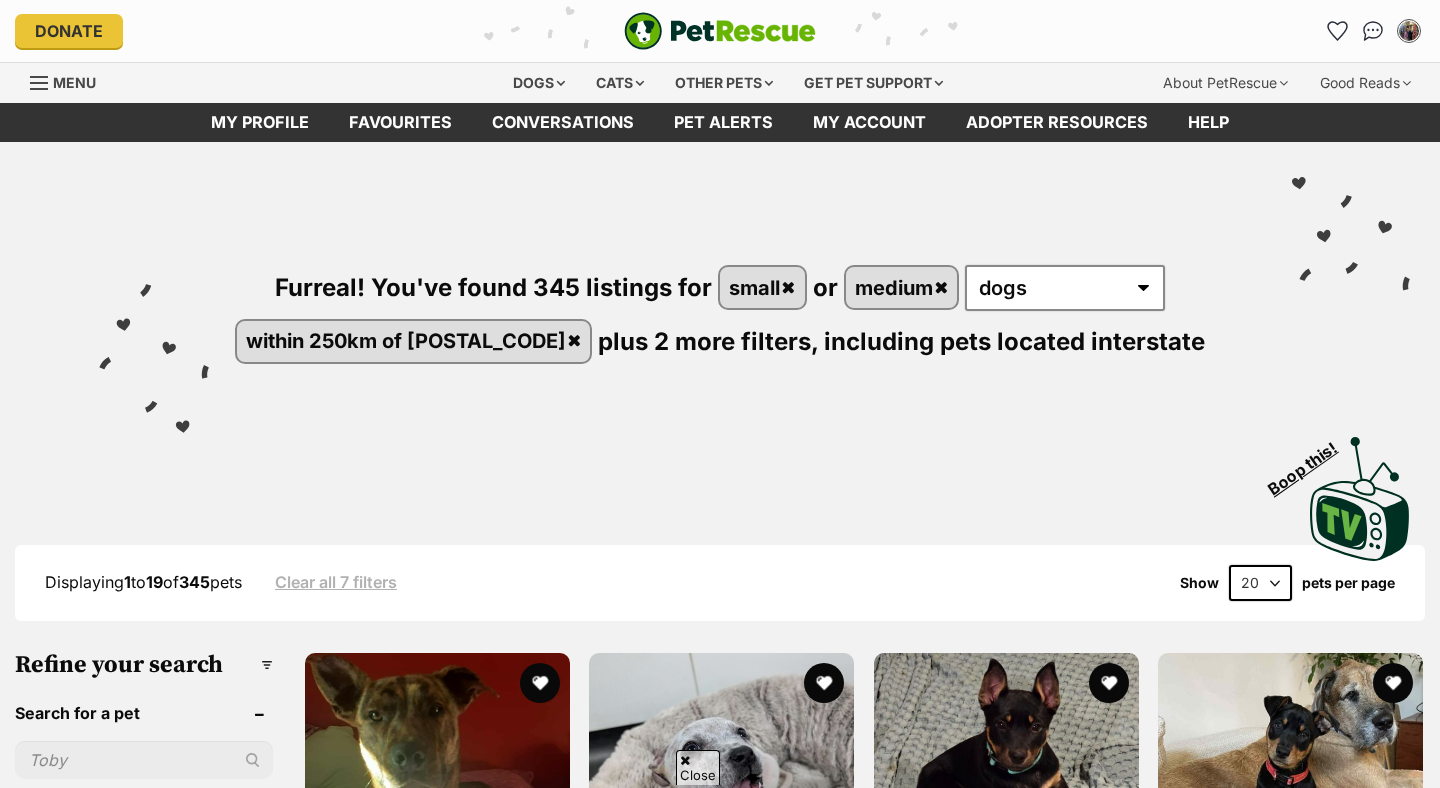 scroll, scrollTop: 3015, scrollLeft: 0, axis: vertical 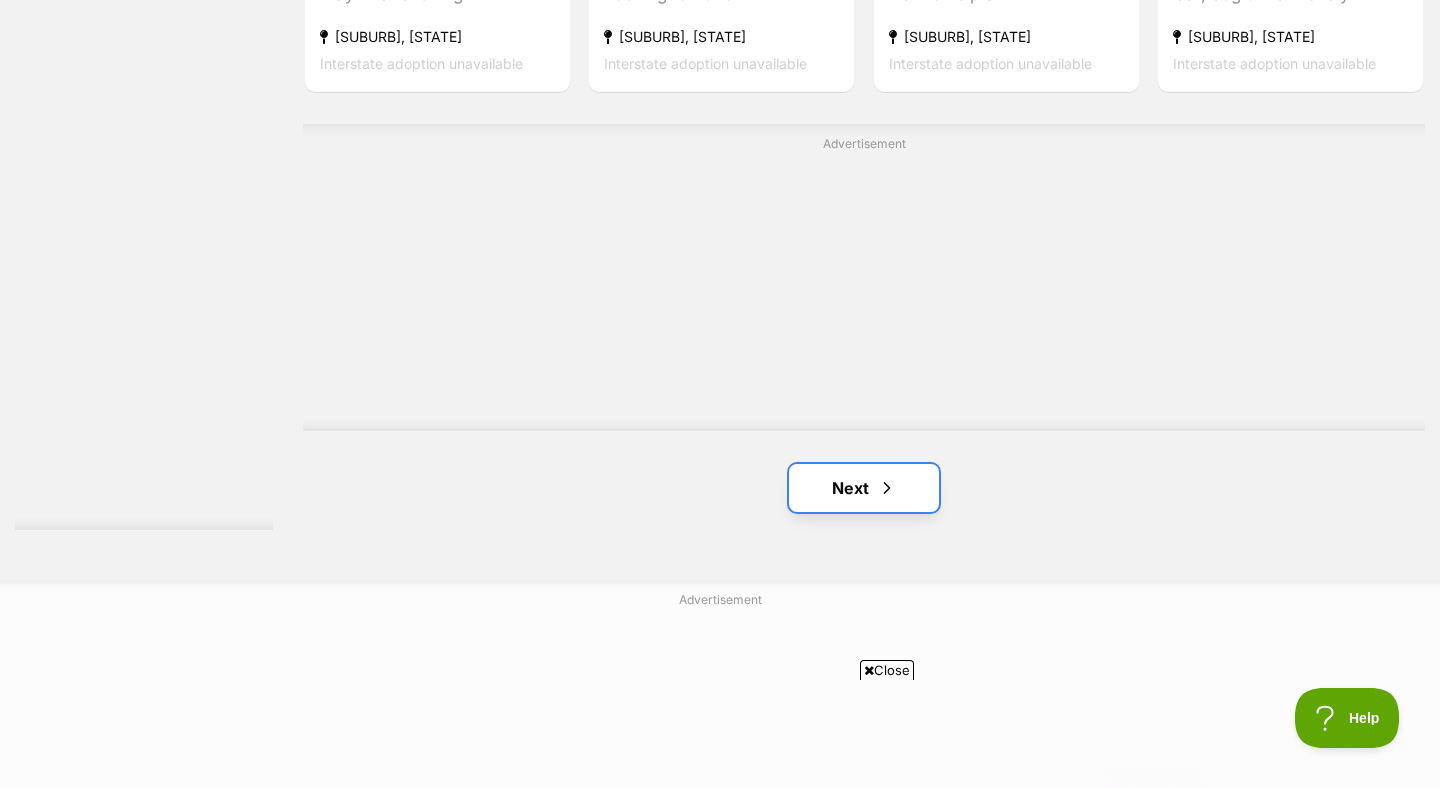 click on "Next" at bounding box center [864, 488] 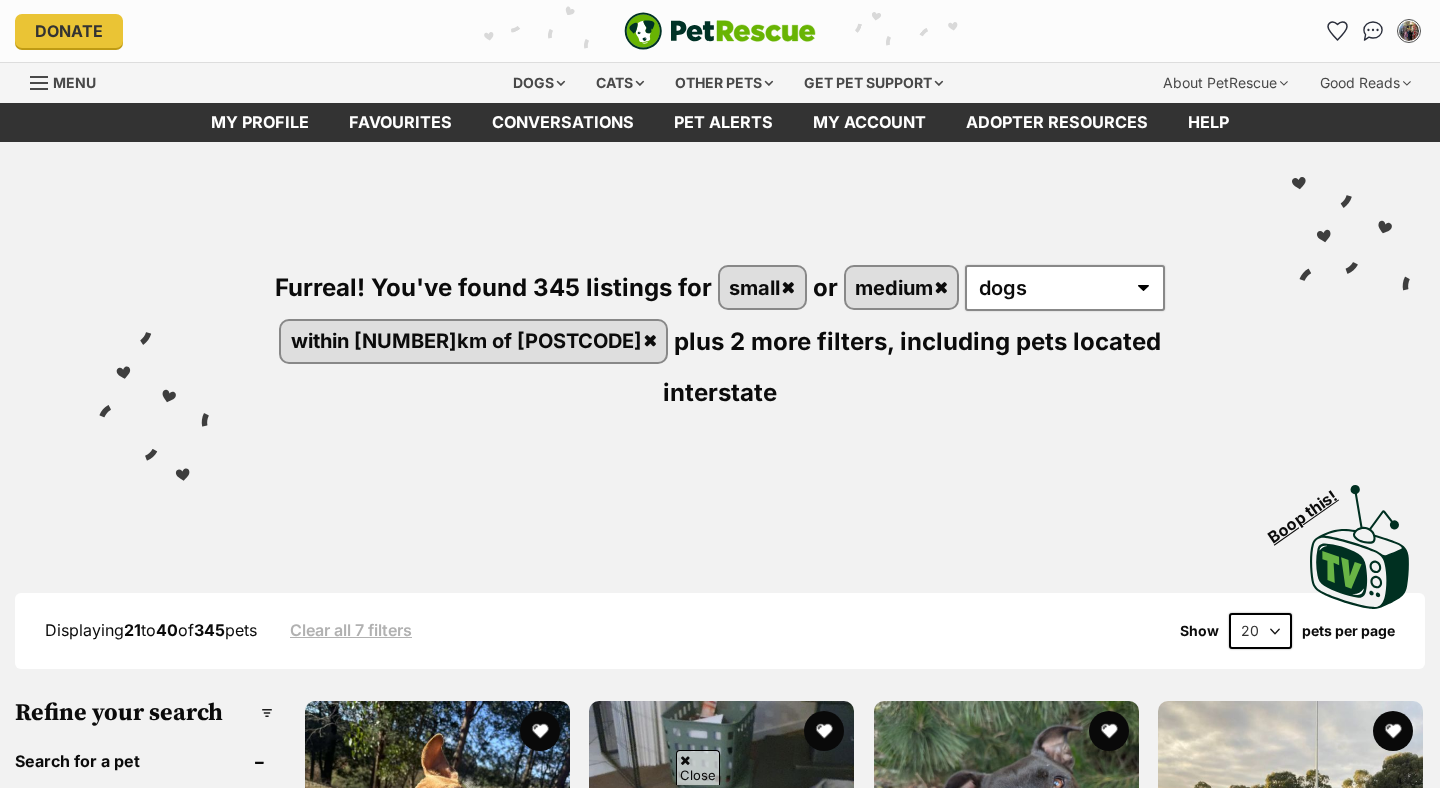 scroll, scrollTop: 469, scrollLeft: 0, axis: vertical 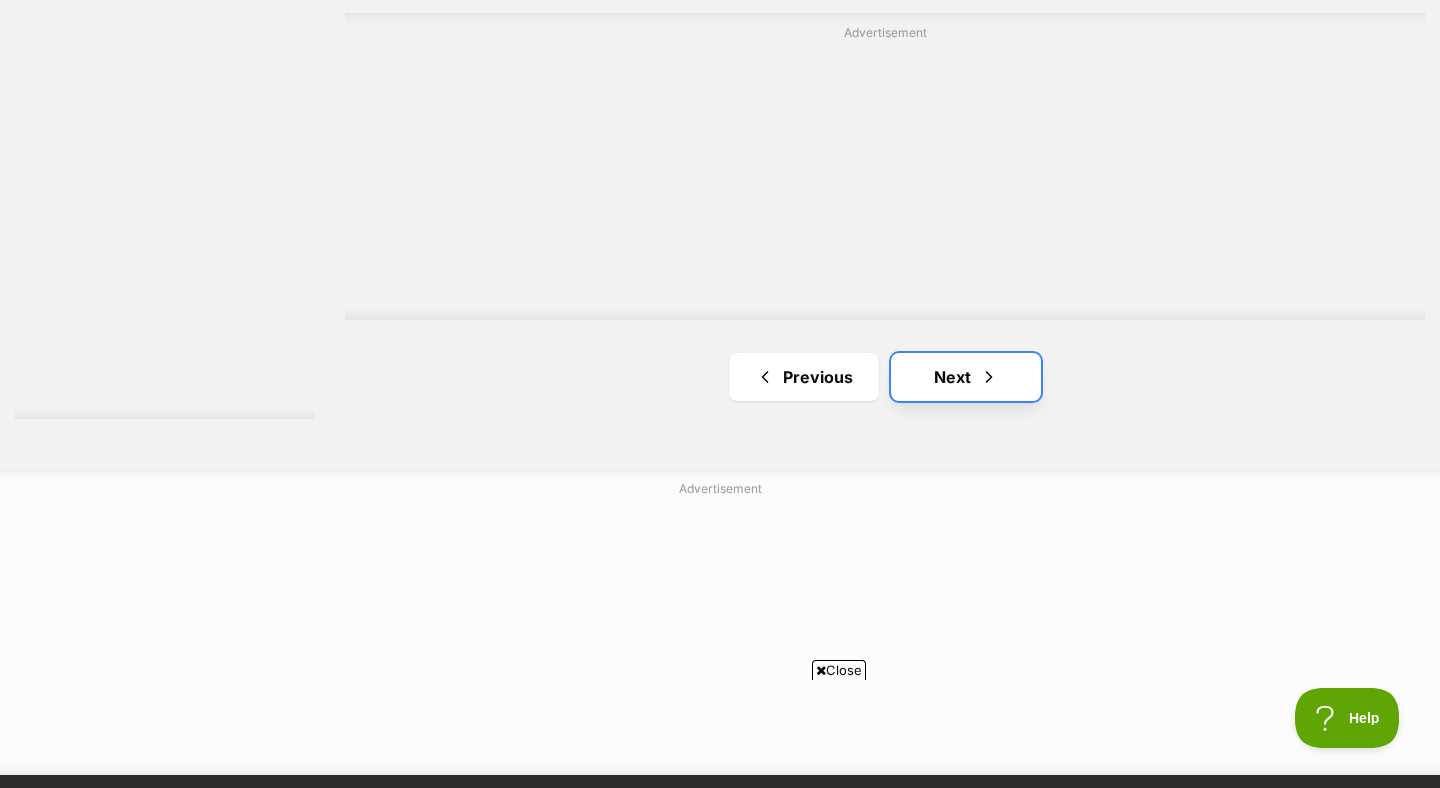 click at bounding box center [989, 377] 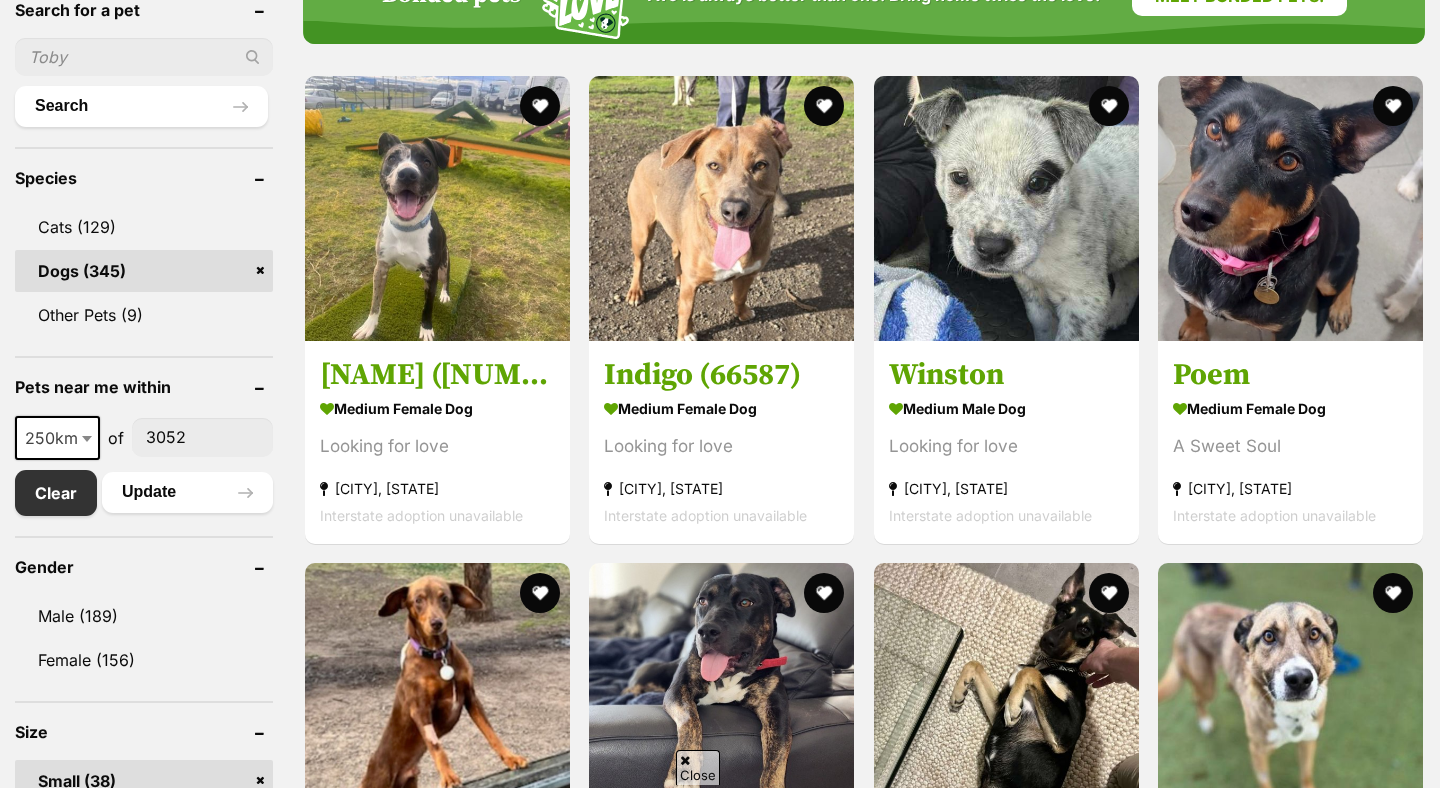 scroll, scrollTop: 703, scrollLeft: 0, axis: vertical 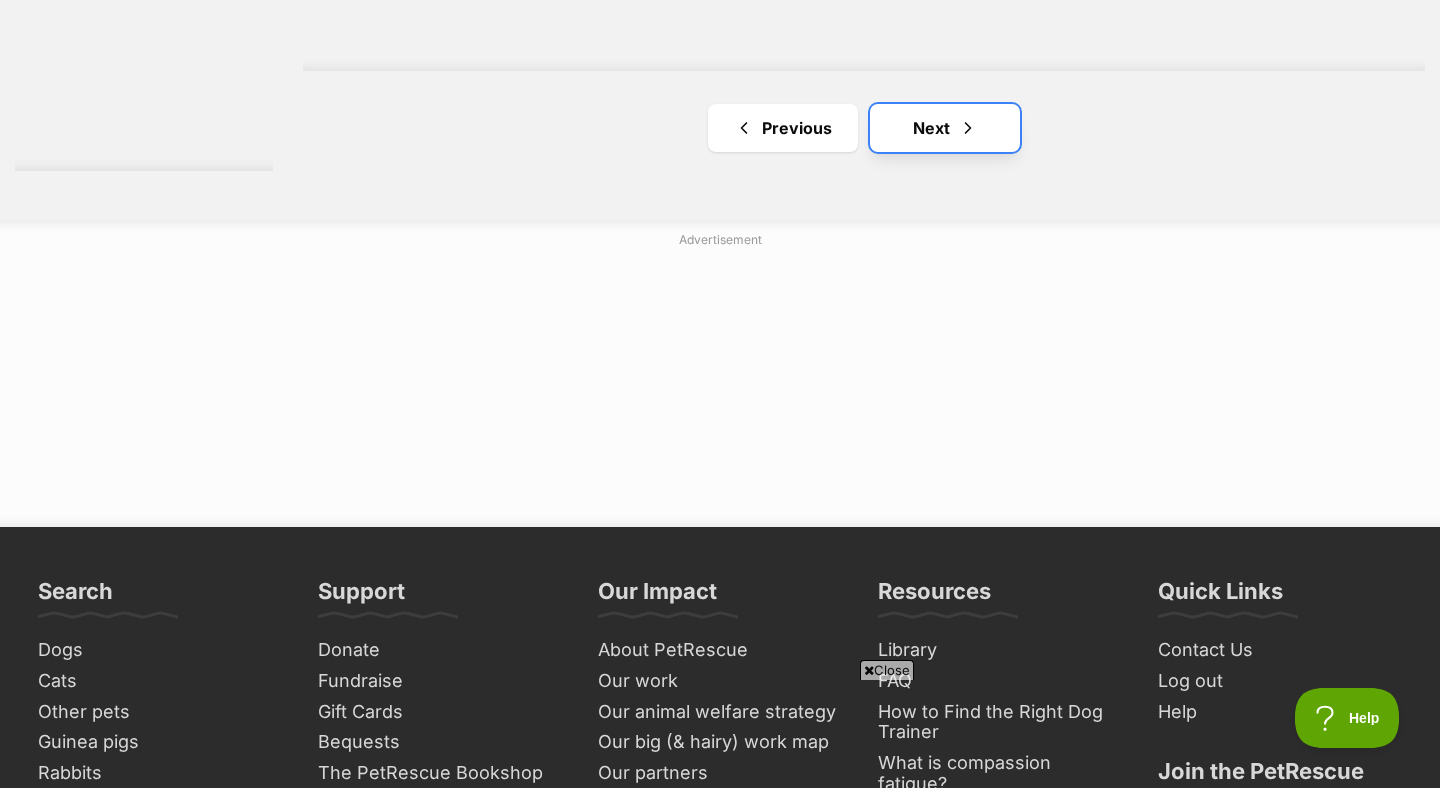 click on "Next" at bounding box center [945, 128] 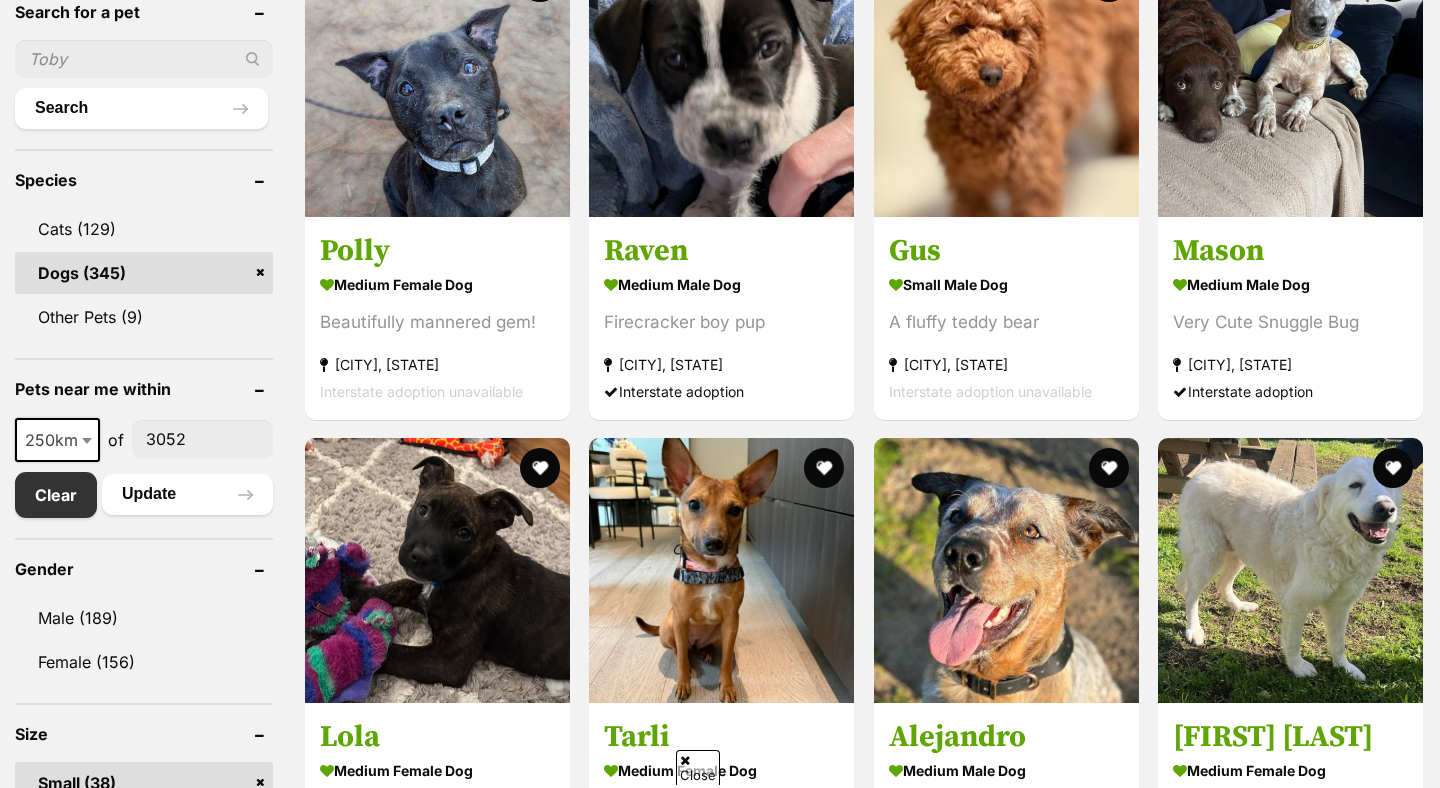 scroll, scrollTop: 701, scrollLeft: 0, axis: vertical 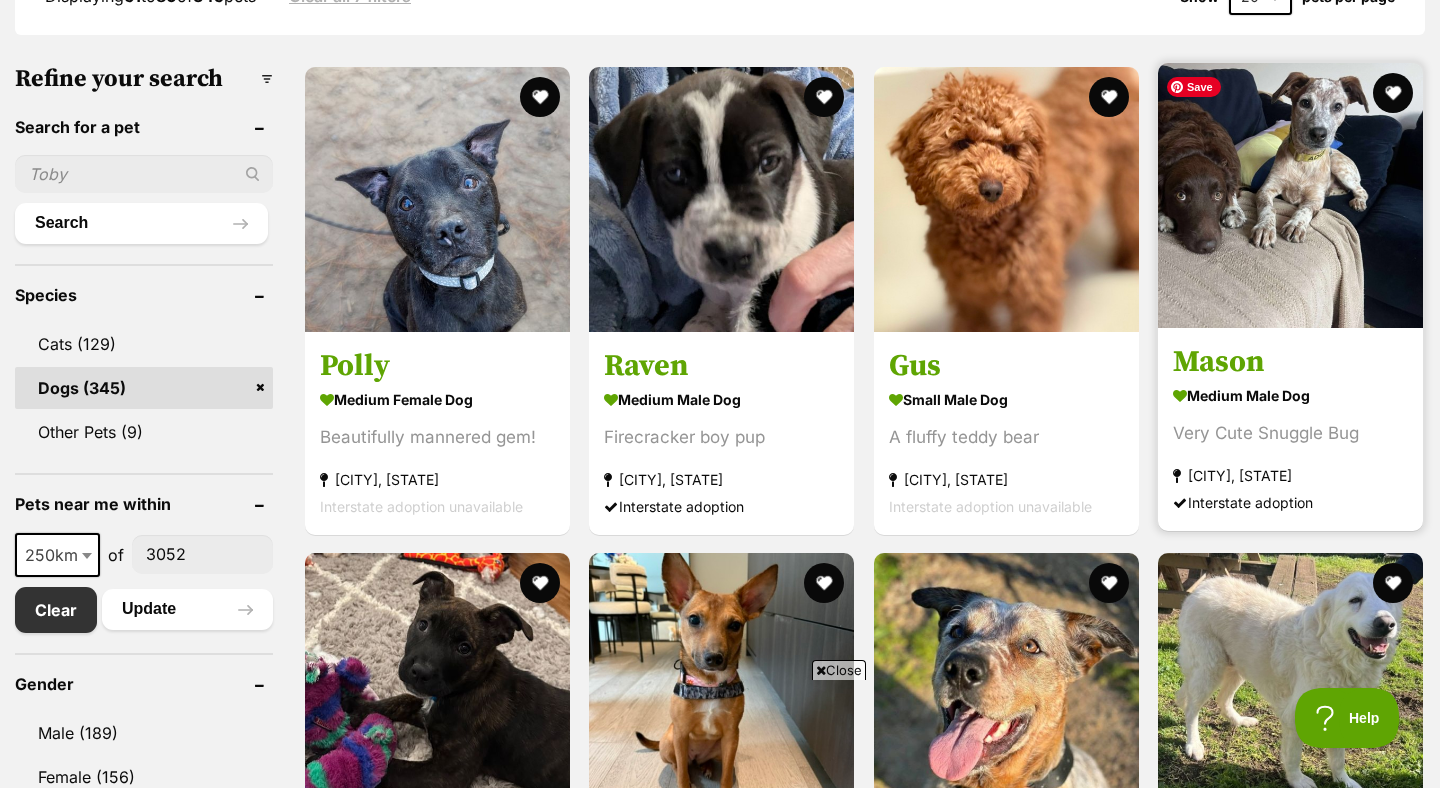click at bounding box center (1290, 195) 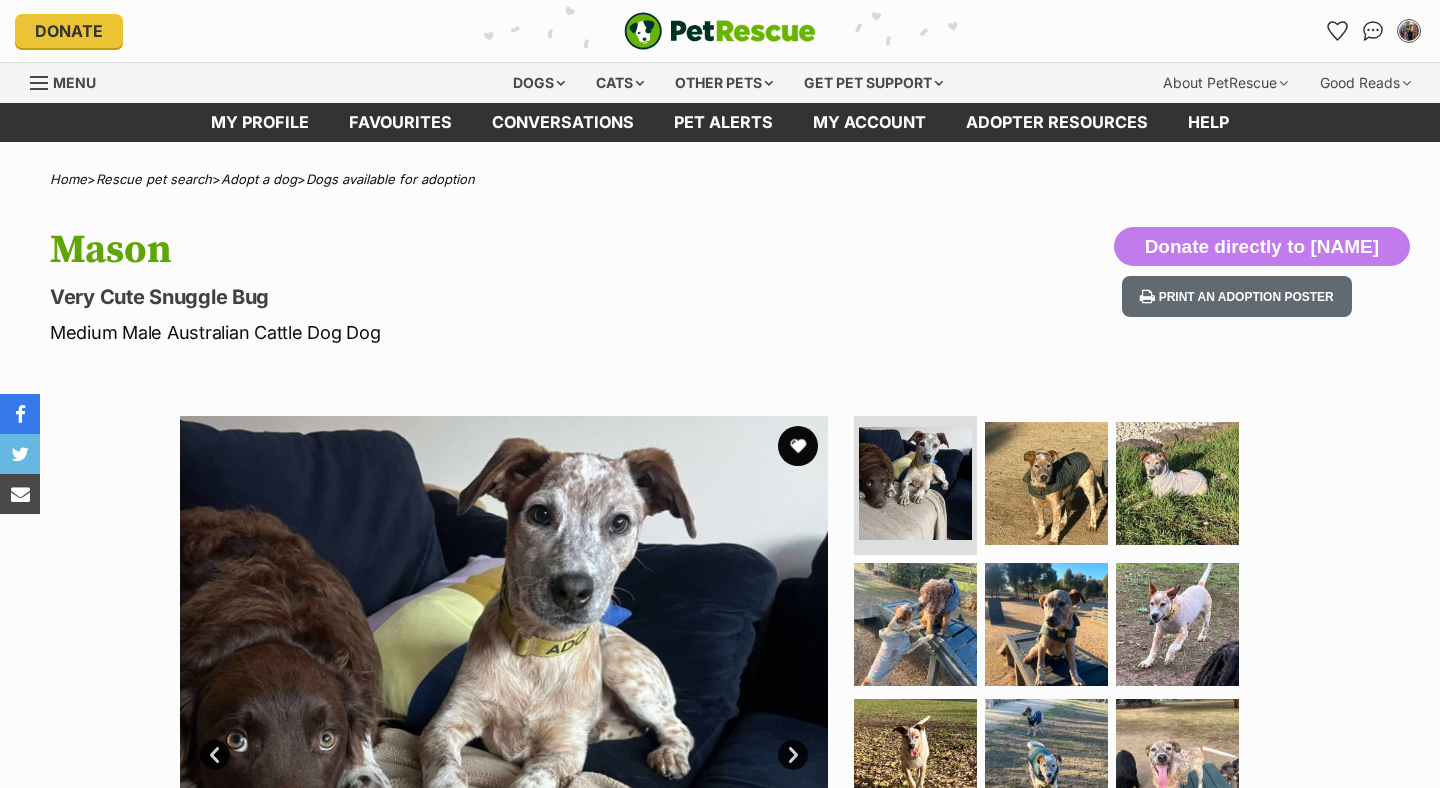 scroll, scrollTop: 0, scrollLeft: 0, axis: both 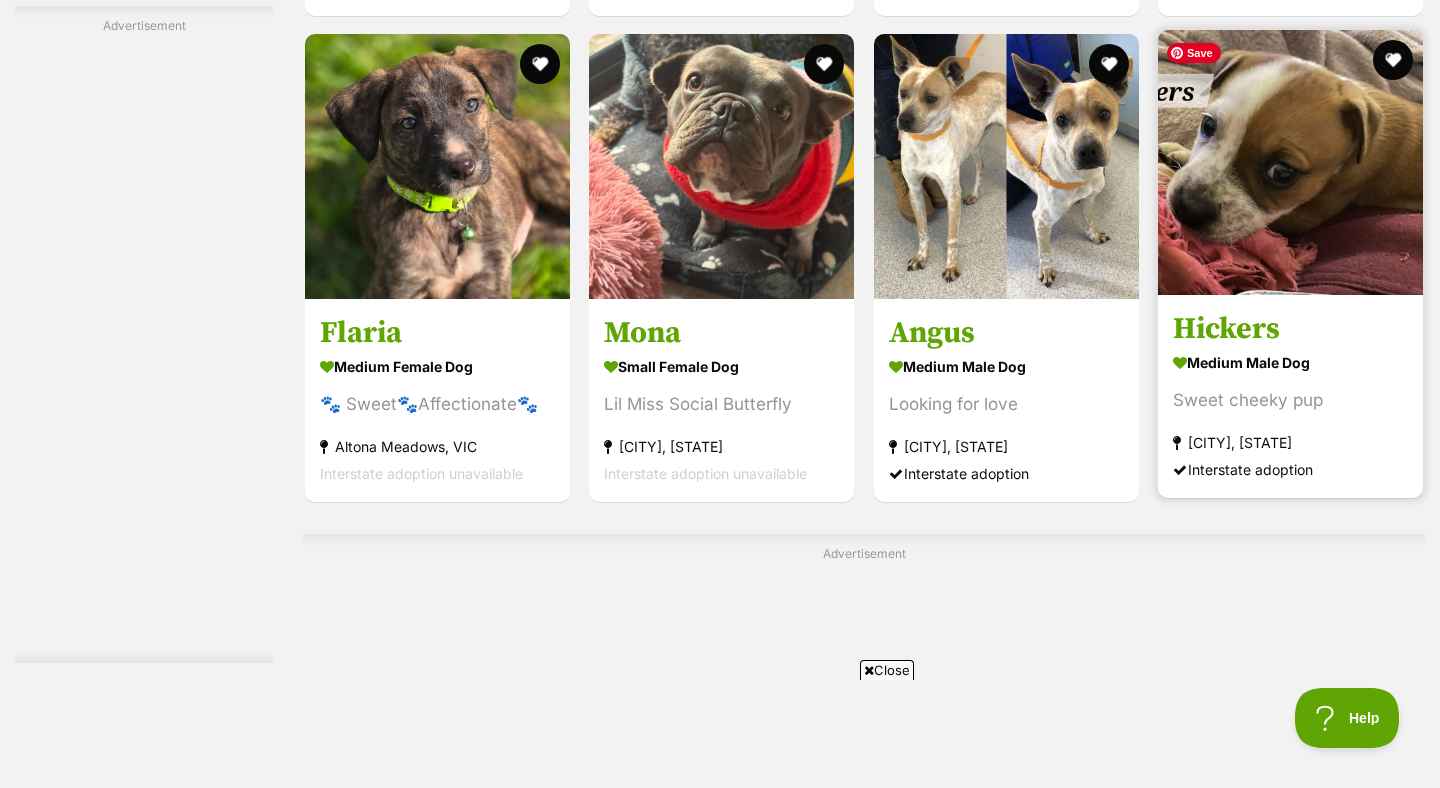 click at bounding box center (1290, 162) 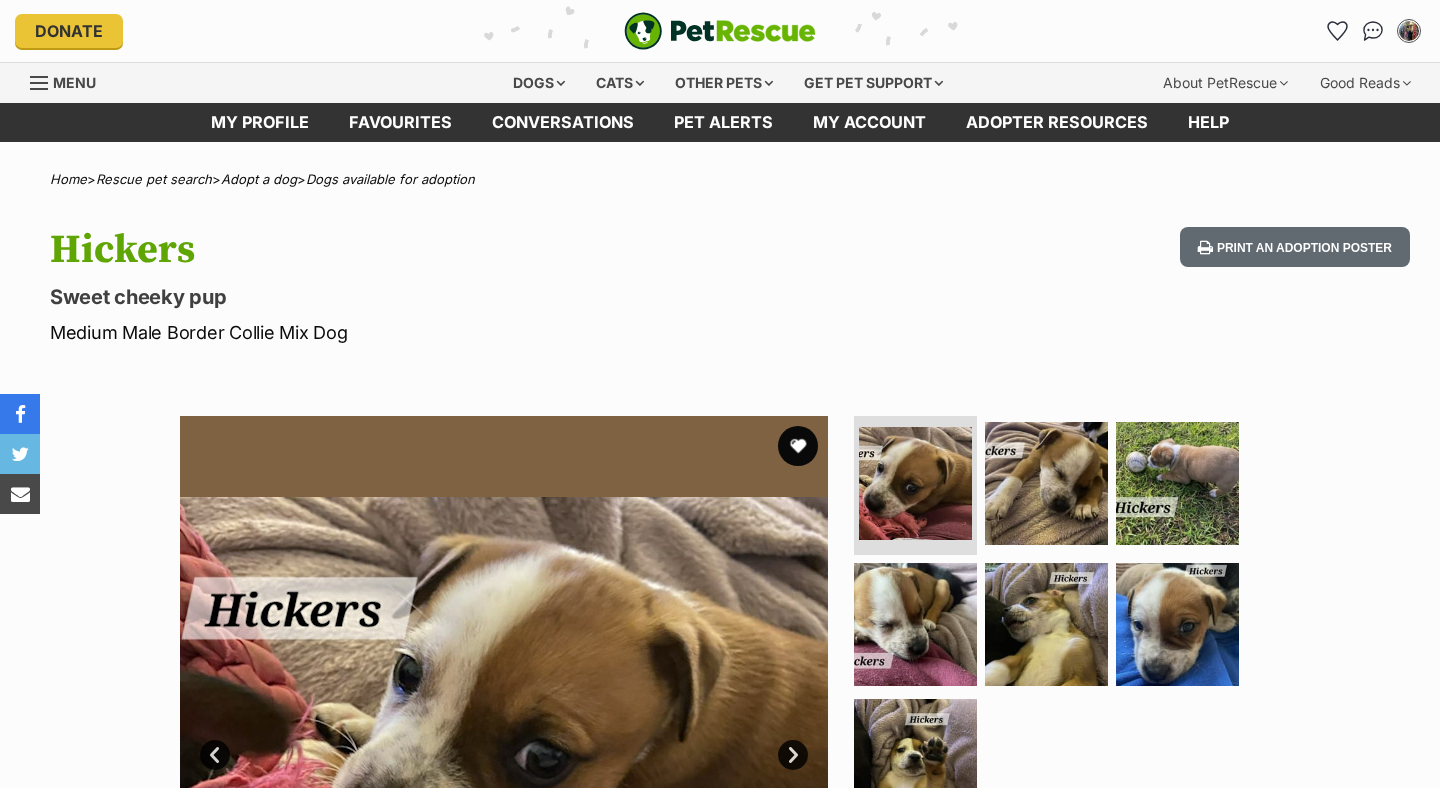 scroll, scrollTop: 0, scrollLeft: 0, axis: both 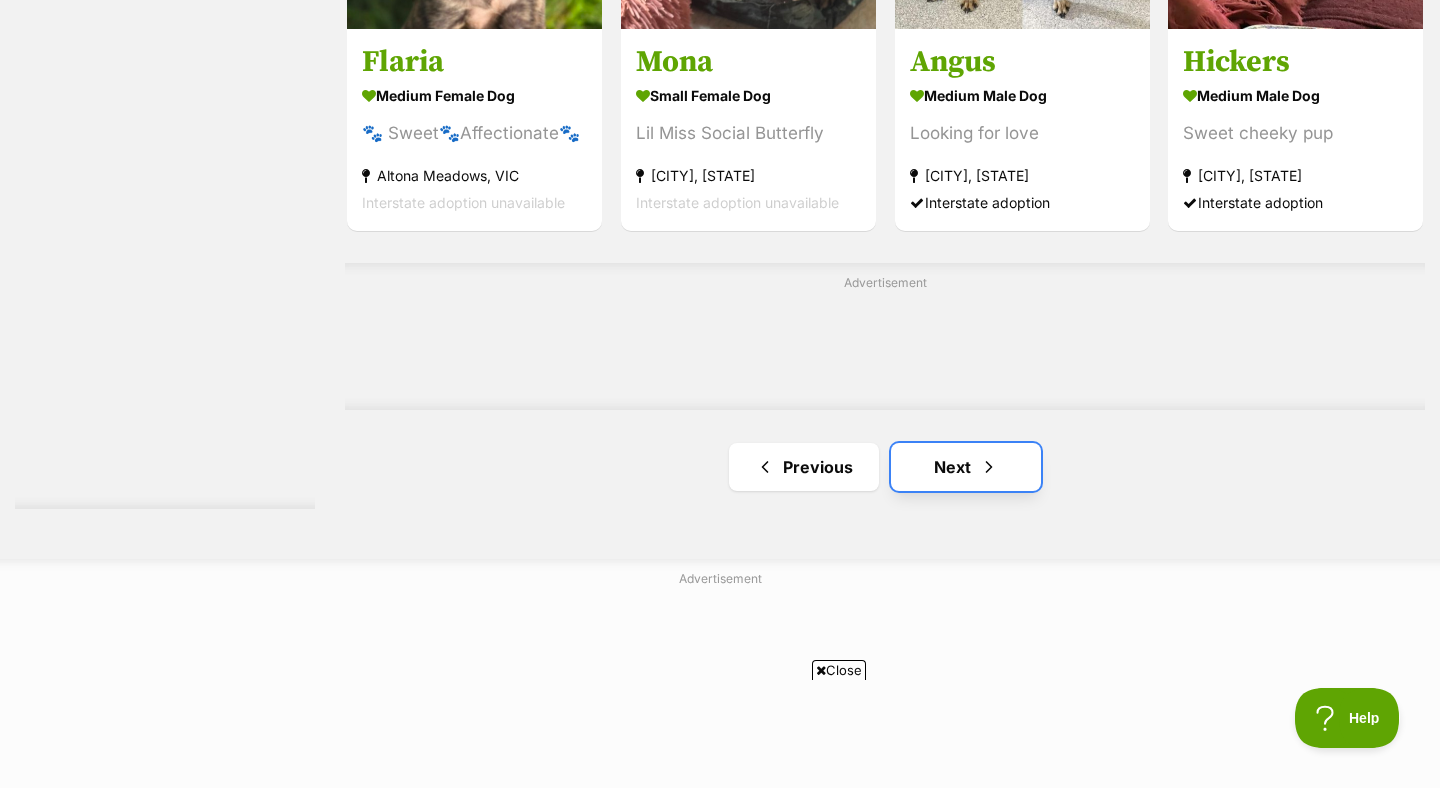 click on "Next" at bounding box center (966, 467) 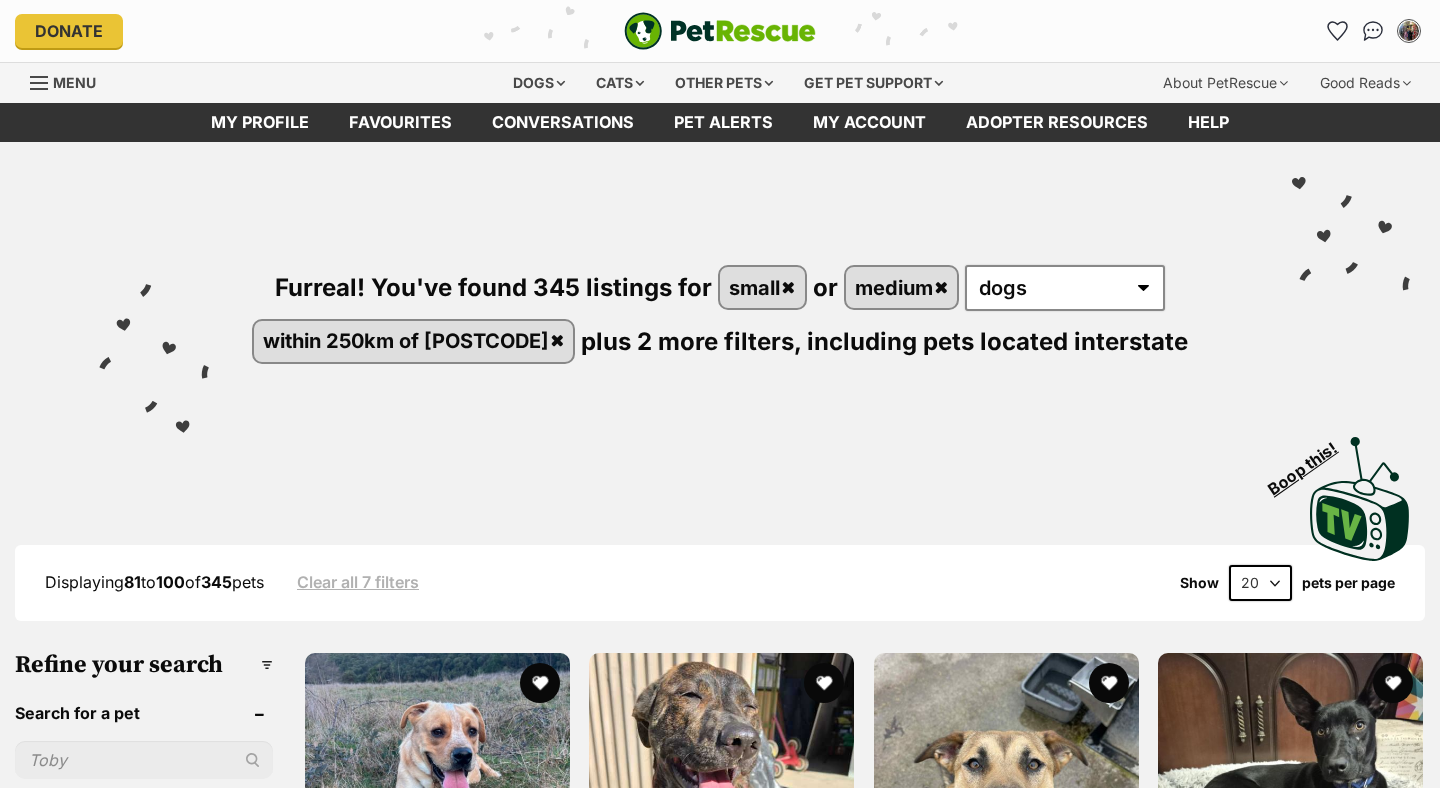 scroll, scrollTop: 0, scrollLeft: 0, axis: both 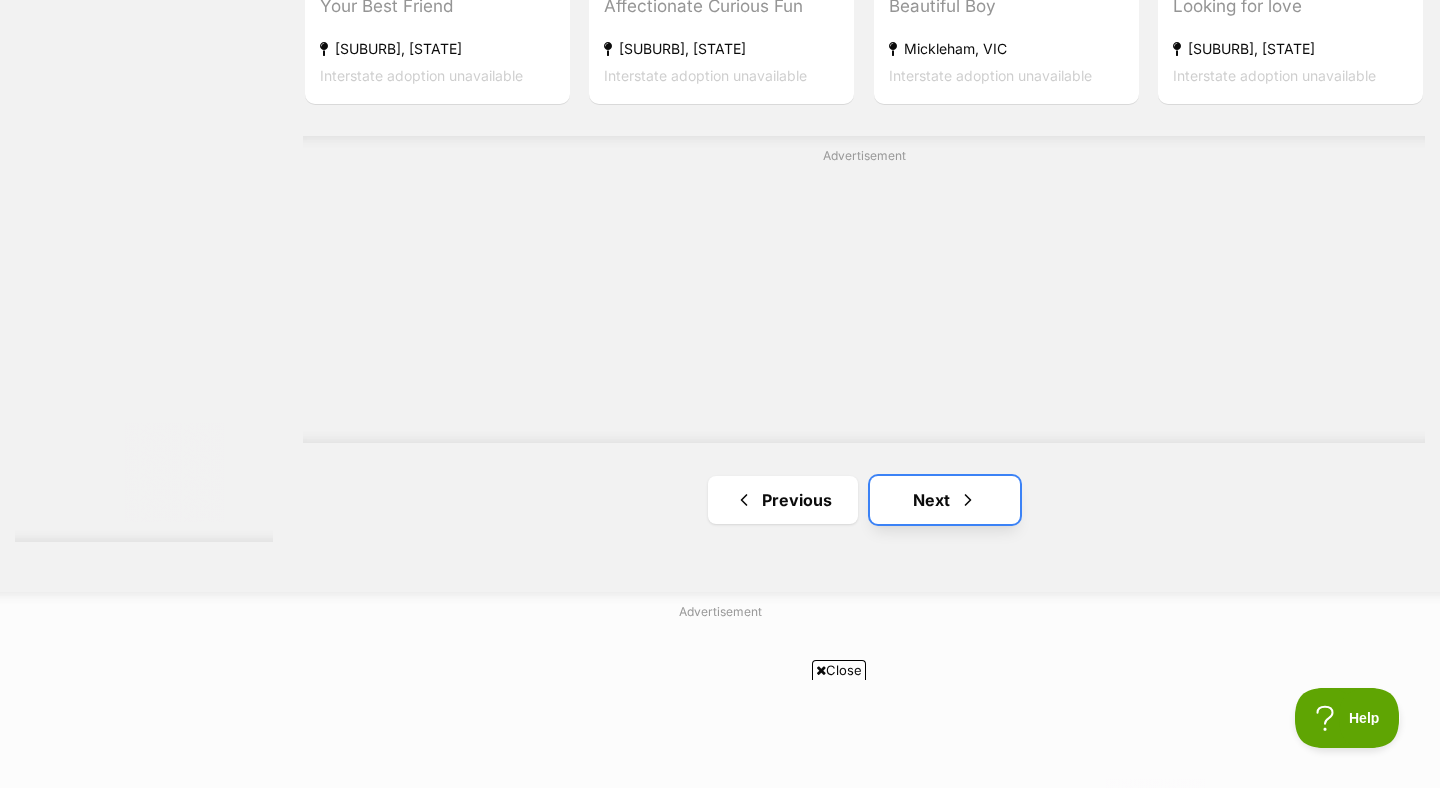 click on "Next" at bounding box center (945, 500) 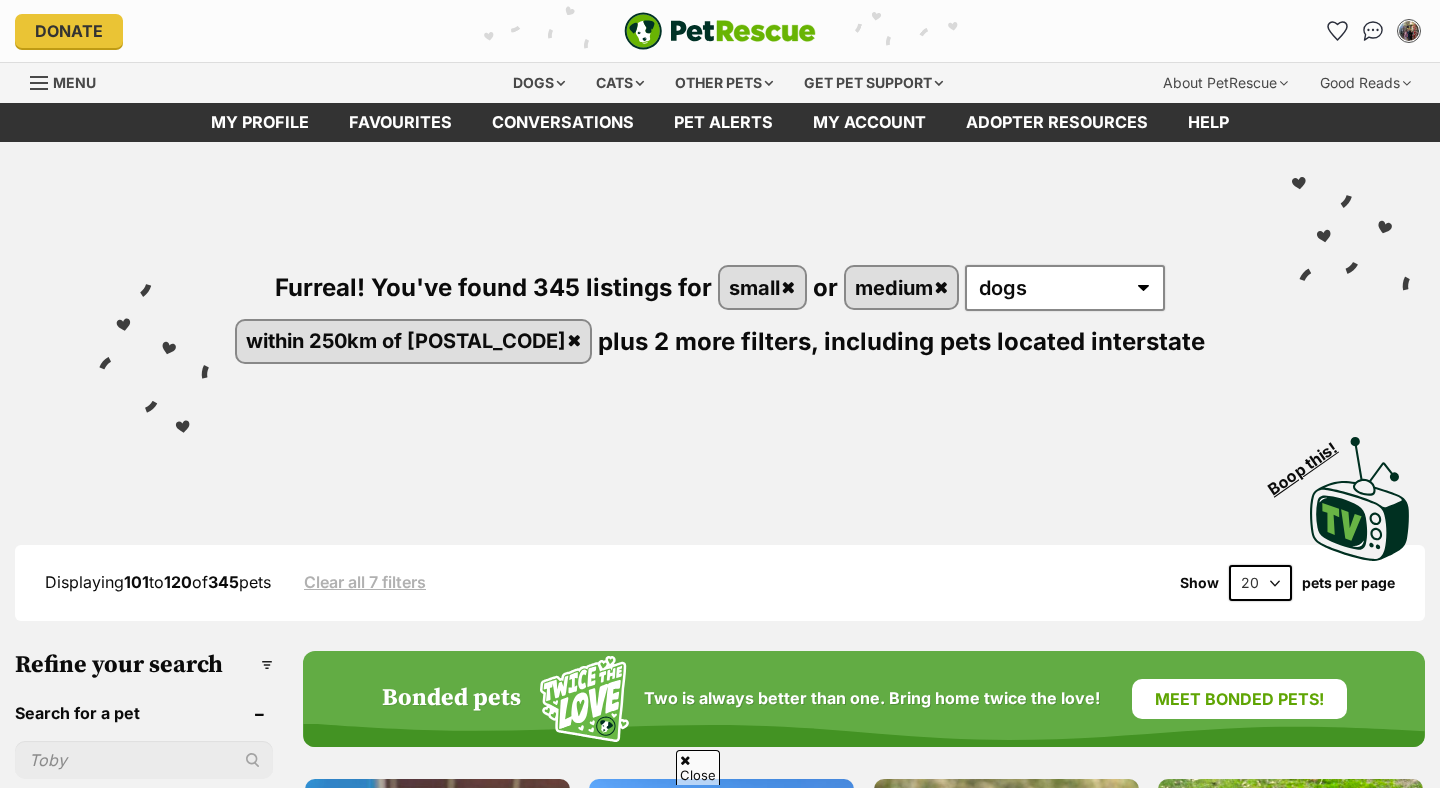 scroll, scrollTop: 726, scrollLeft: 0, axis: vertical 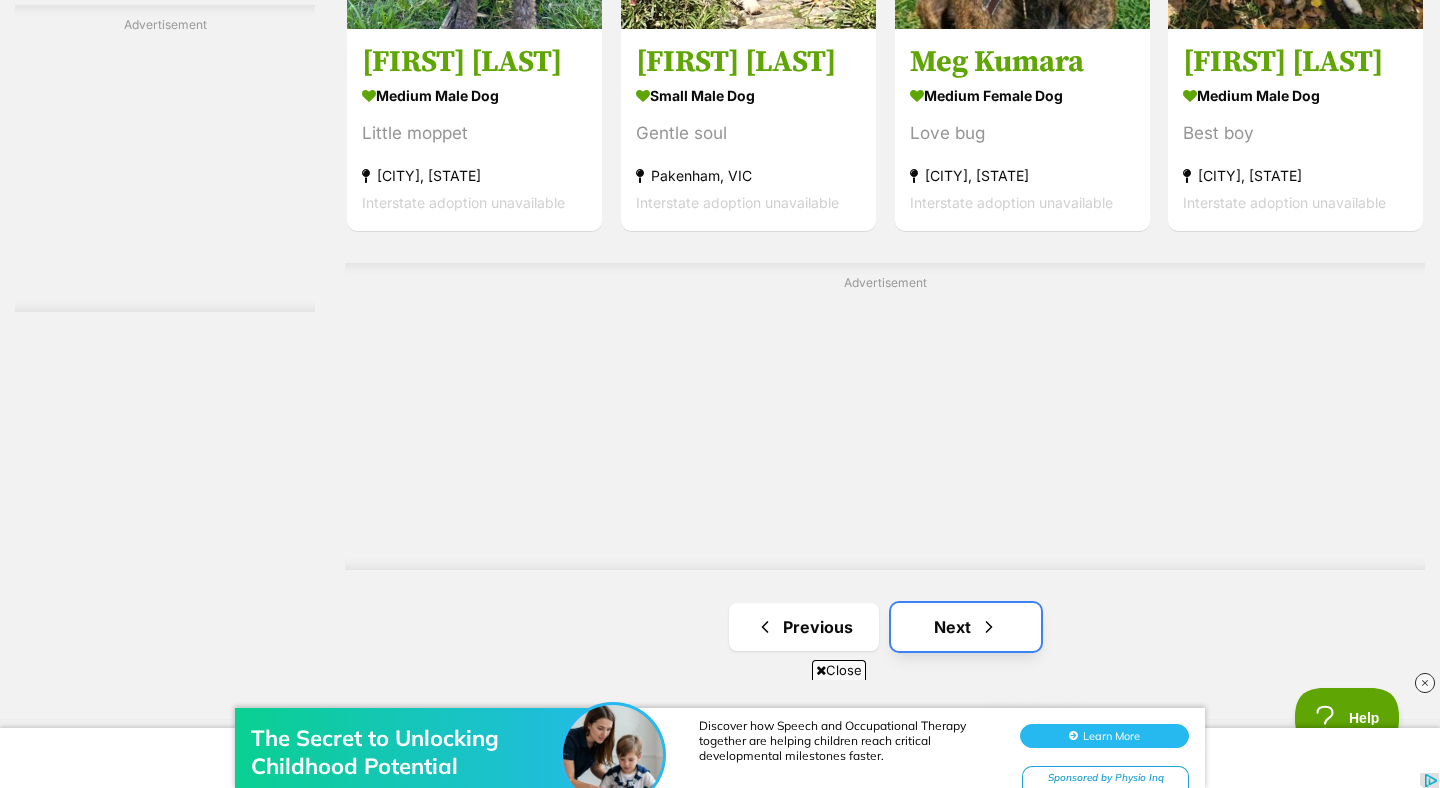 click on "Next" at bounding box center [966, 627] 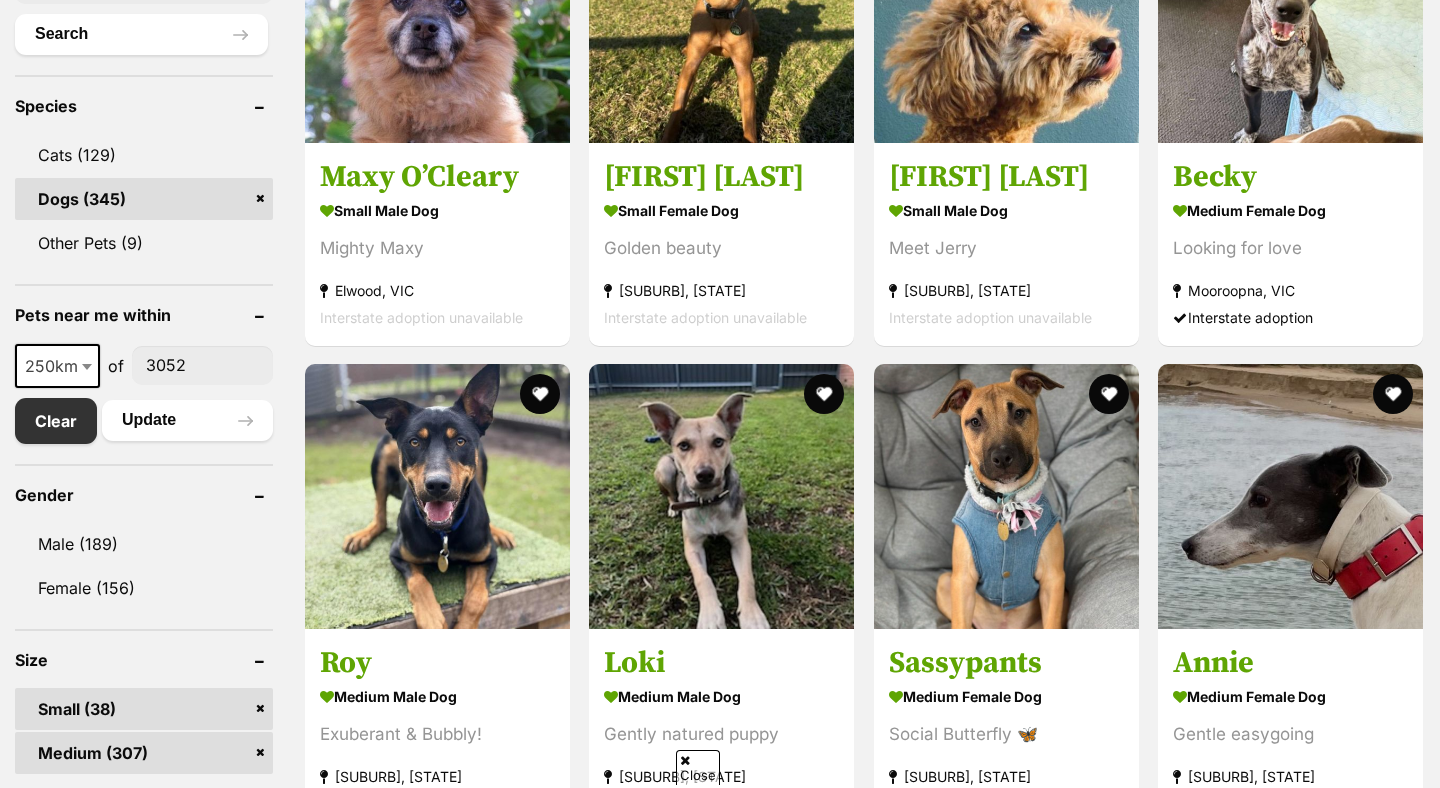 scroll, scrollTop: 775, scrollLeft: 0, axis: vertical 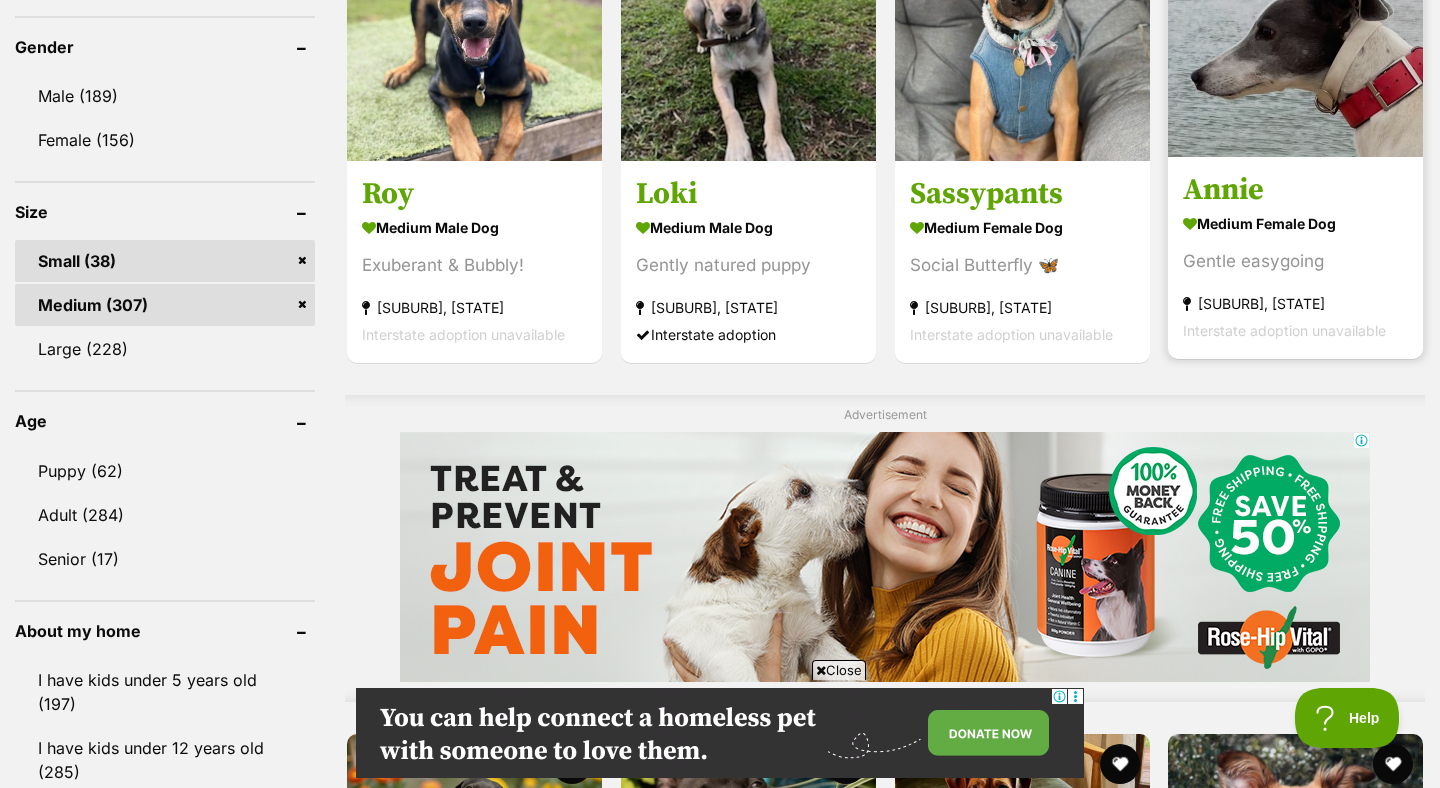 click at bounding box center [1295, 29] 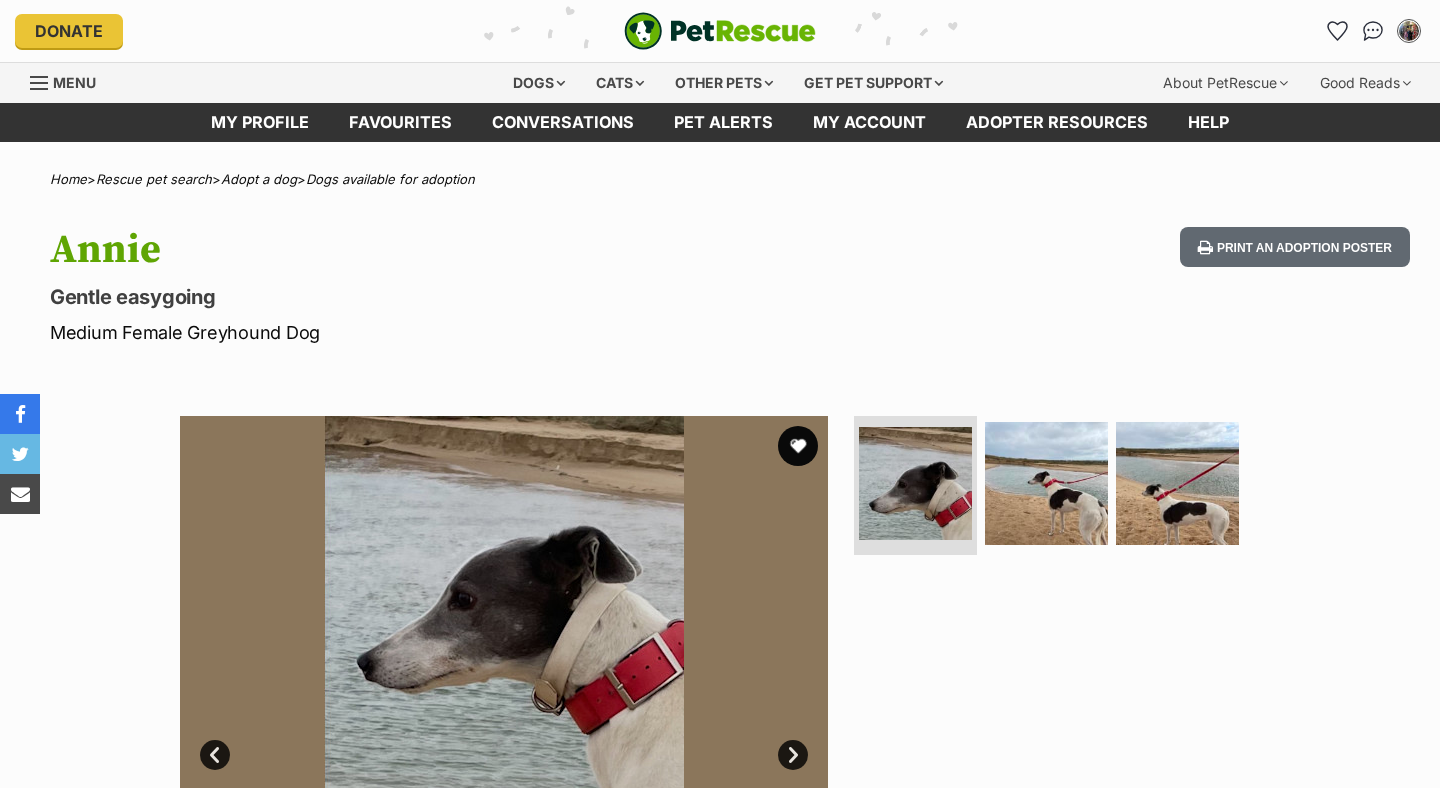 scroll, scrollTop: 0, scrollLeft: 0, axis: both 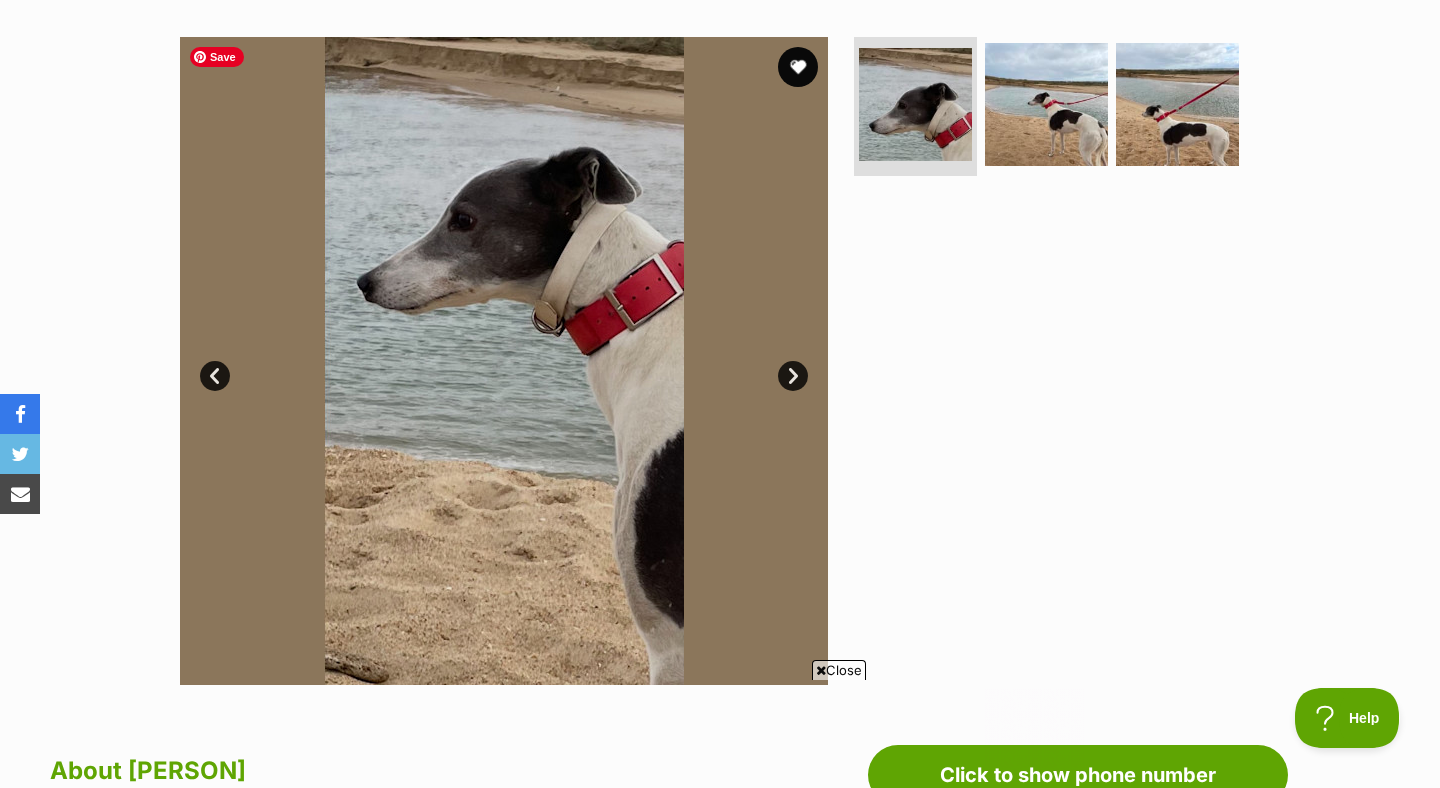 click on "Next" at bounding box center [793, 376] 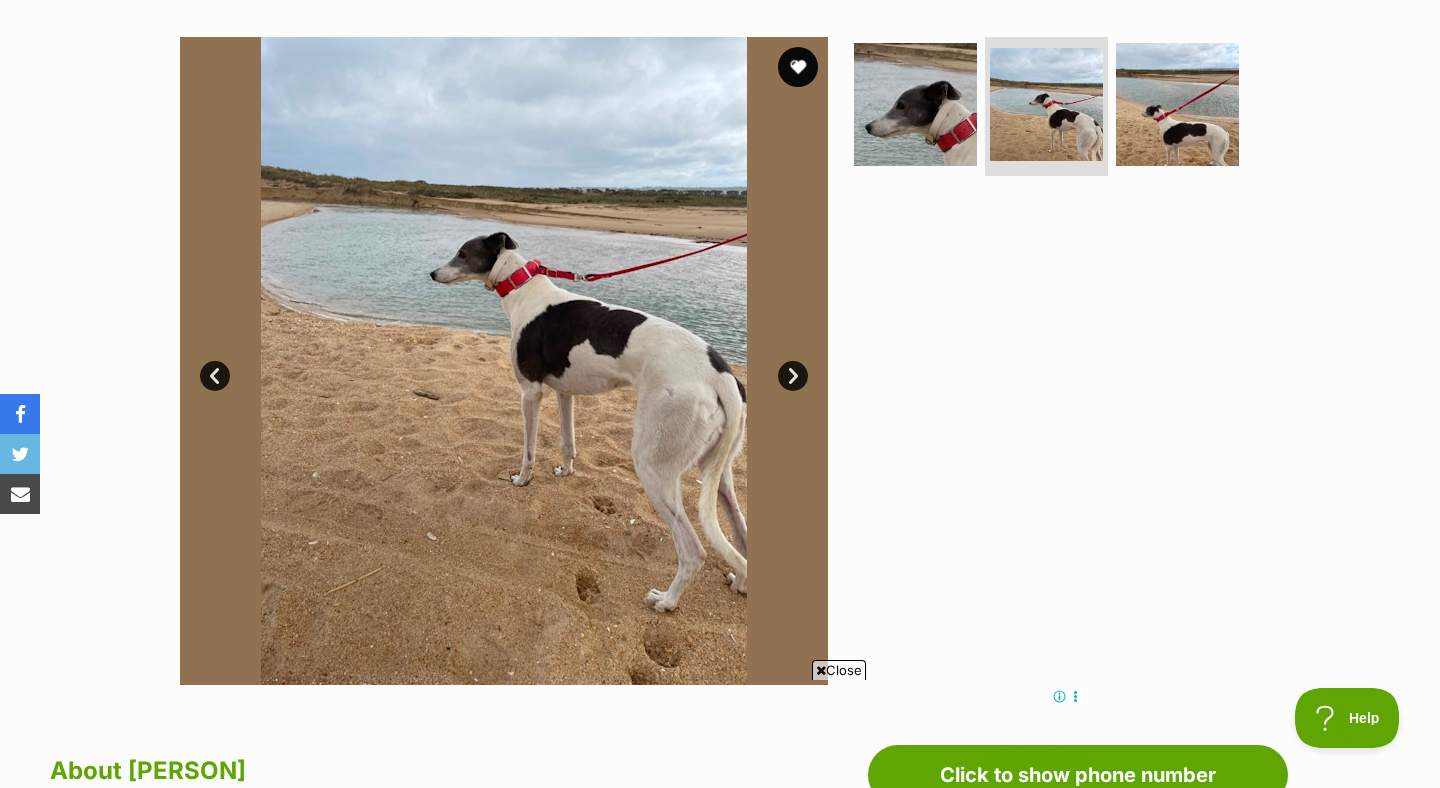 scroll, scrollTop: 0, scrollLeft: 0, axis: both 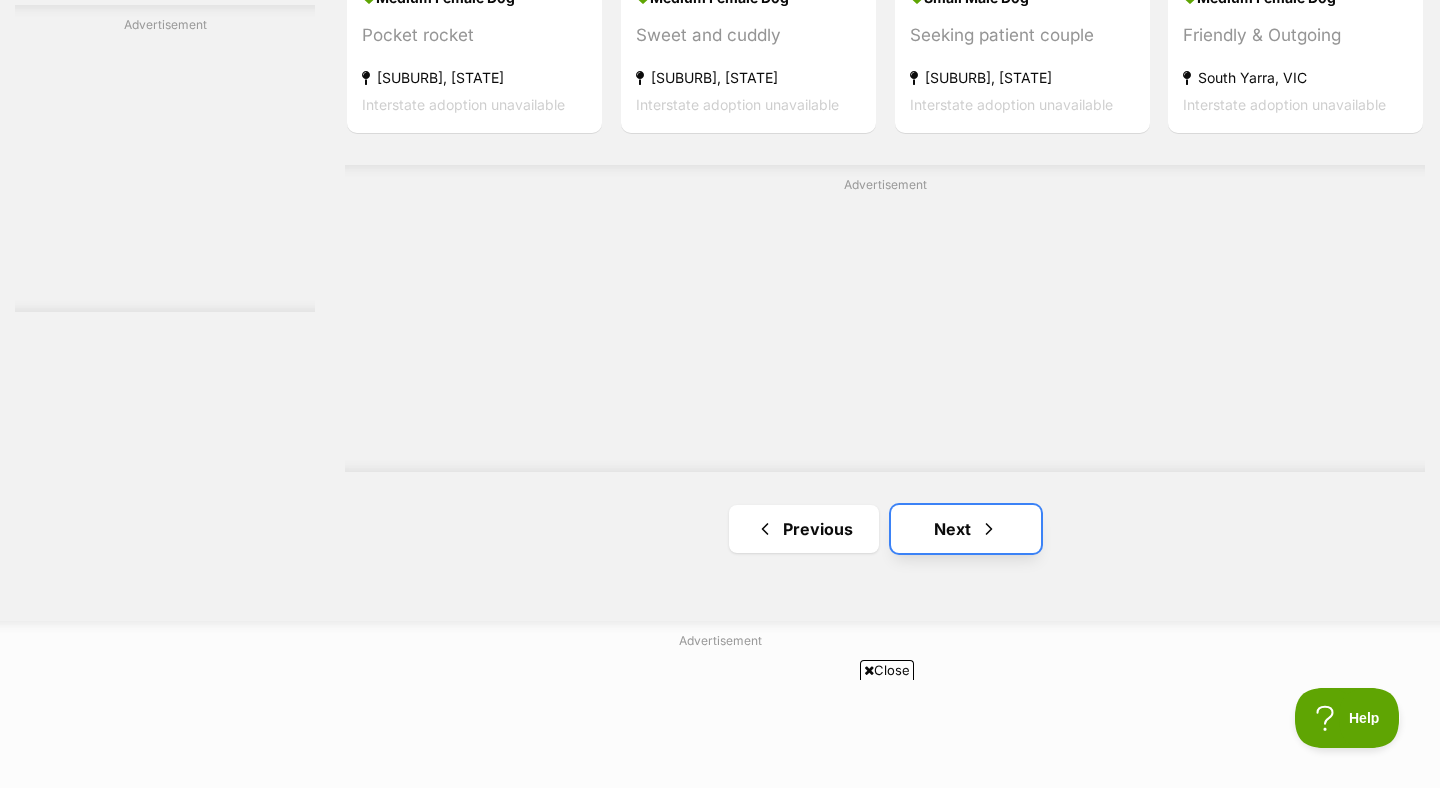 click on "Next" at bounding box center (966, 529) 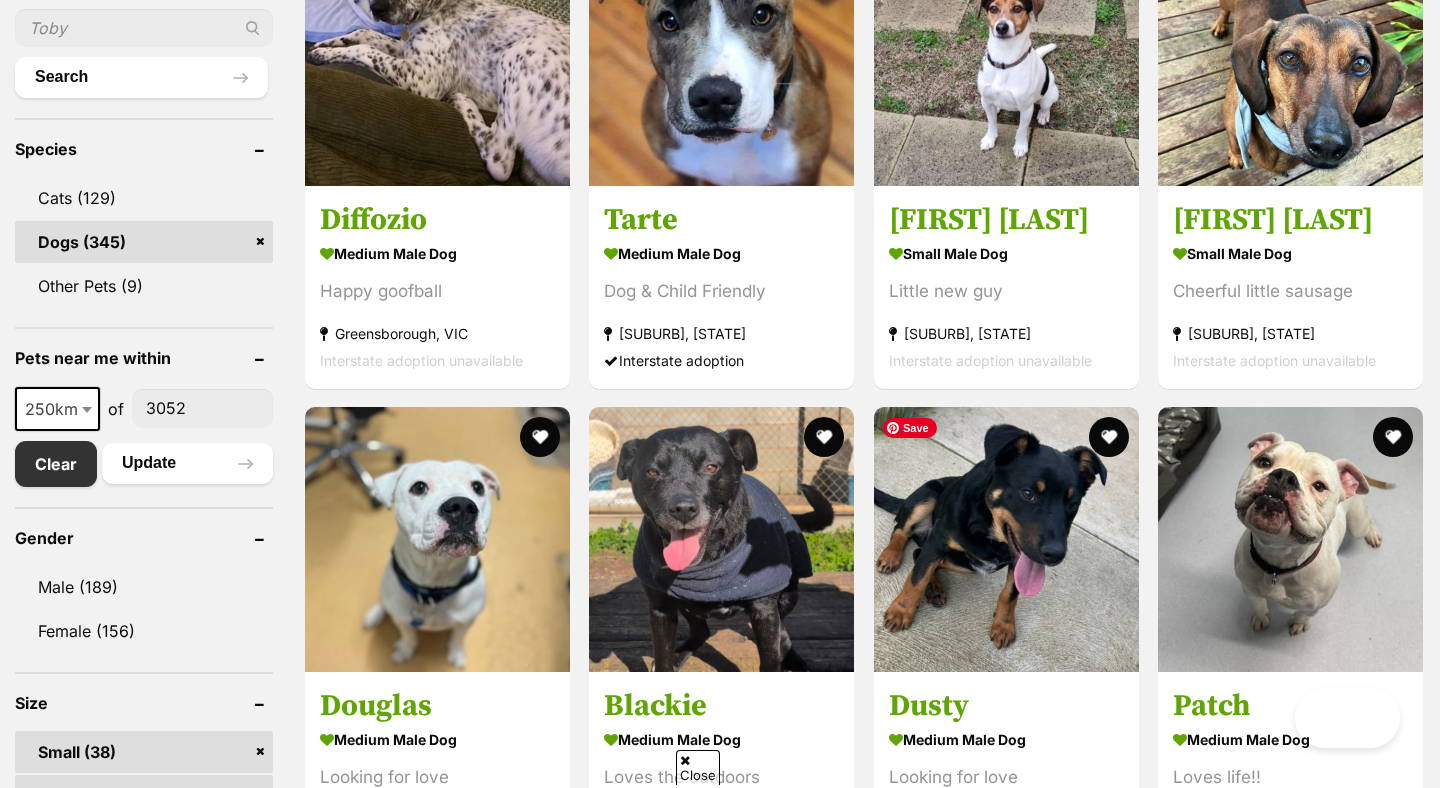 scroll, scrollTop: 455, scrollLeft: 0, axis: vertical 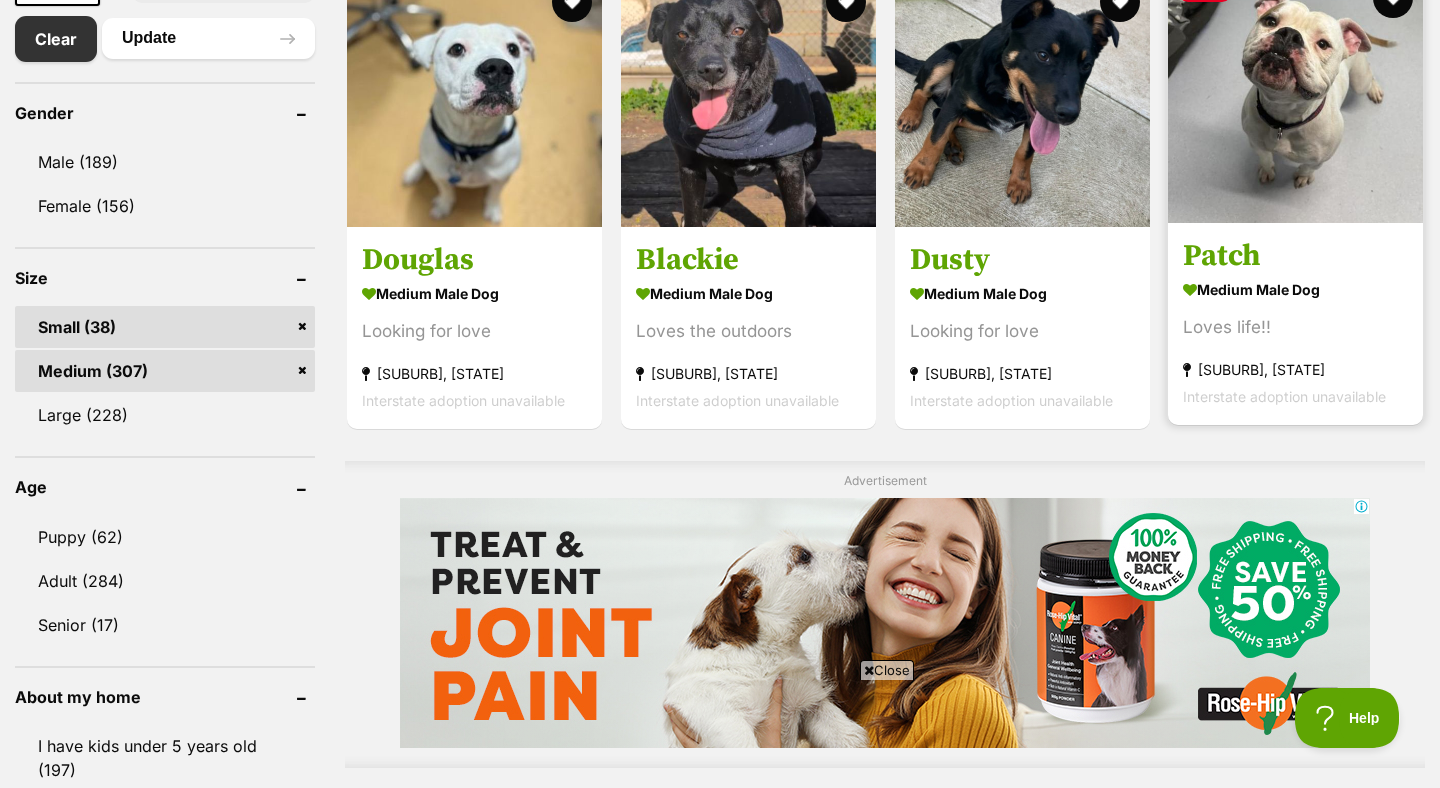 click at bounding box center [1295, 95] 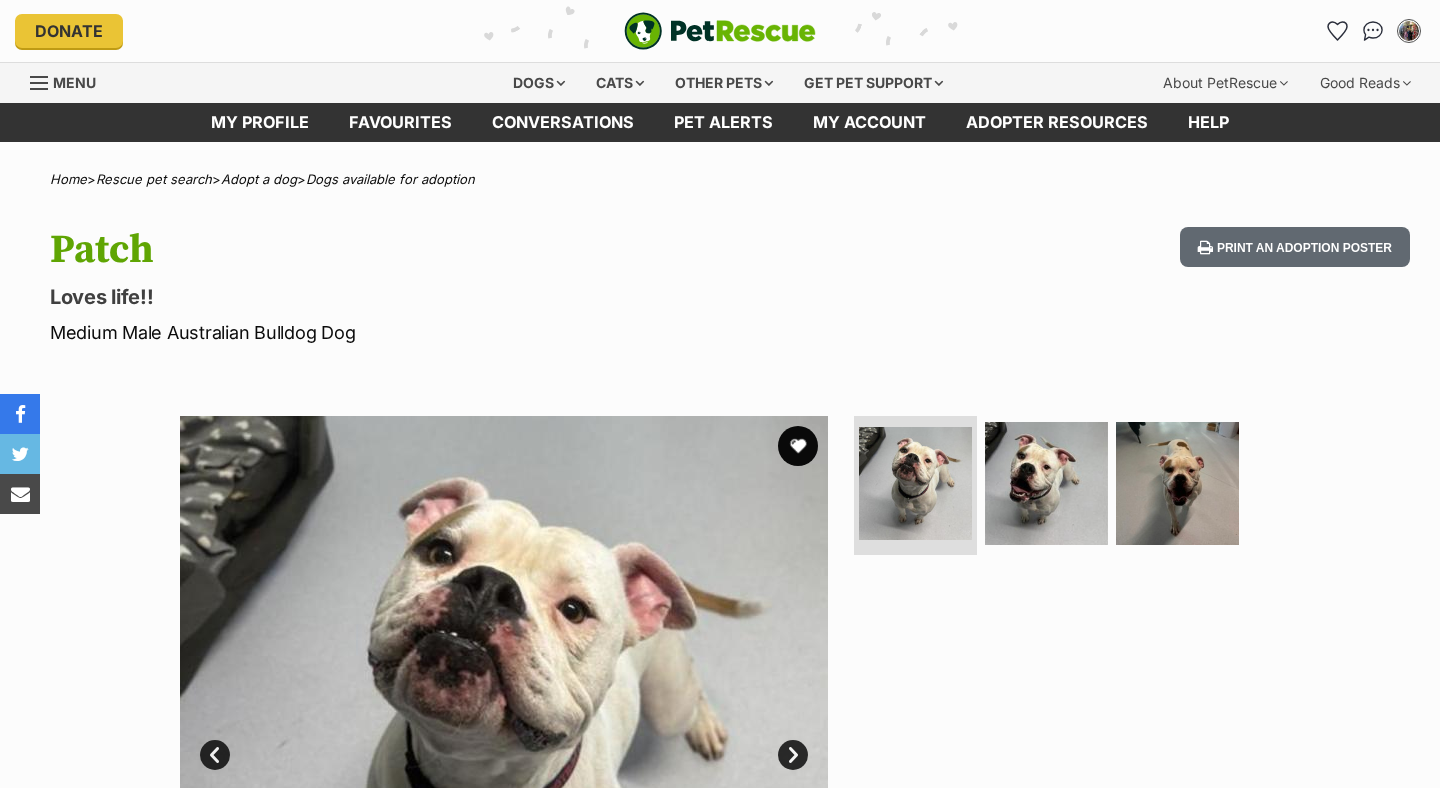 scroll, scrollTop: 0, scrollLeft: 0, axis: both 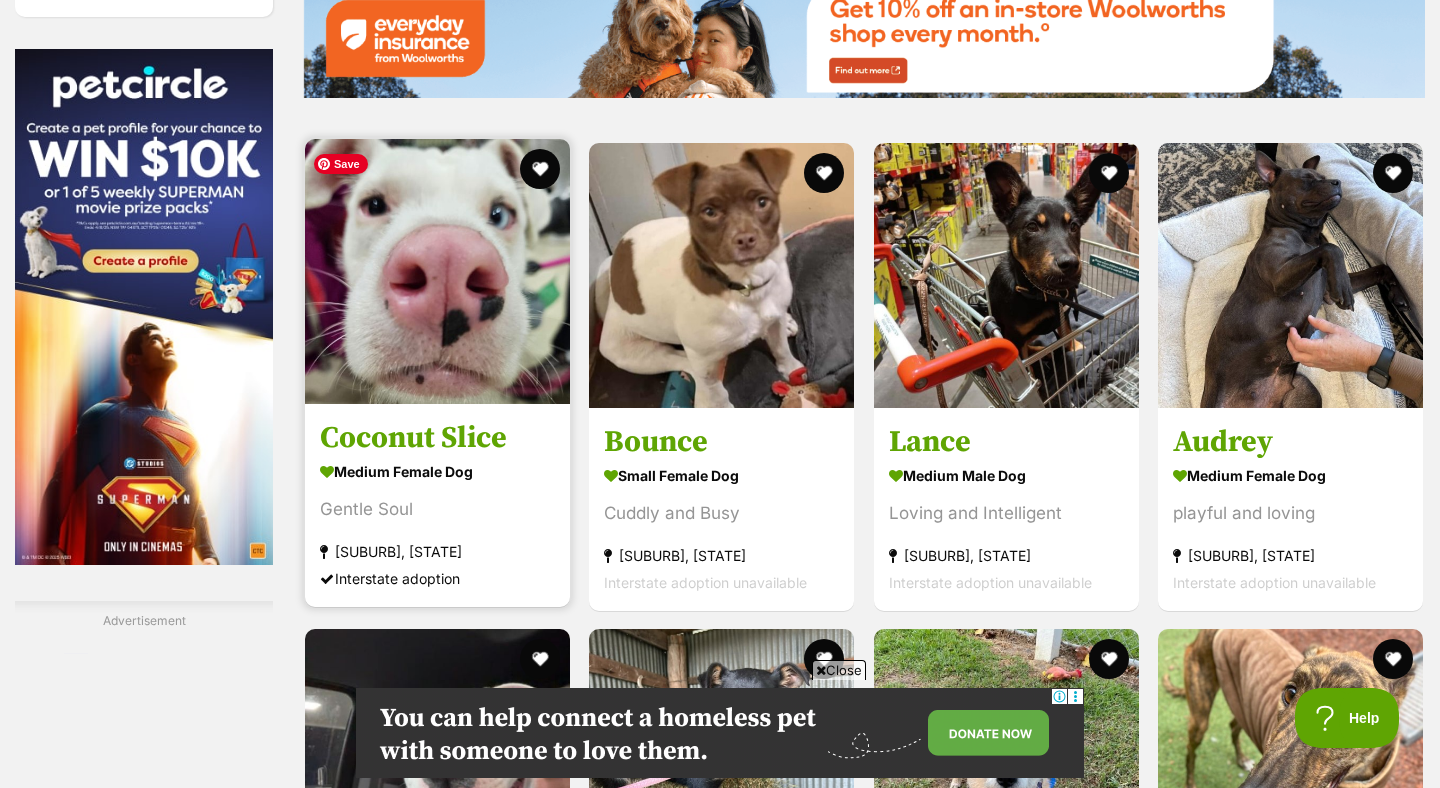 click at bounding box center (437, 271) 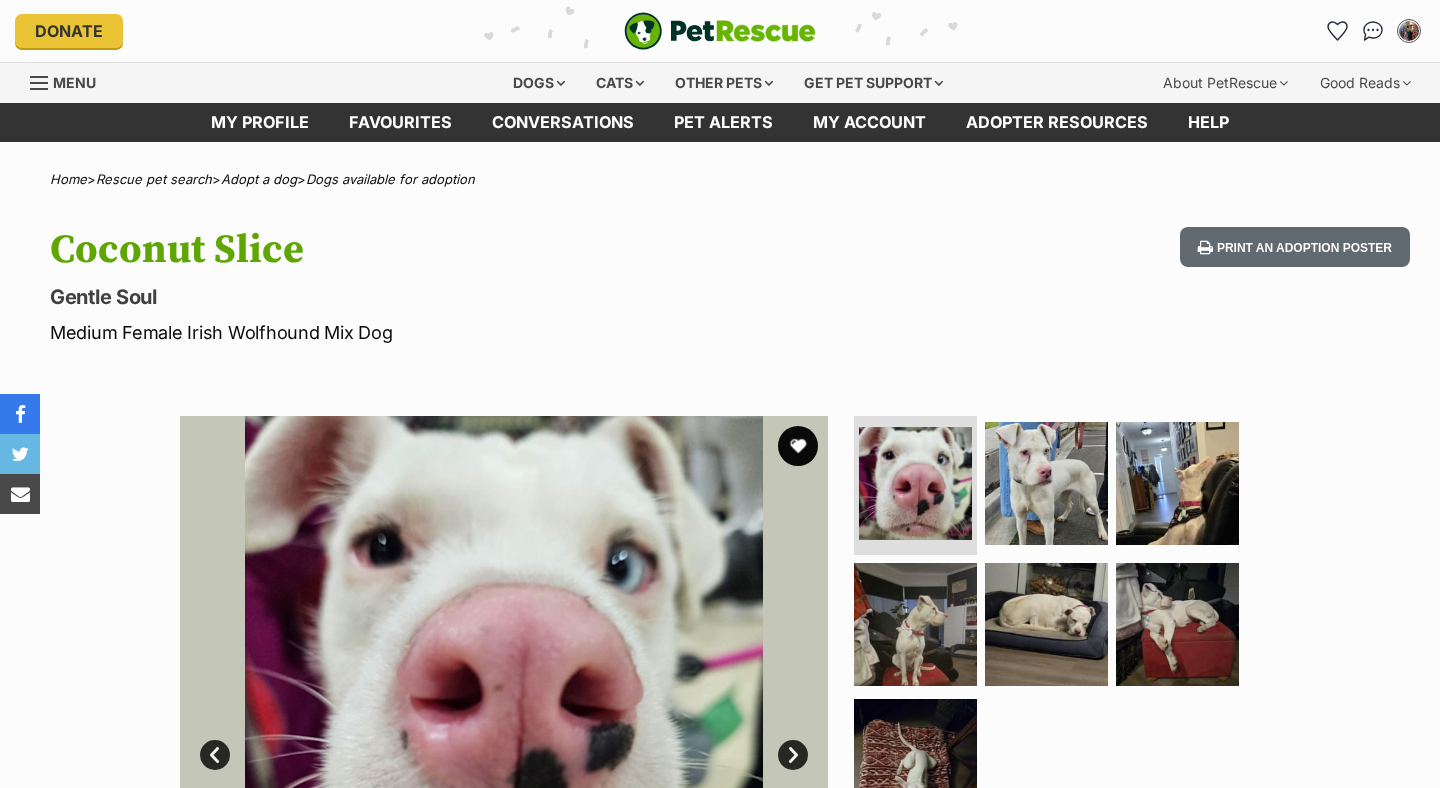 scroll, scrollTop: 0, scrollLeft: 0, axis: both 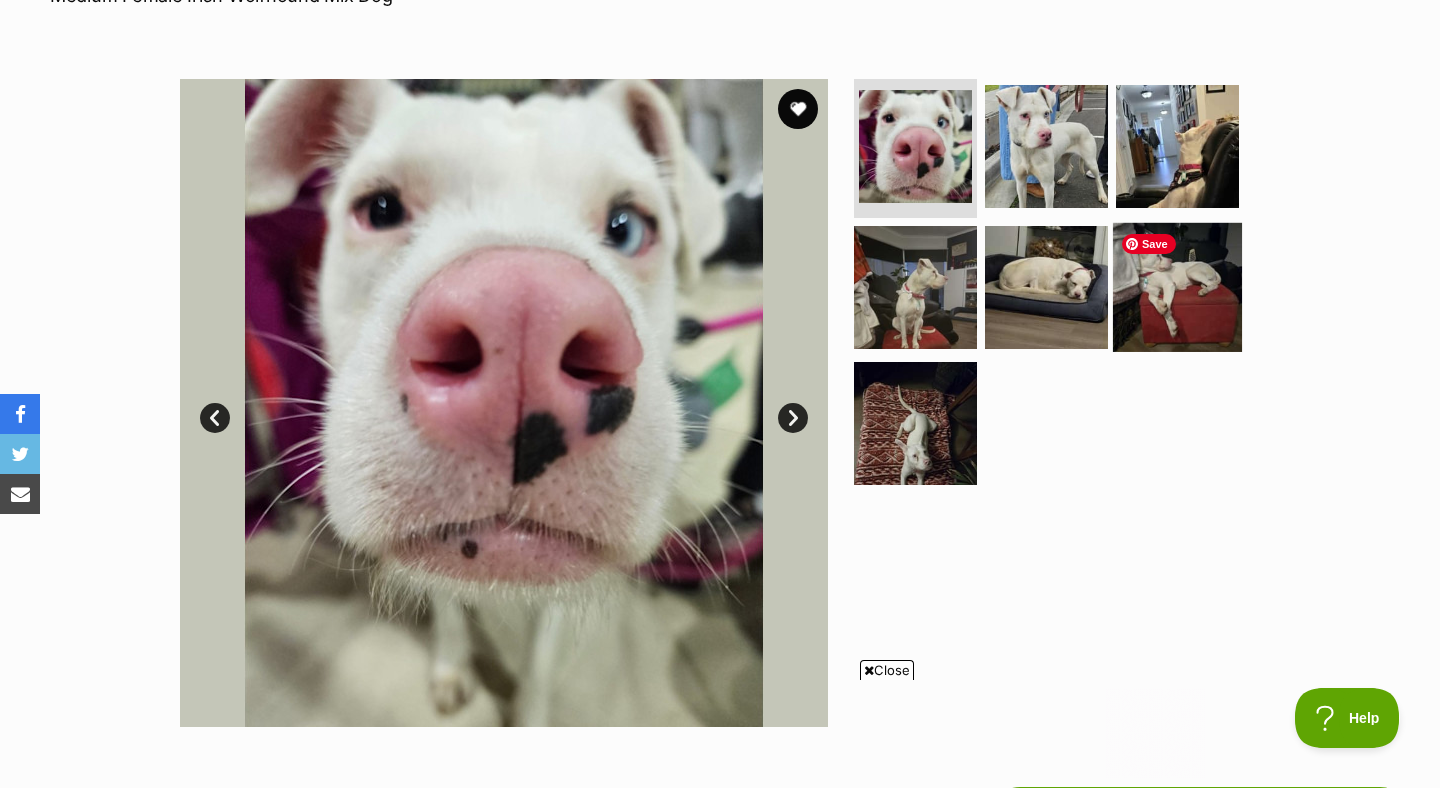 click at bounding box center [1177, 287] 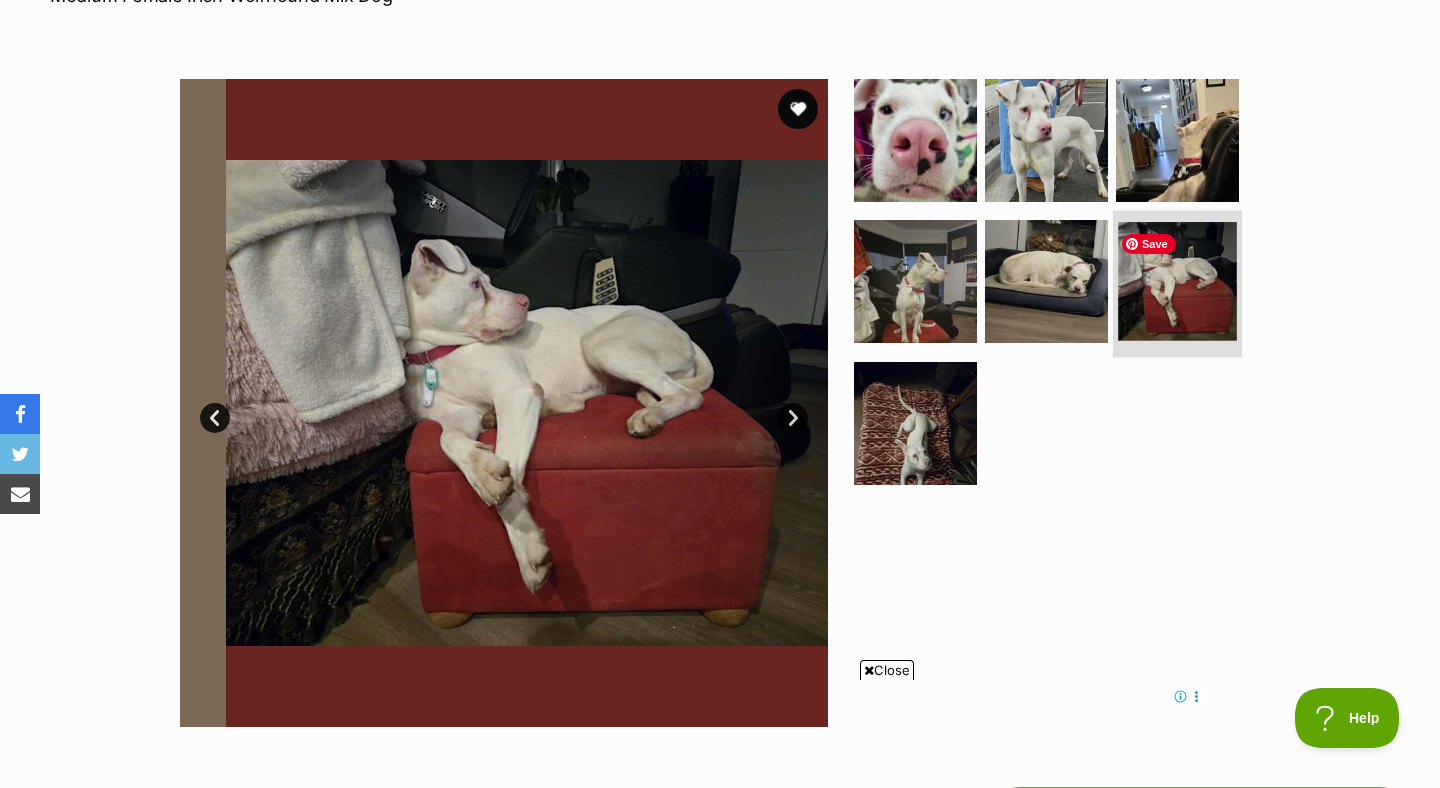 scroll, scrollTop: 0, scrollLeft: 0, axis: both 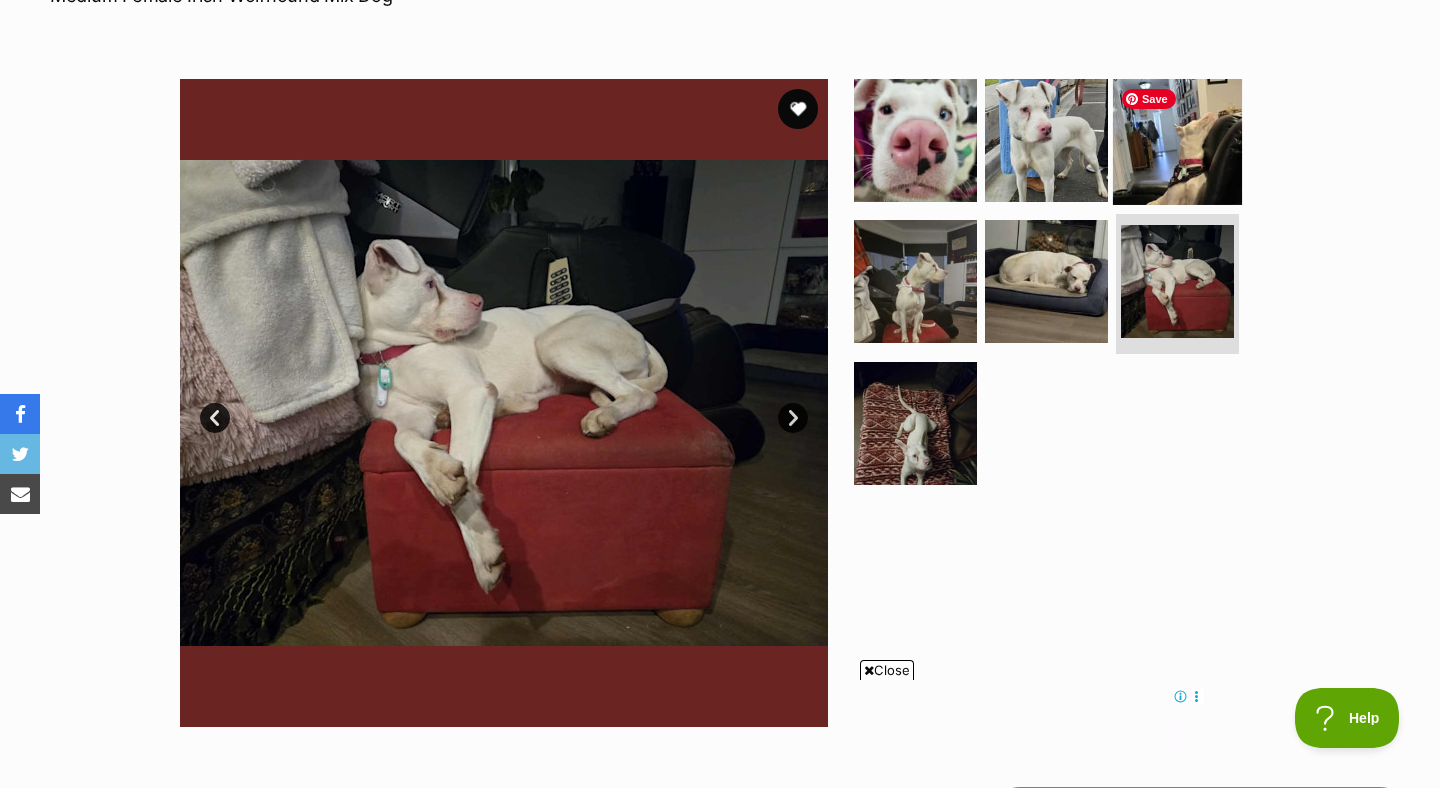 click at bounding box center (1177, 139) 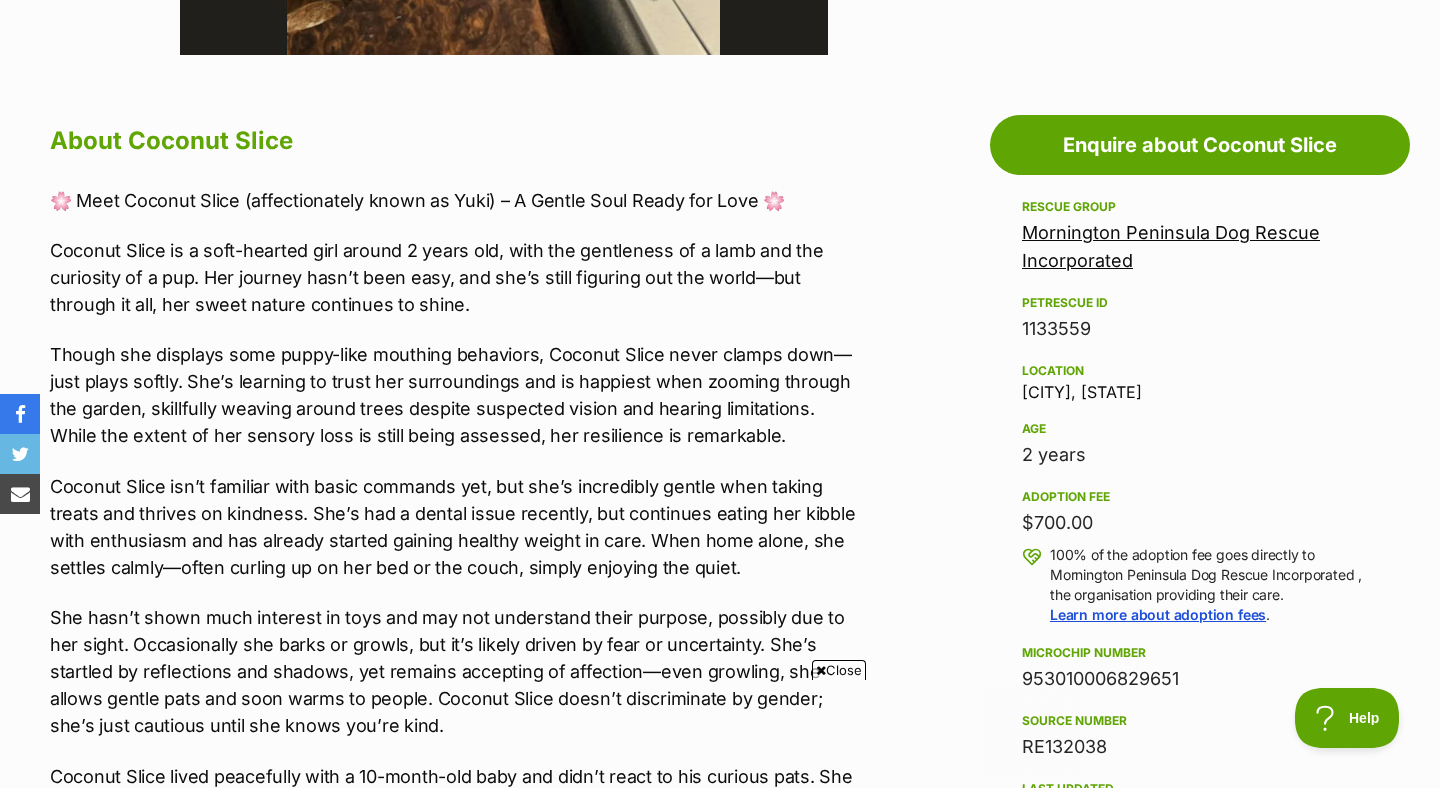 scroll, scrollTop: 0, scrollLeft: 0, axis: both 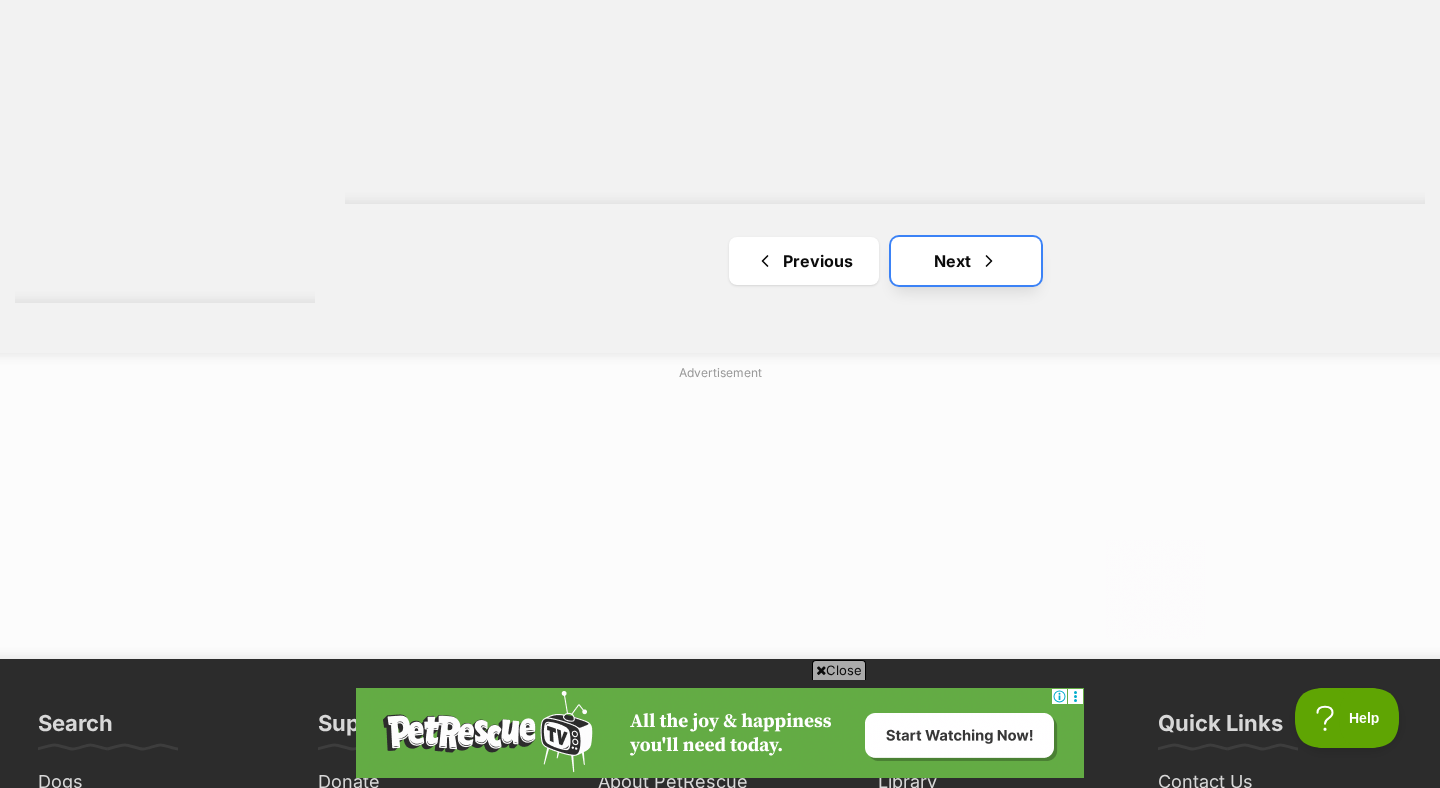 click on "Next" at bounding box center [966, 261] 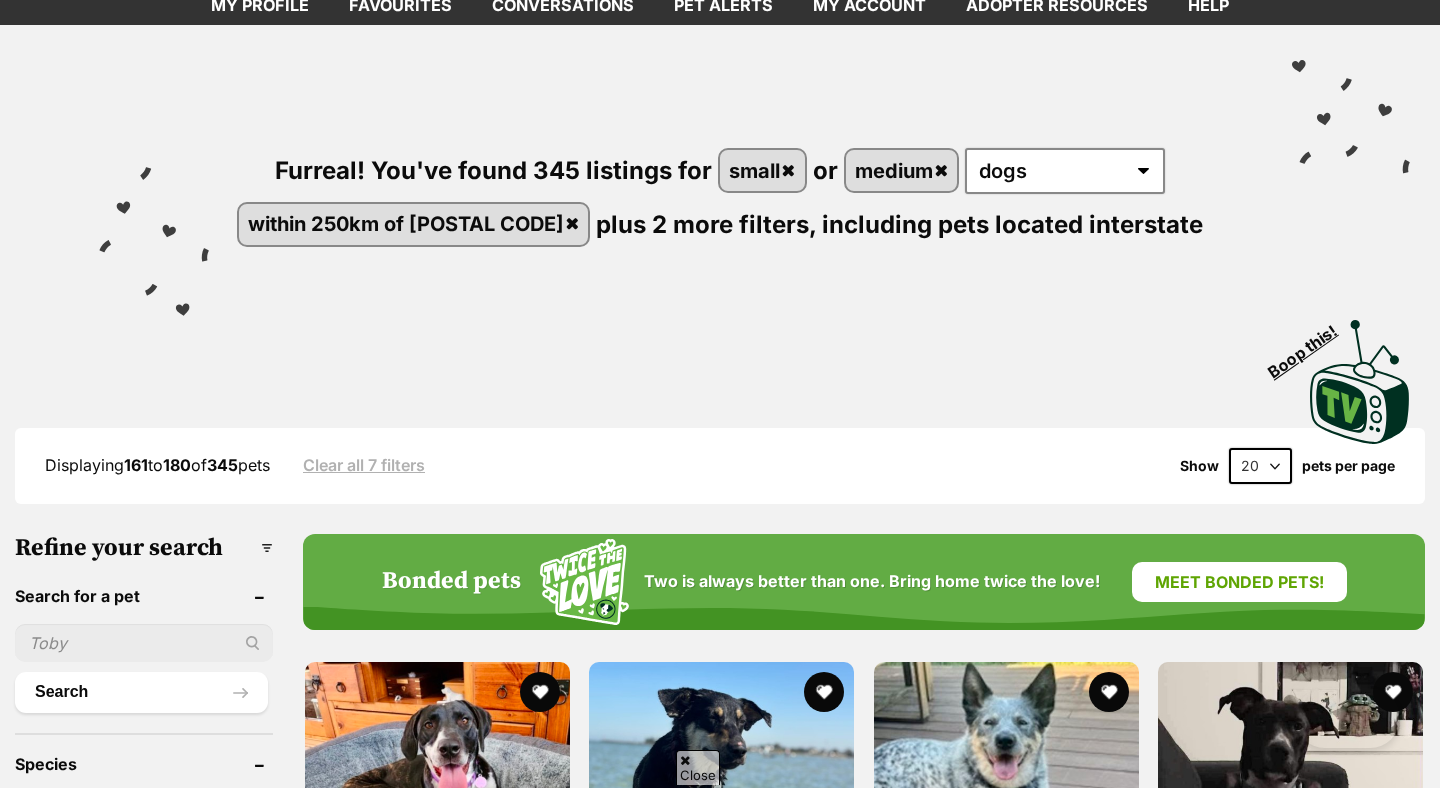 scroll, scrollTop: 578, scrollLeft: 0, axis: vertical 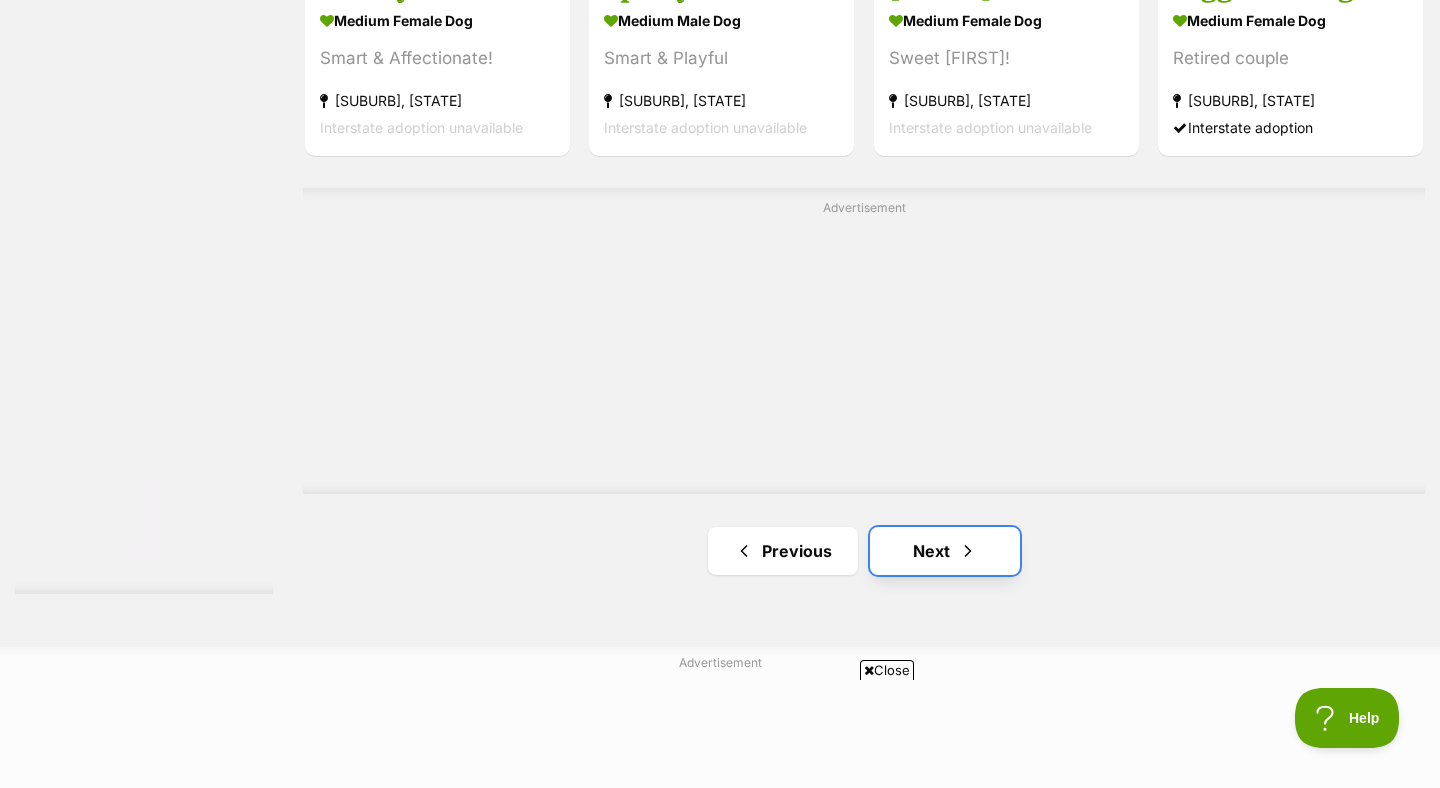click on "Next" at bounding box center (945, 551) 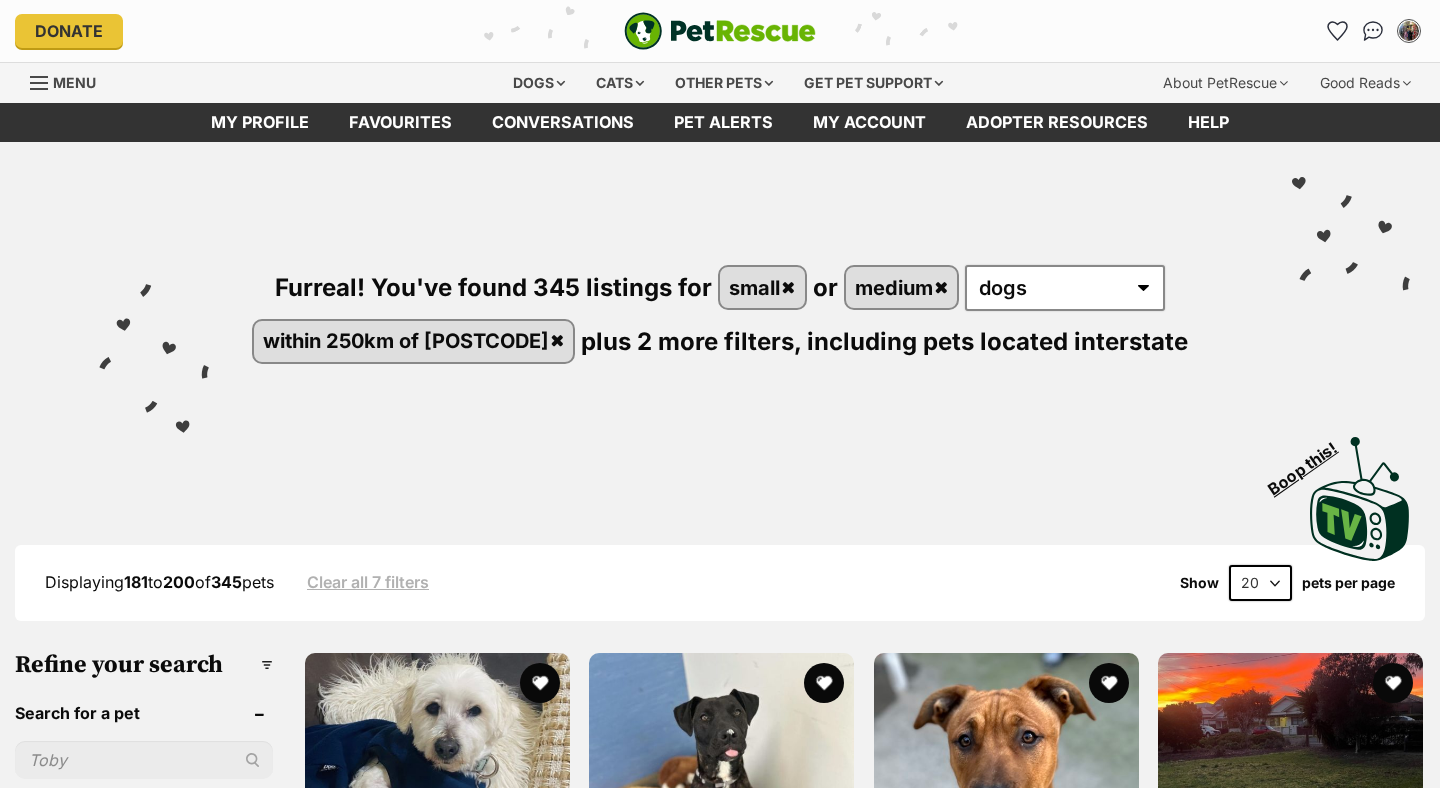 scroll, scrollTop: 0, scrollLeft: 0, axis: both 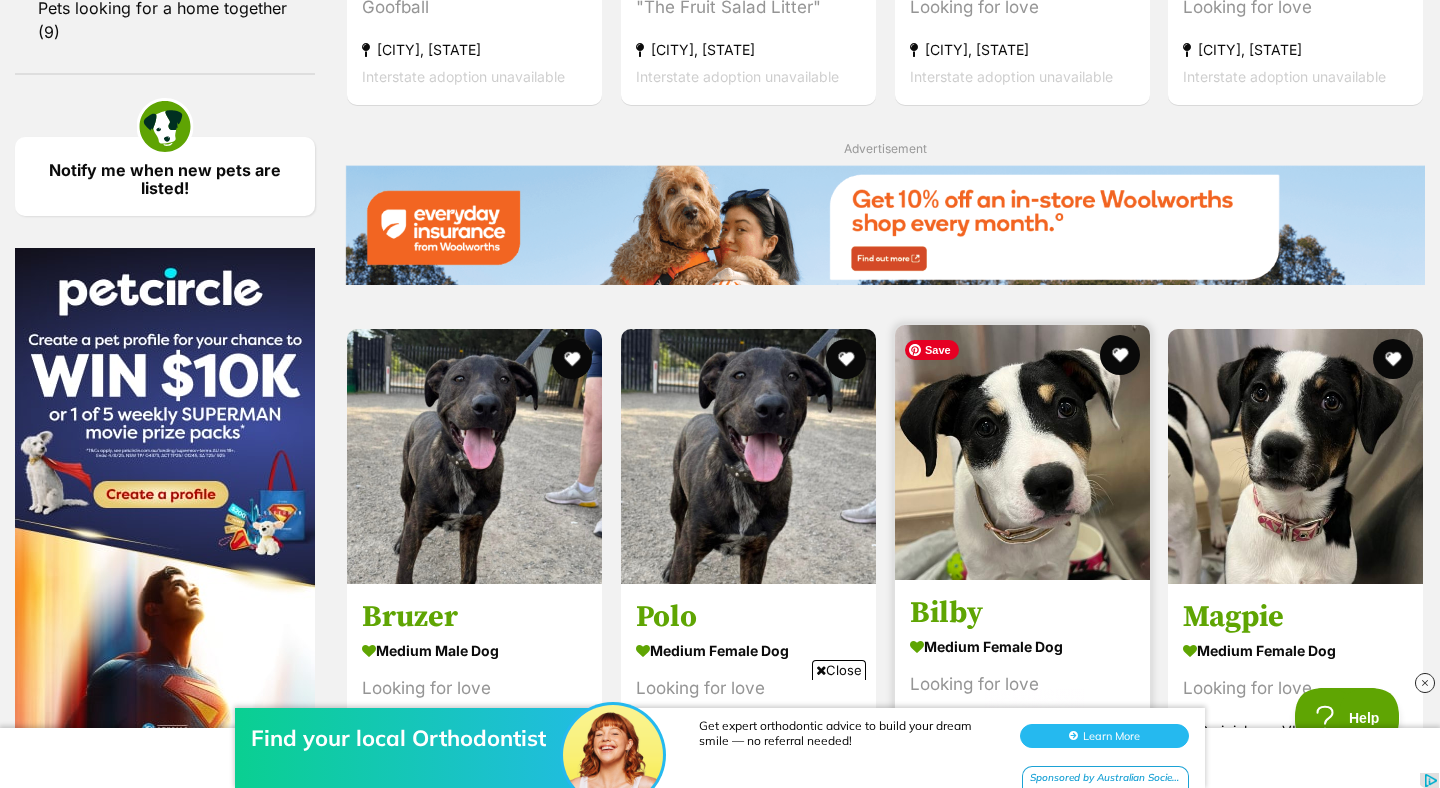 click at bounding box center (1022, 452) 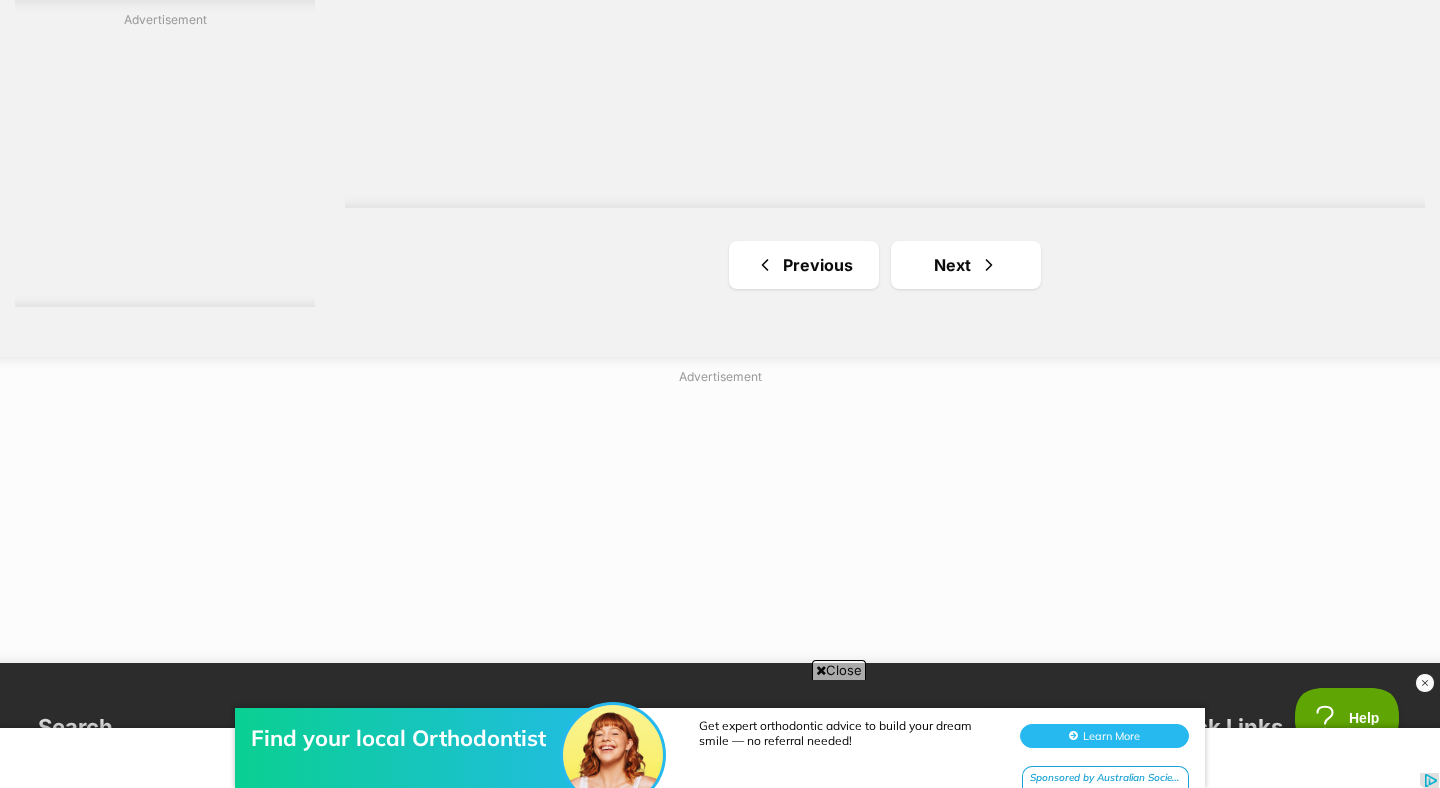 scroll, scrollTop: 3717, scrollLeft: 0, axis: vertical 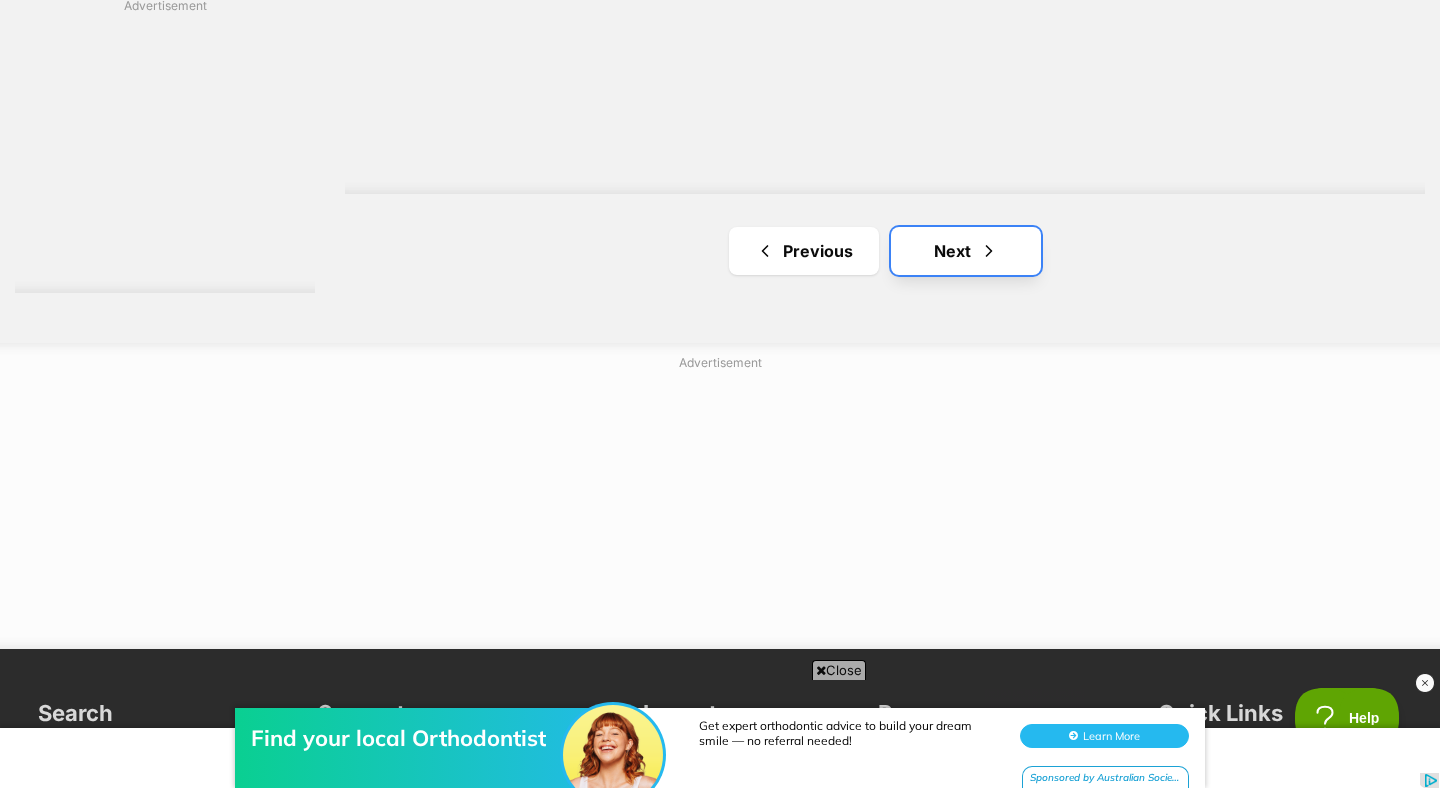 click on "Next" at bounding box center (966, 251) 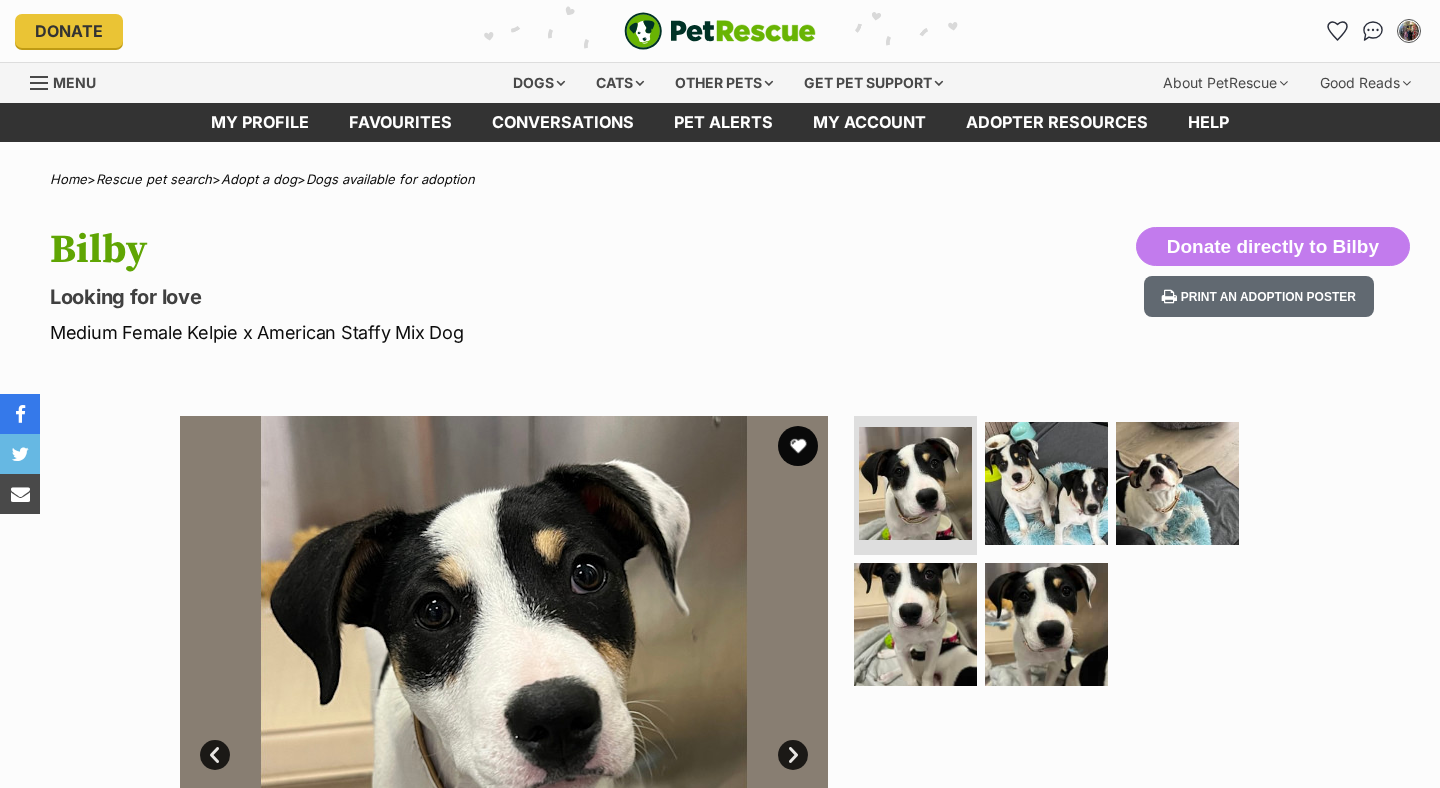 scroll, scrollTop: 0, scrollLeft: 0, axis: both 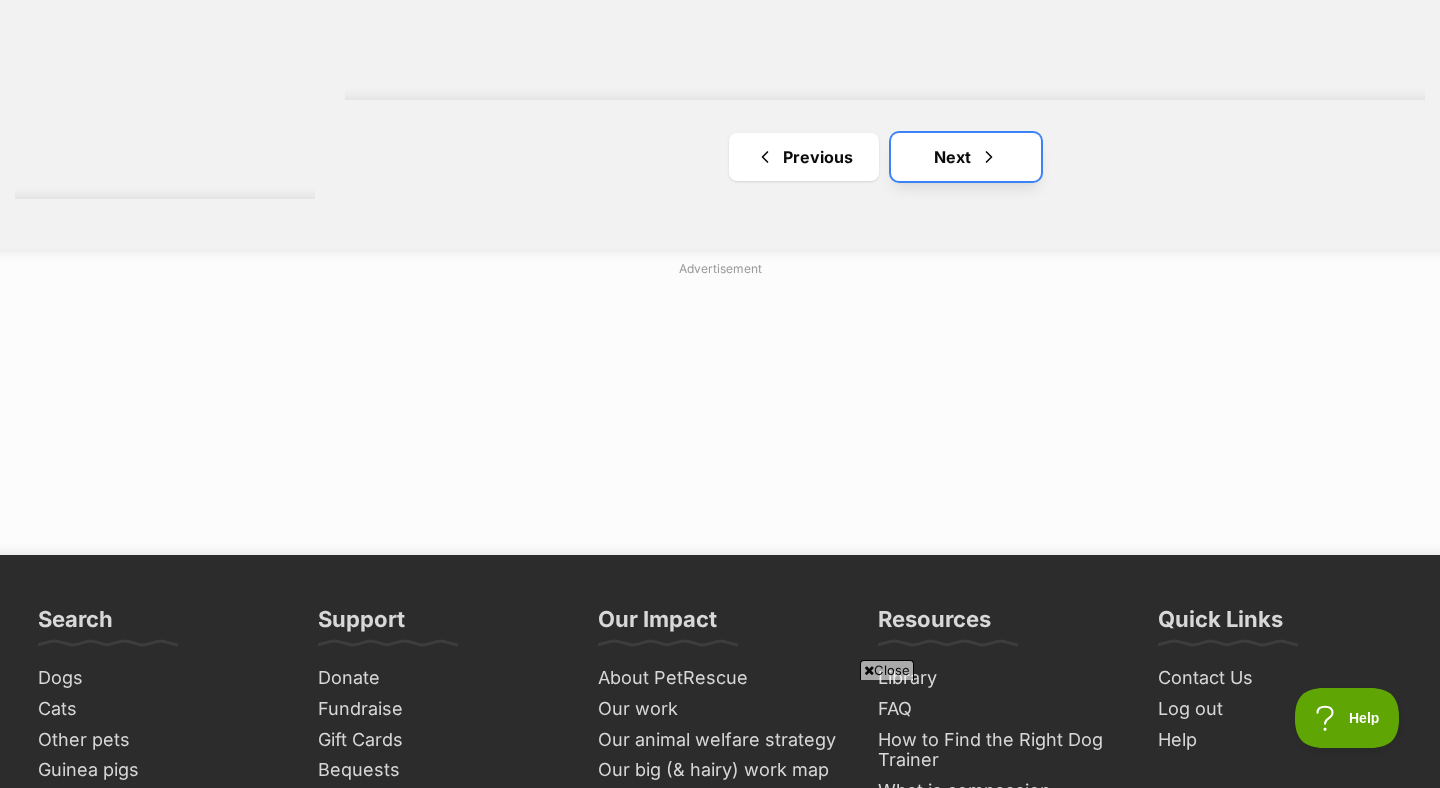 click on "Next" at bounding box center (966, 157) 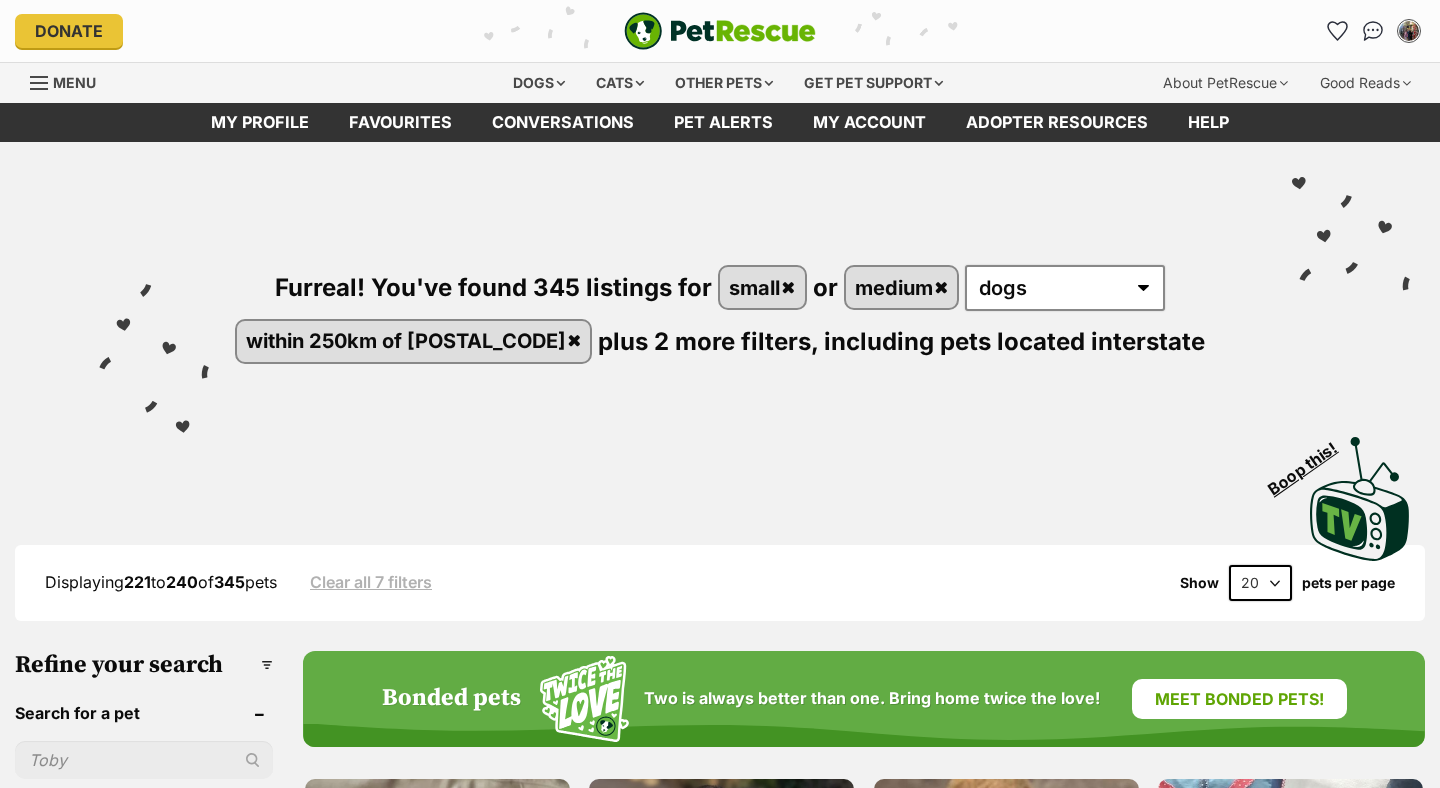 scroll, scrollTop: 195, scrollLeft: 0, axis: vertical 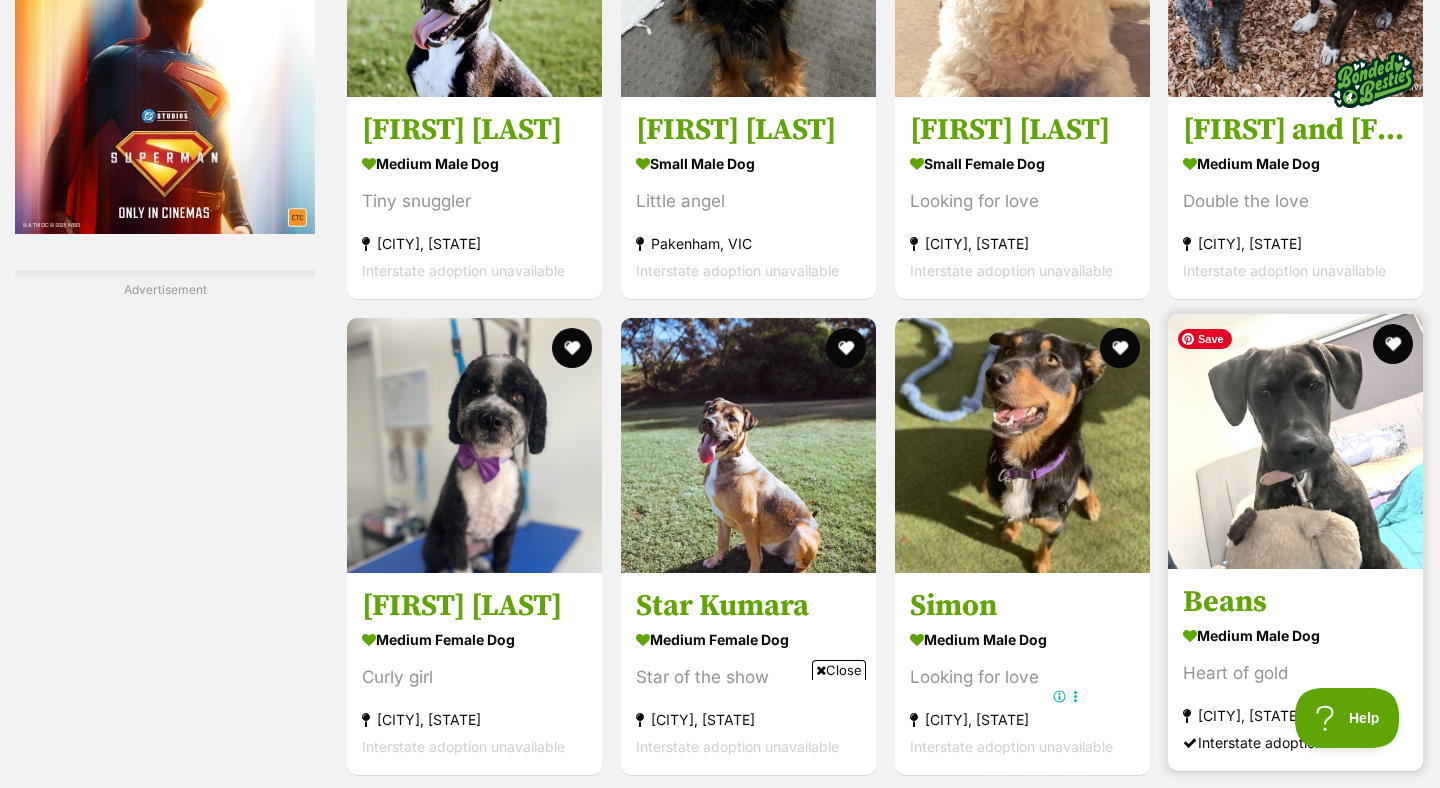 click at bounding box center (1295, 441) 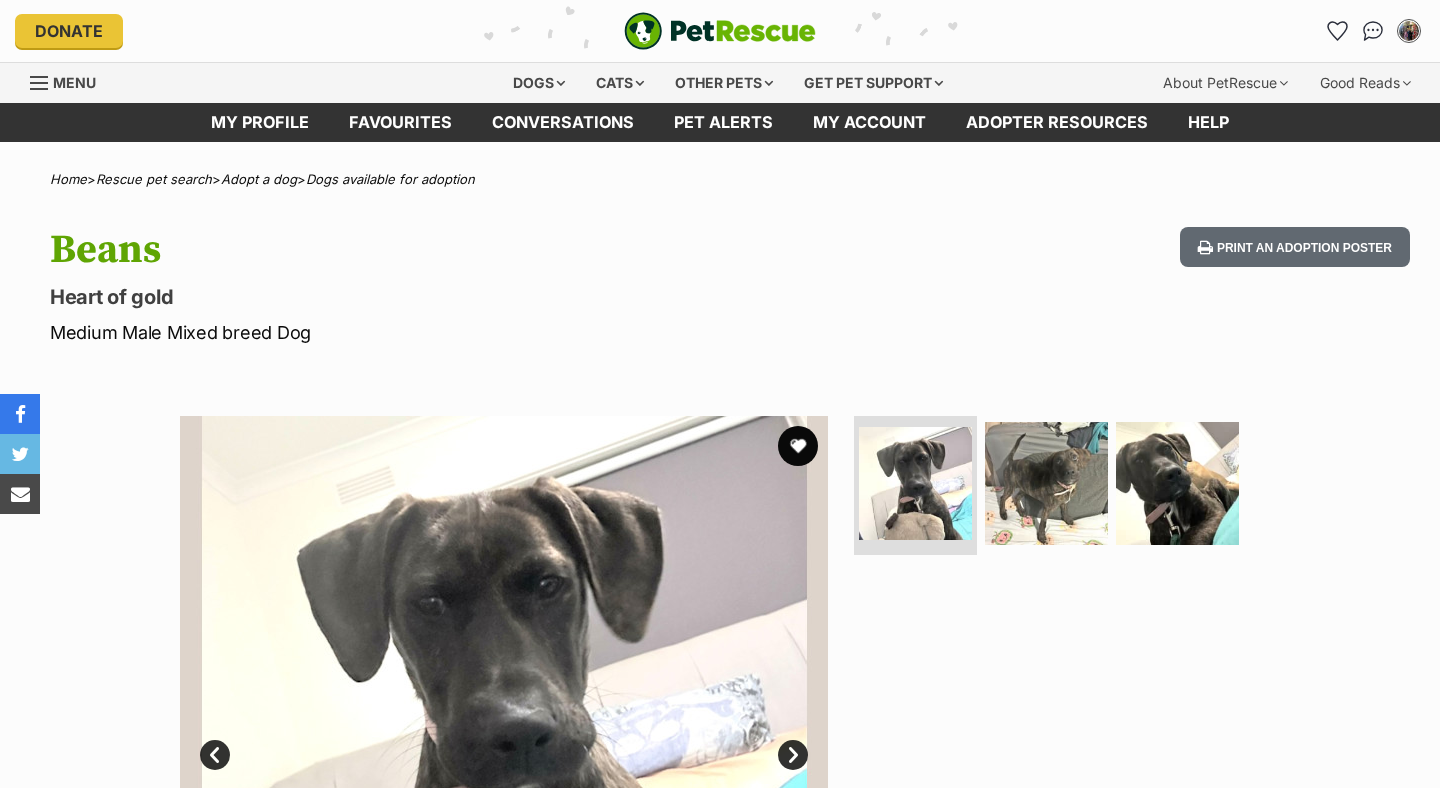scroll, scrollTop: 0, scrollLeft: 0, axis: both 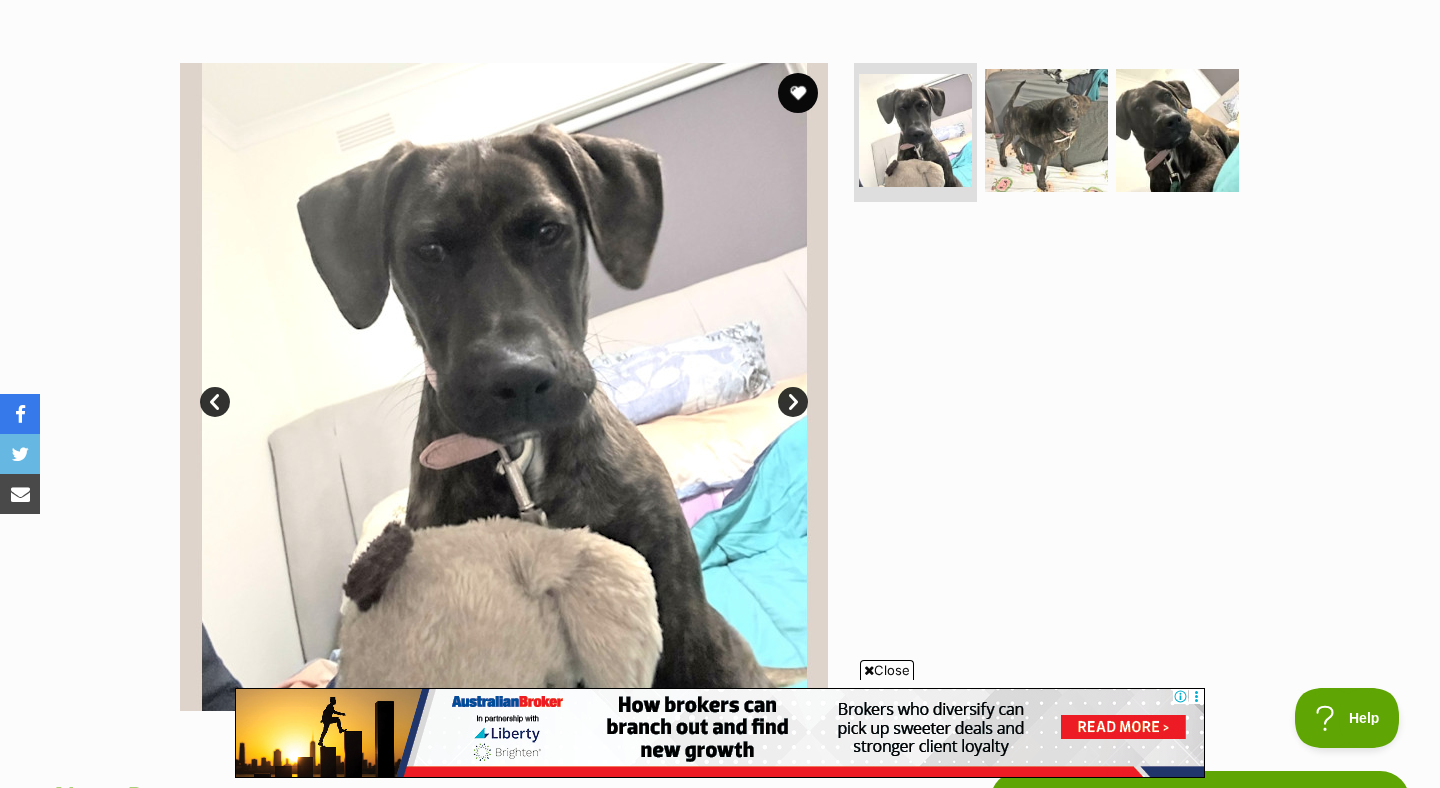 click on "Next" at bounding box center [793, 402] 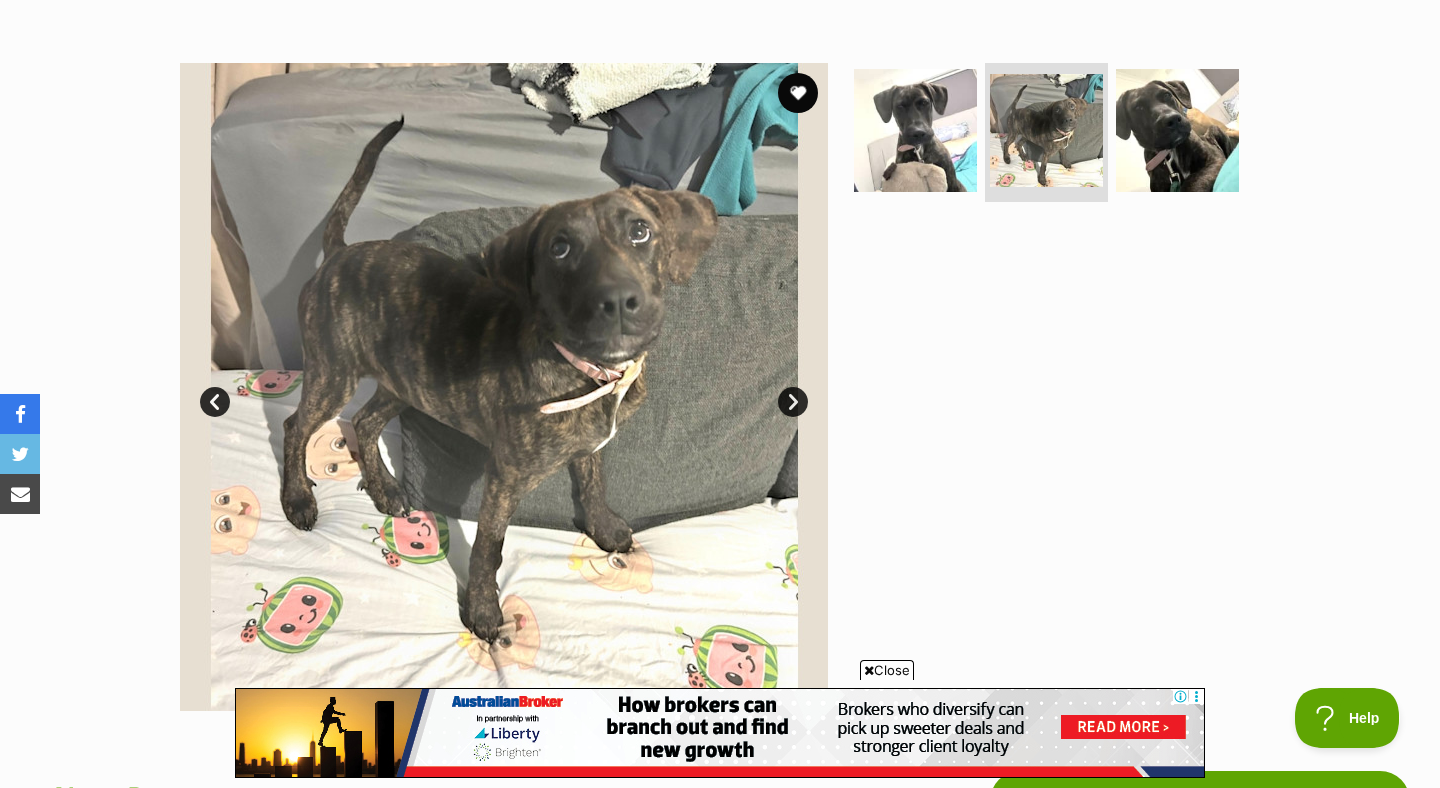 click on "Next" at bounding box center [793, 402] 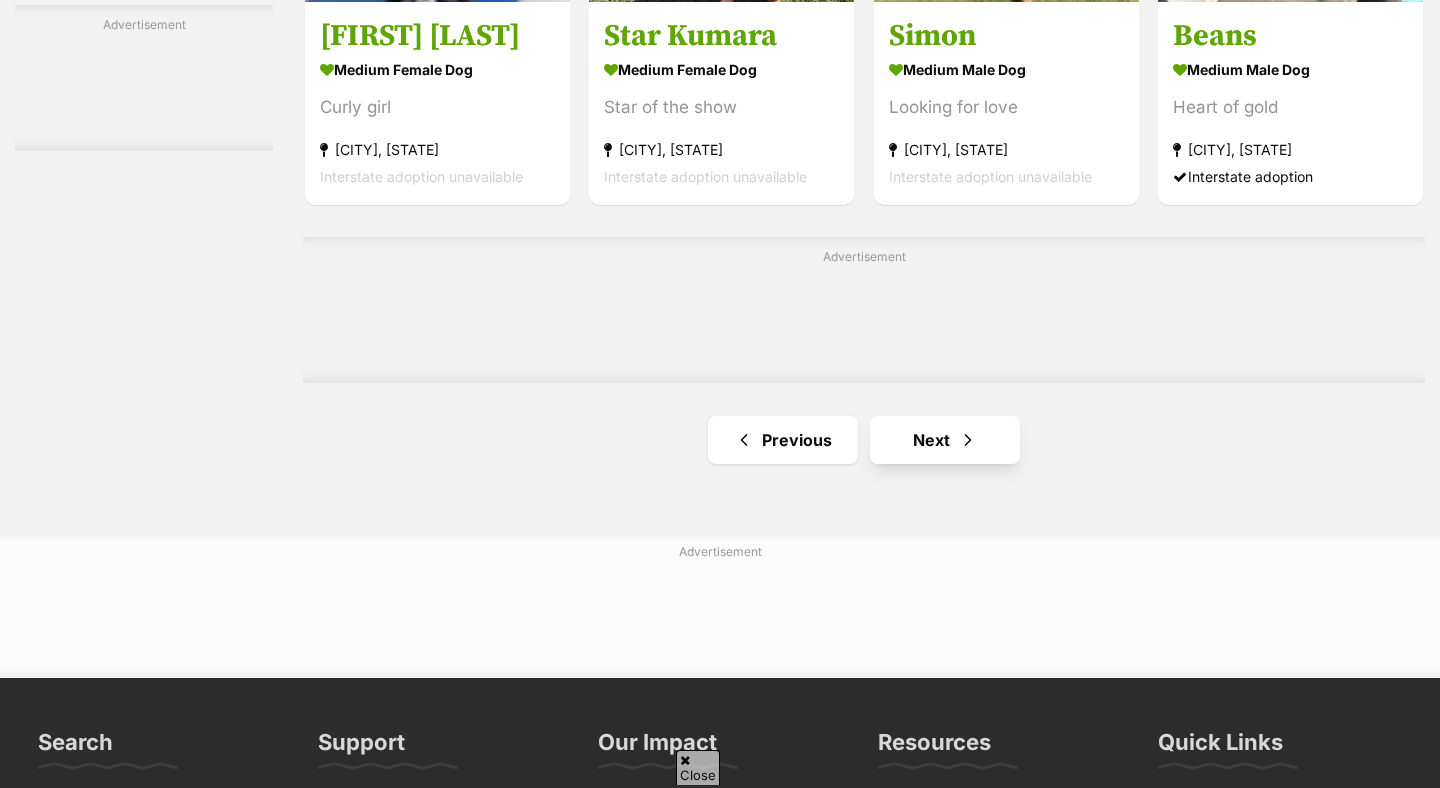 scroll, scrollTop: 3390, scrollLeft: 0, axis: vertical 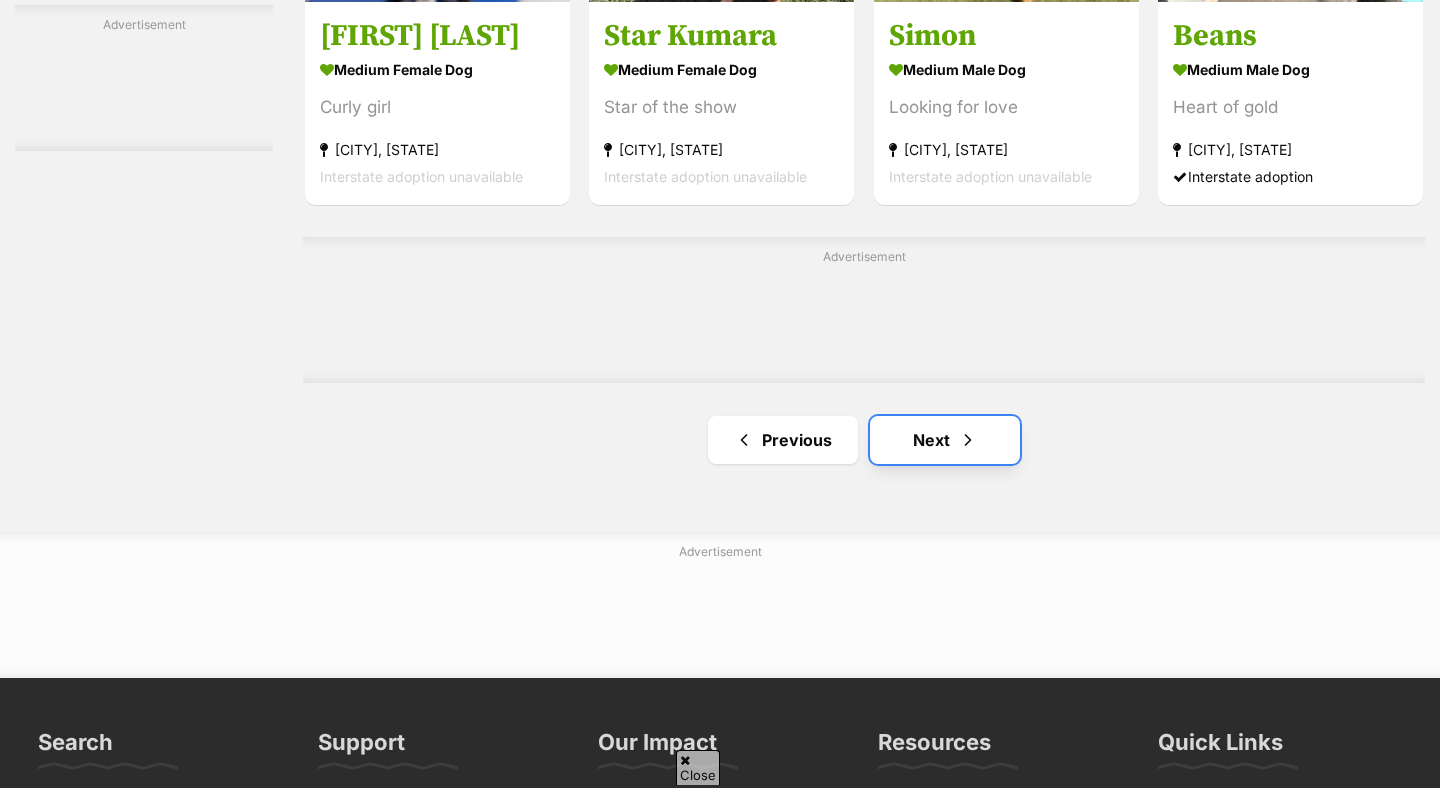 click on "Next" at bounding box center (945, 440) 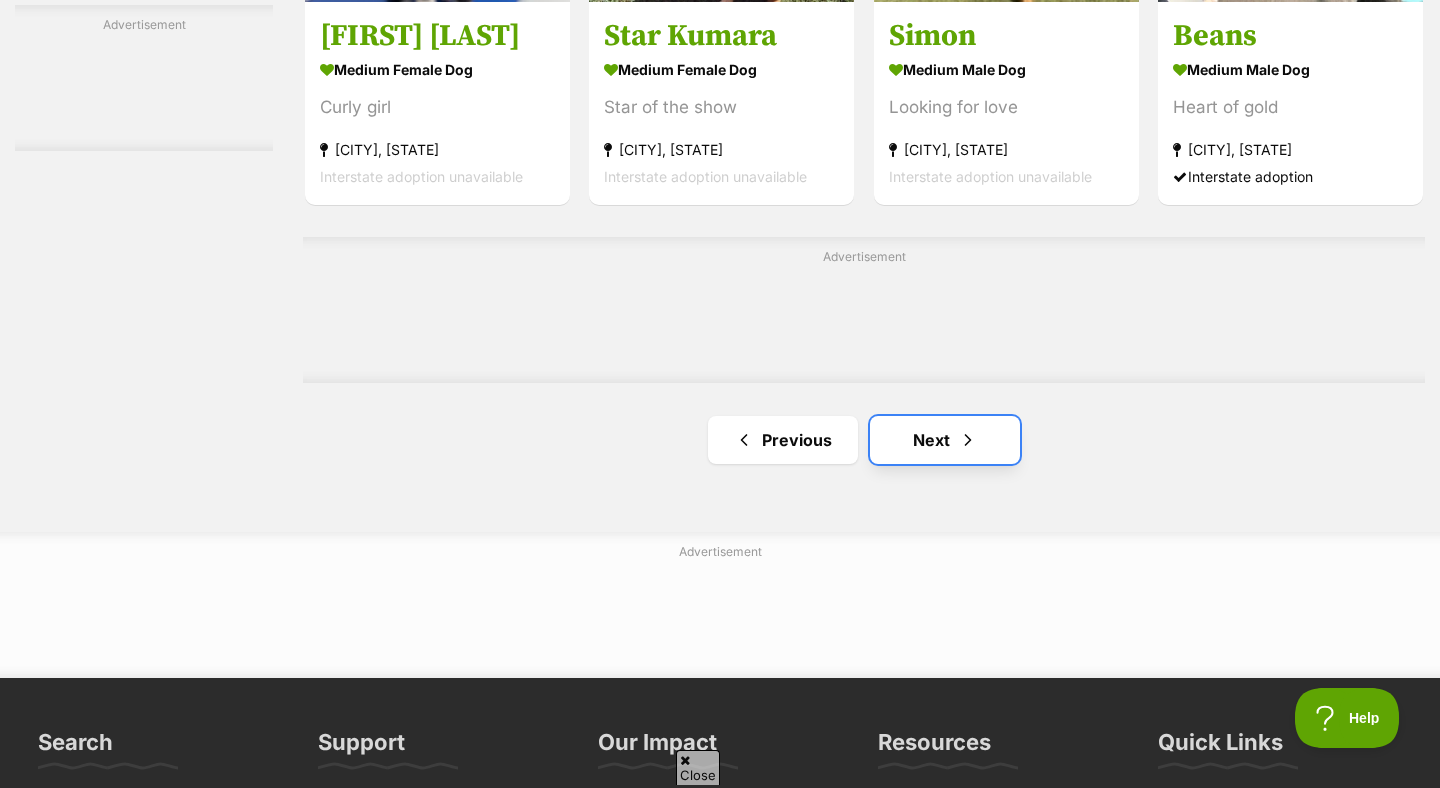 scroll, scrollTop: 0, scrollLeft: 0, axis: both 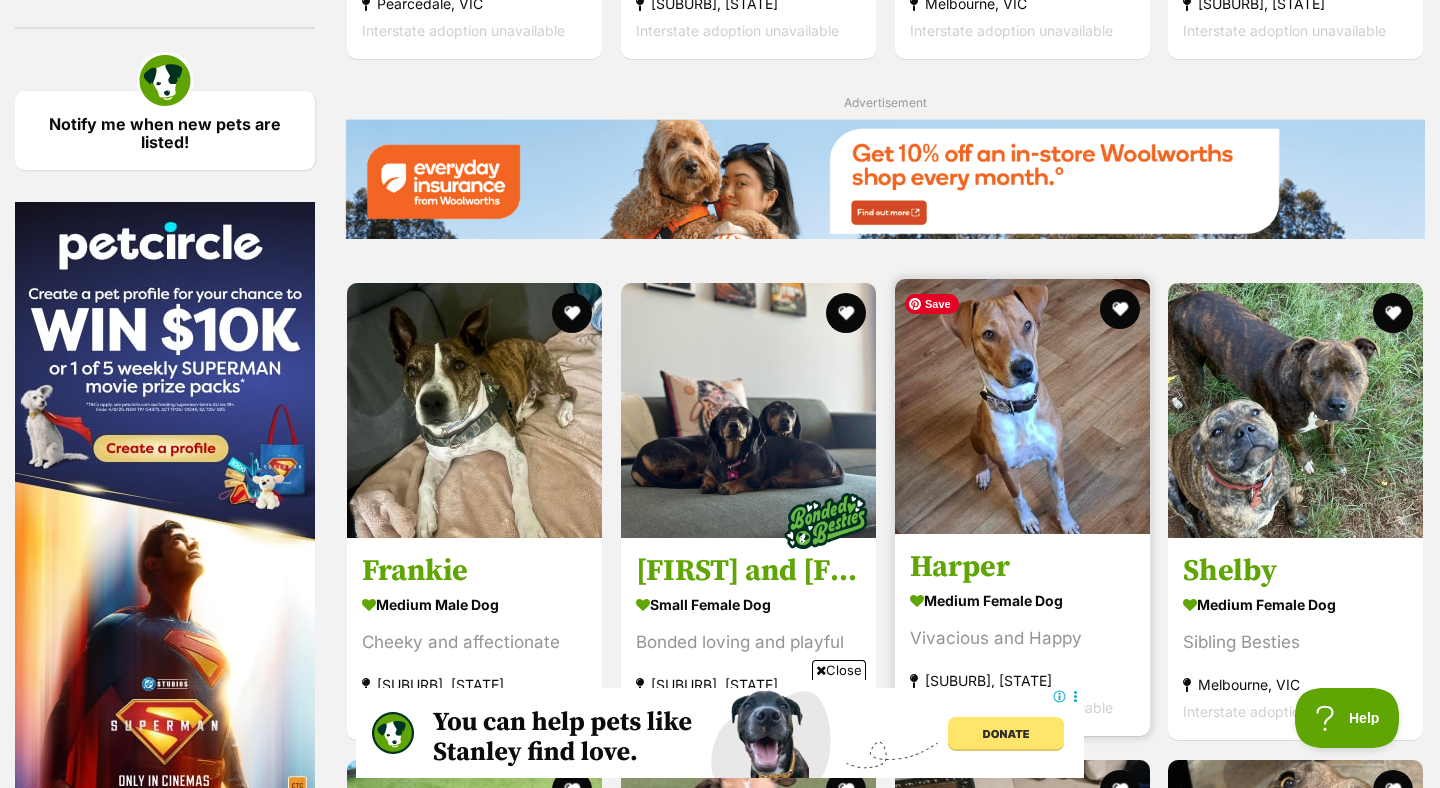 click at bounding box center (1022, 406) 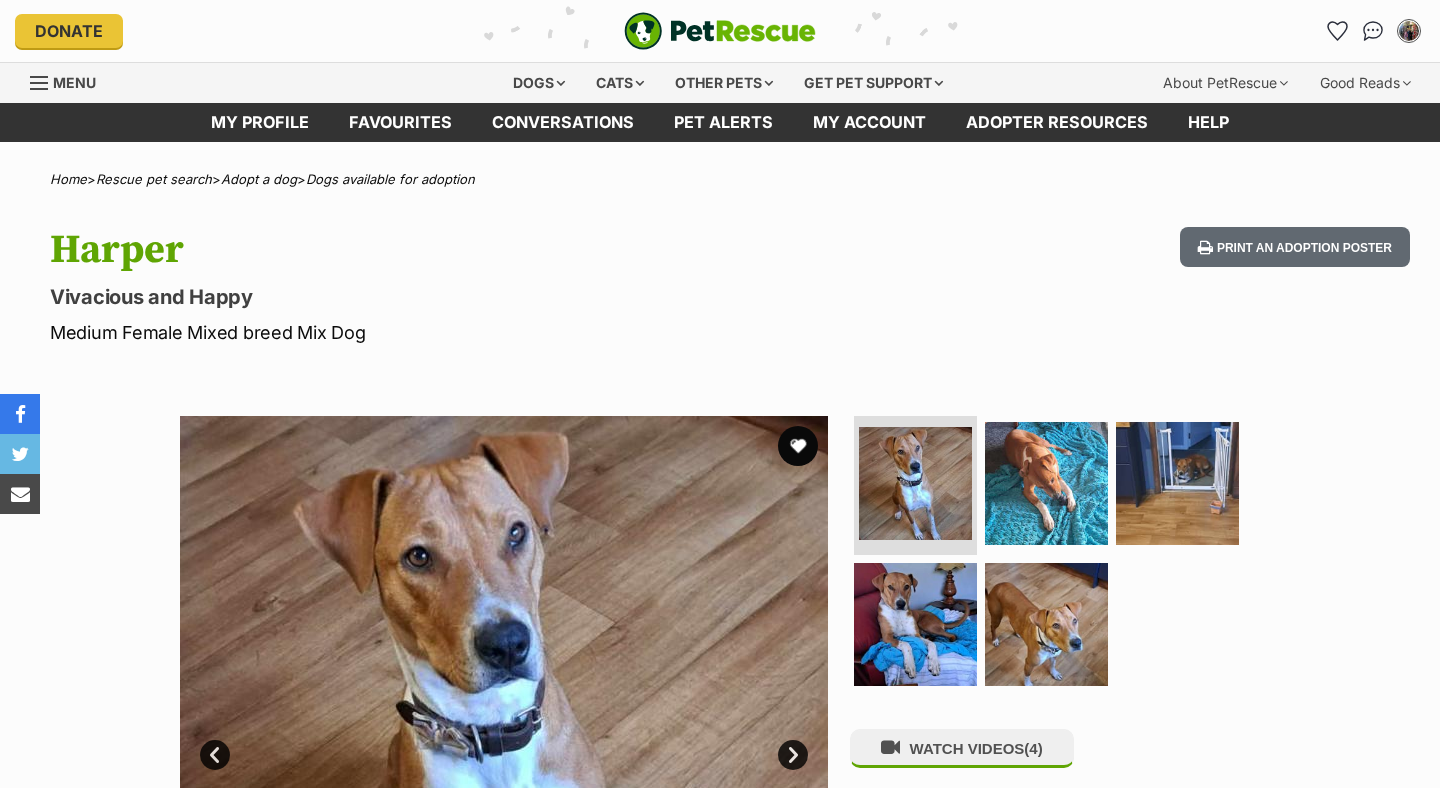 scroll, scrollTop: 0, scrollLeft: 0, axis: both 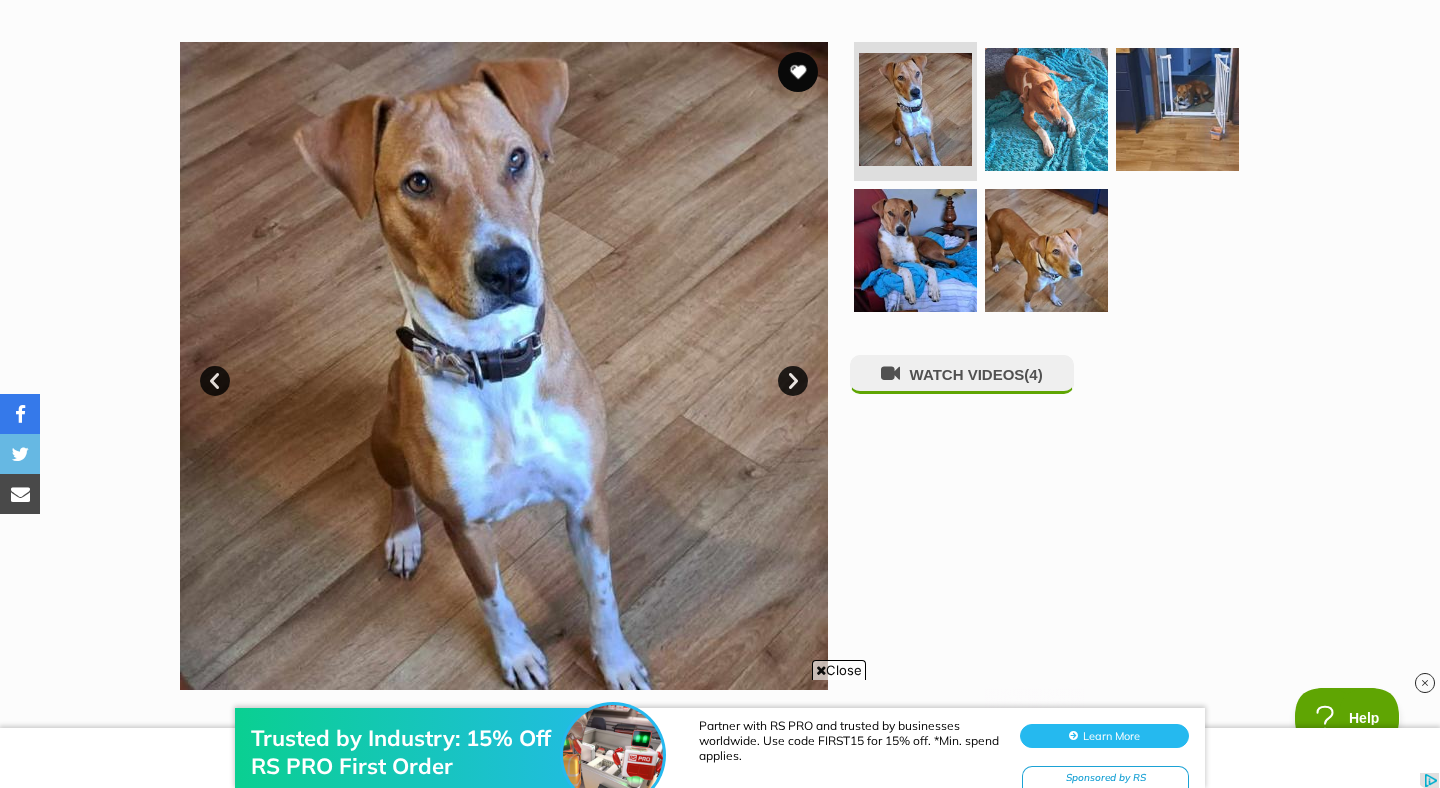 click on "Next" at bounding box center [793, 381] 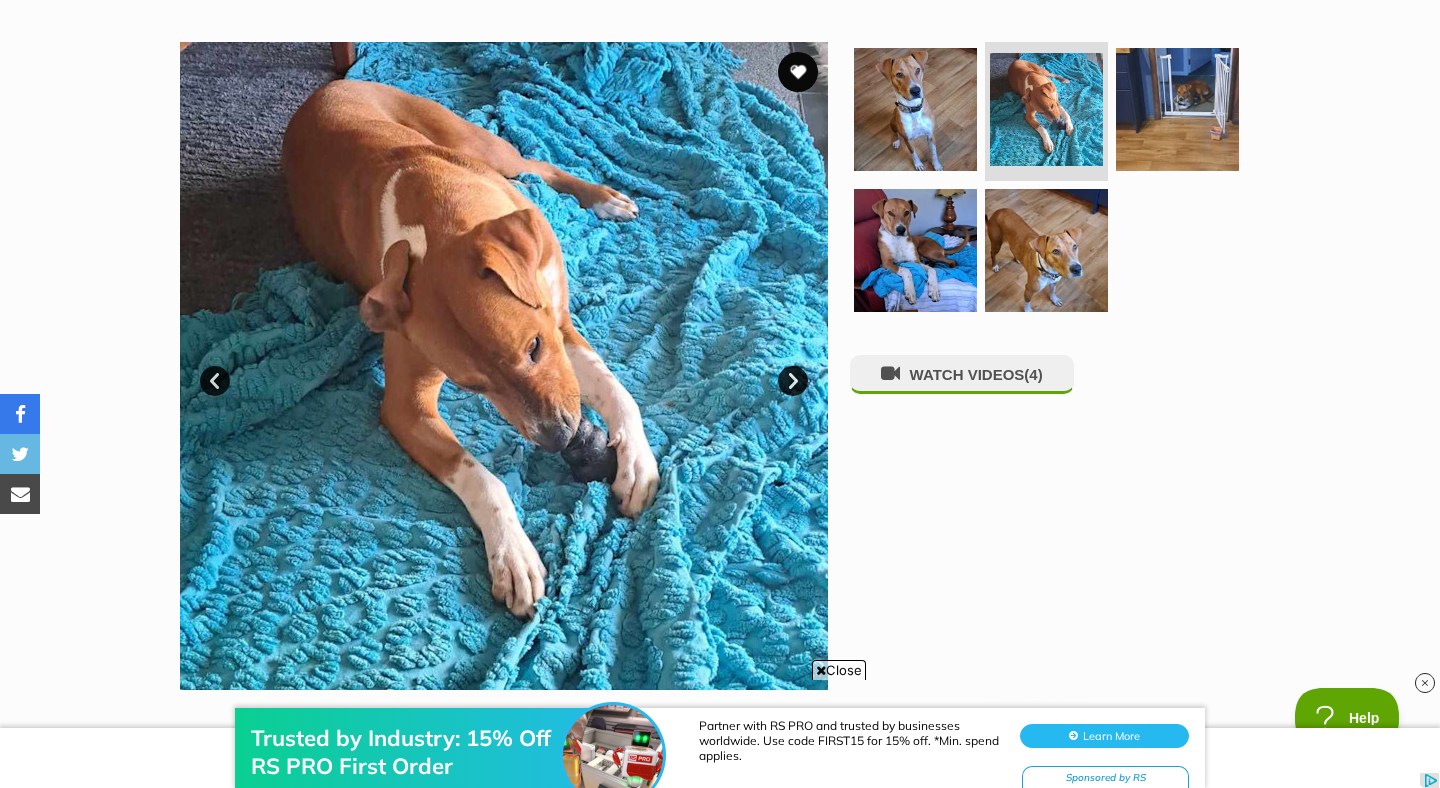 click on "Next" at bounding box center [793, 381] 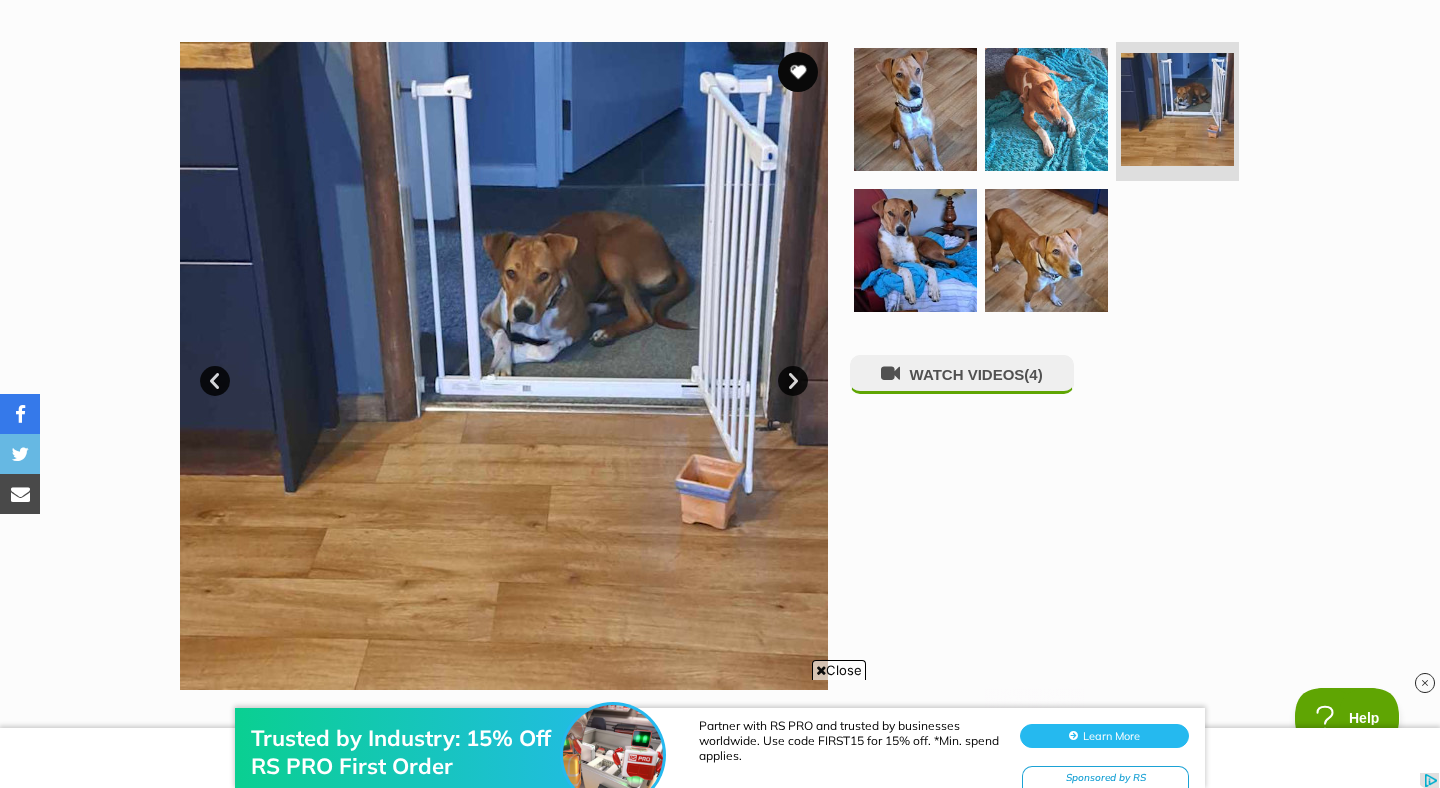 click on "Next" at bounding box center [793, 381] 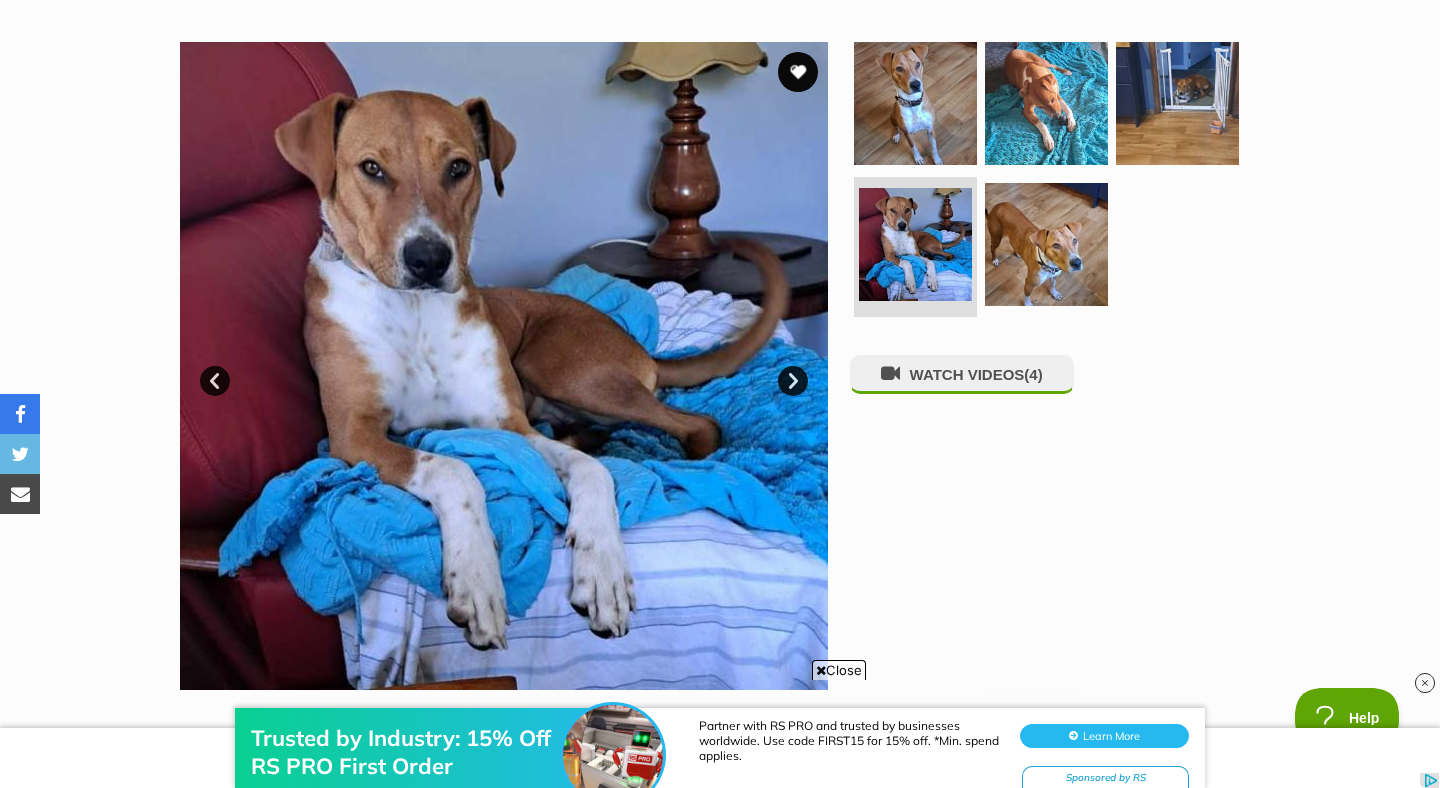 click on "Next" at bounding box center (793, 381) 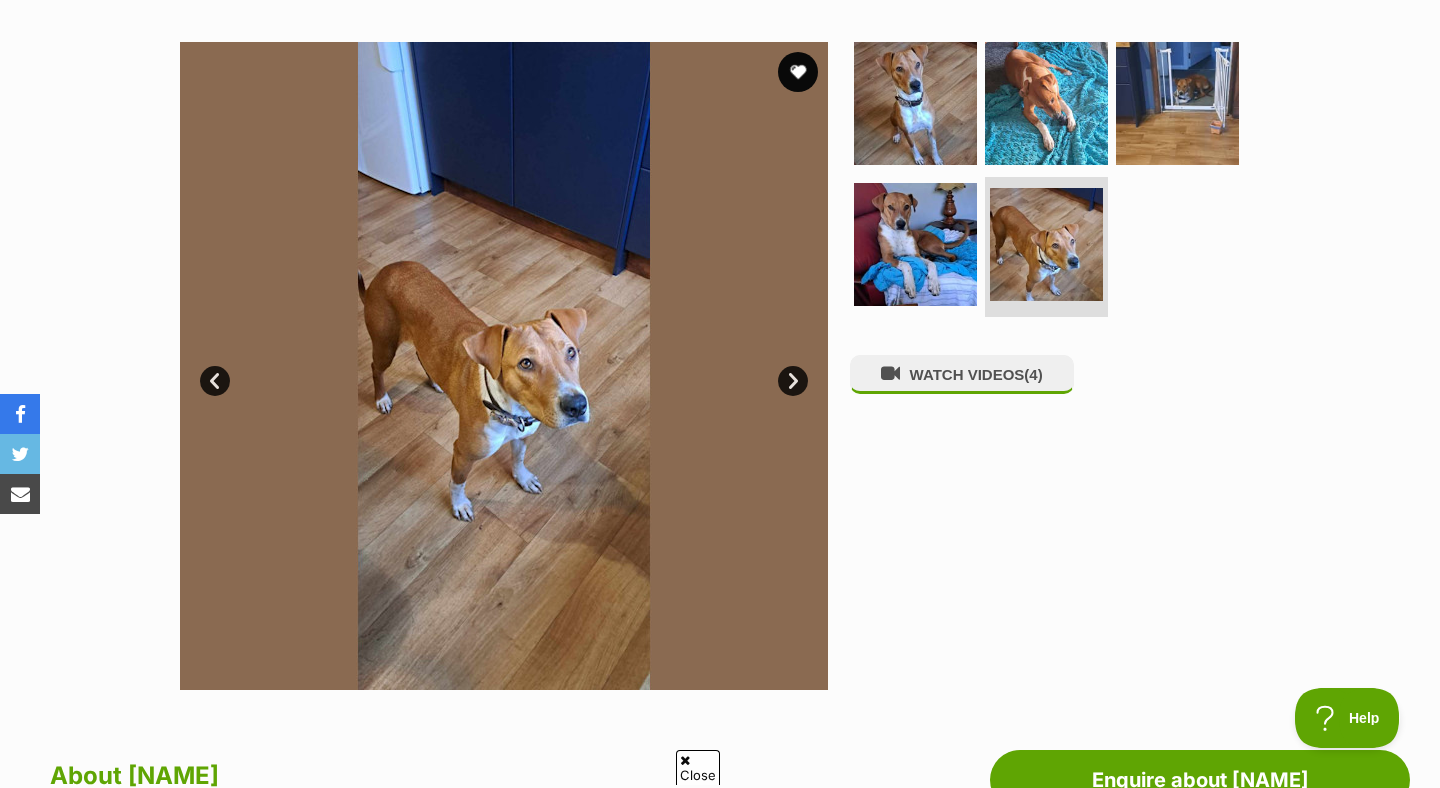 click on "Next" at bounding box center [793, 381] 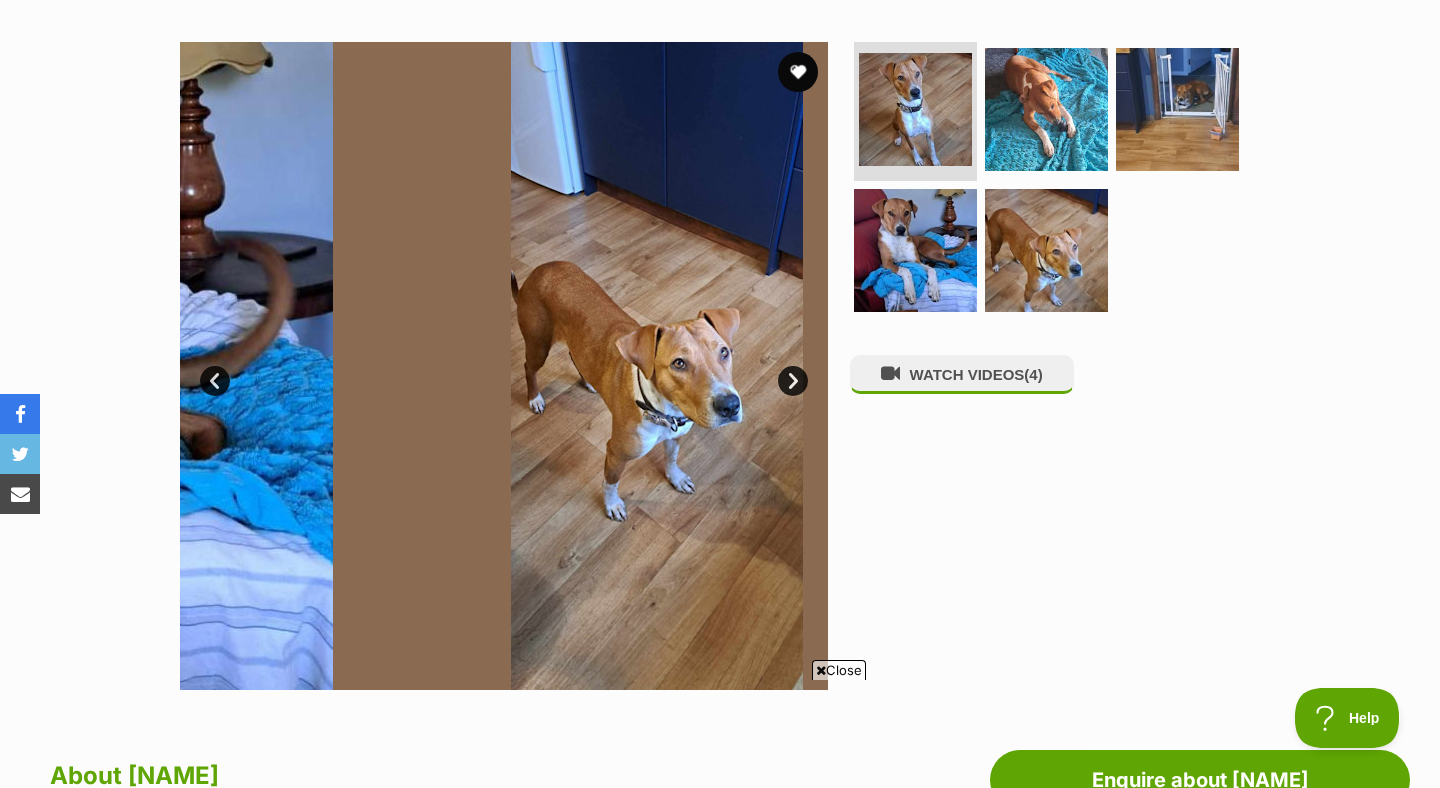 scroll, scrollTop: 0, scrollLeft: 0, axis: both 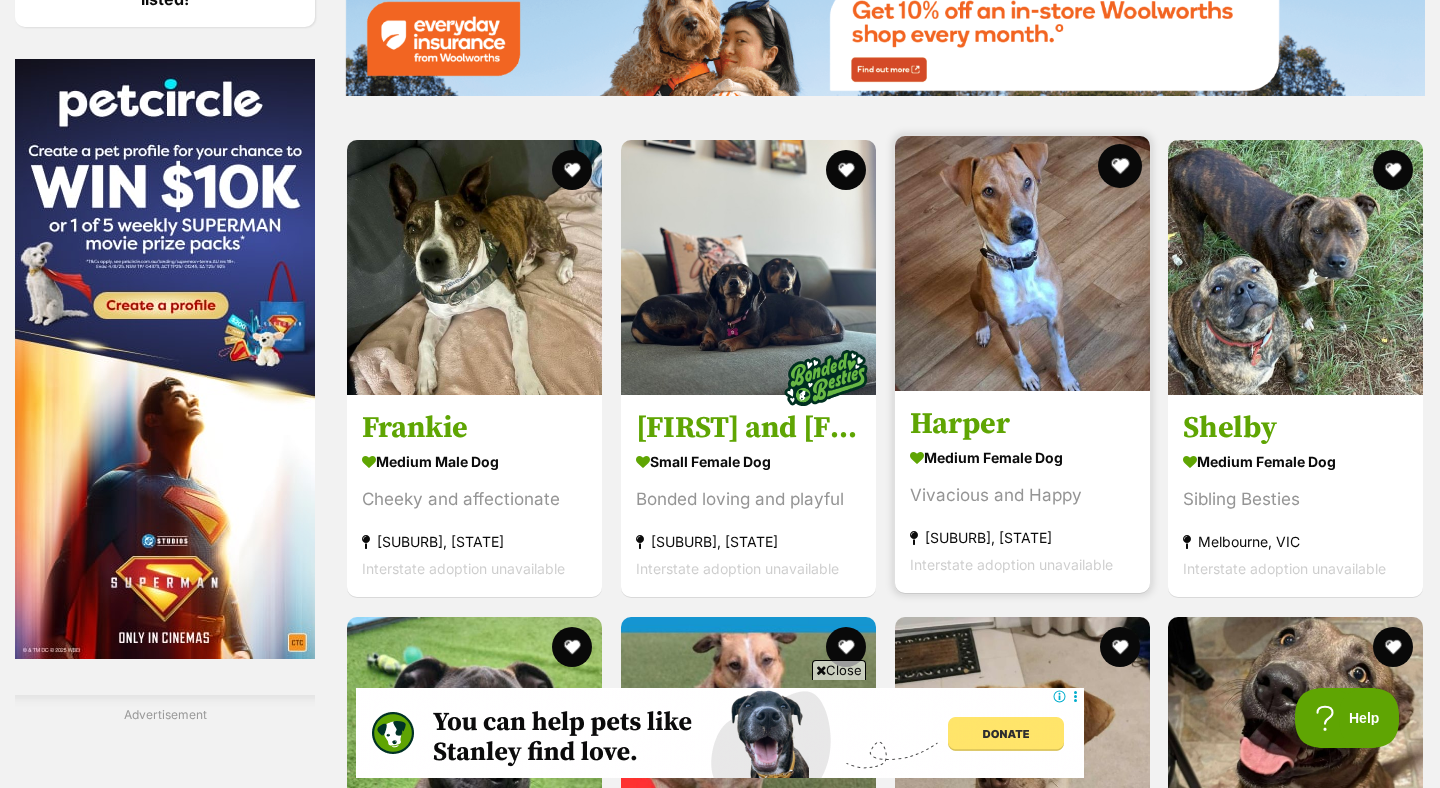 click at bounding box center (1119, 166) 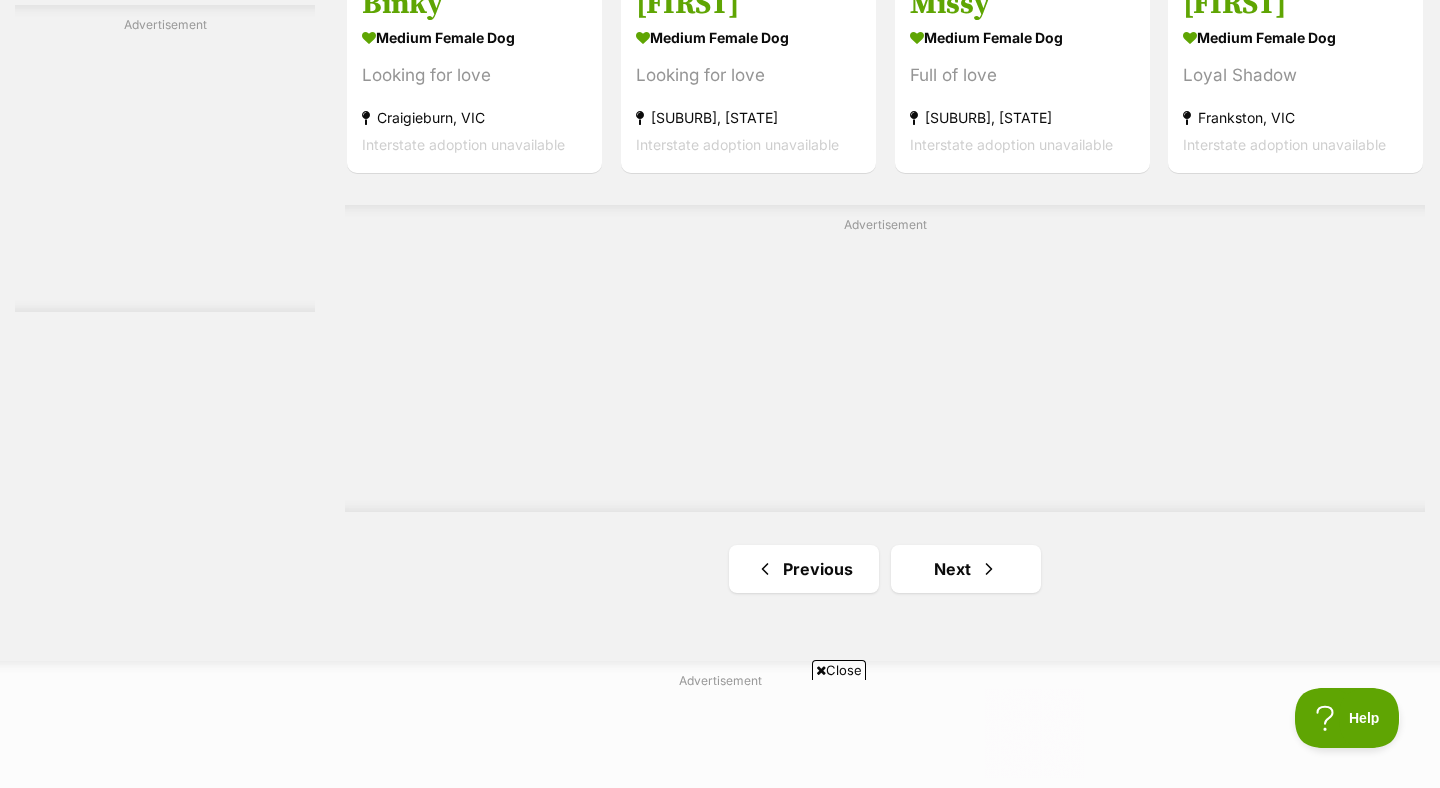 scroll, scrollTop: 3512, scrollLeft: 0, axis: vertical 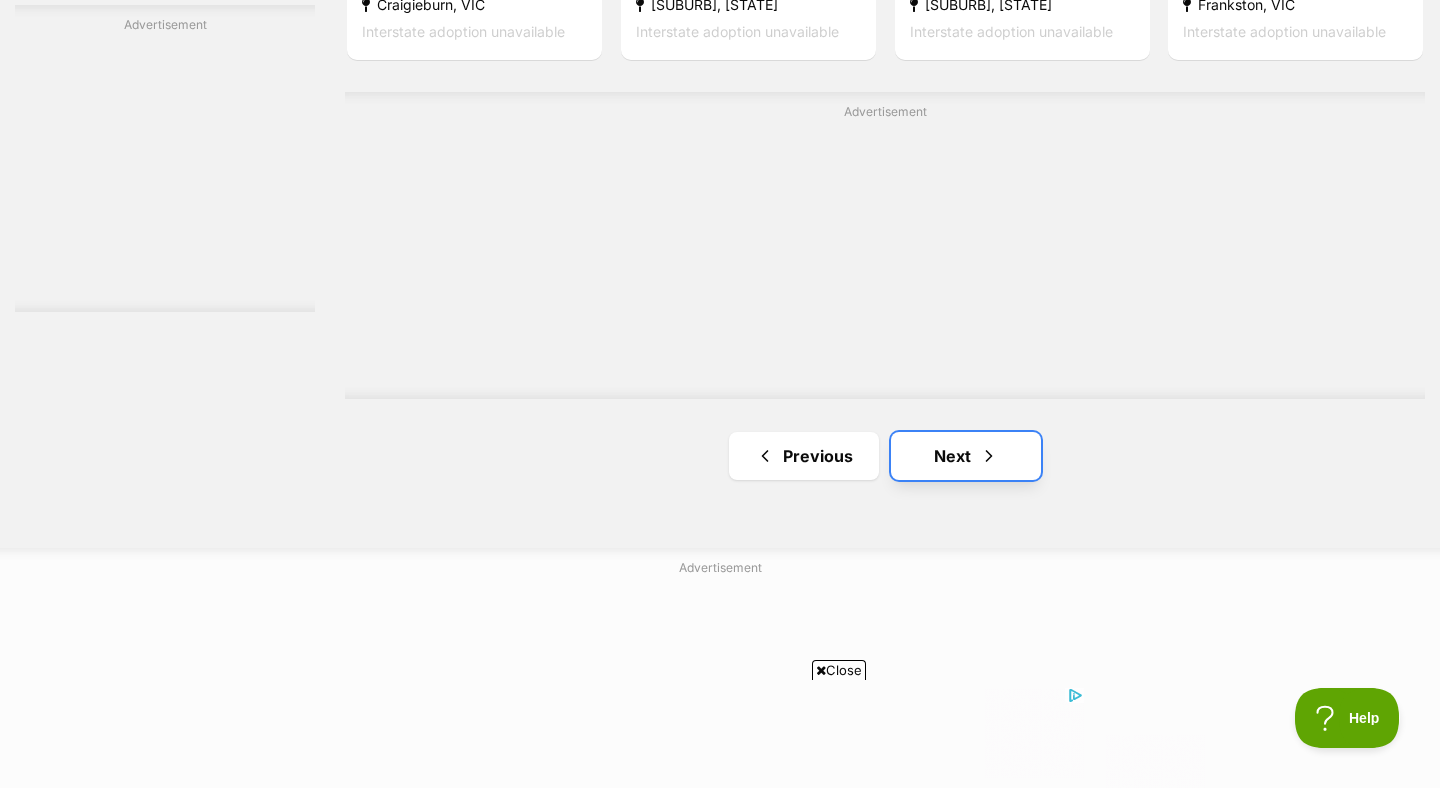 click on "Next" at bounding box center (966, 456) 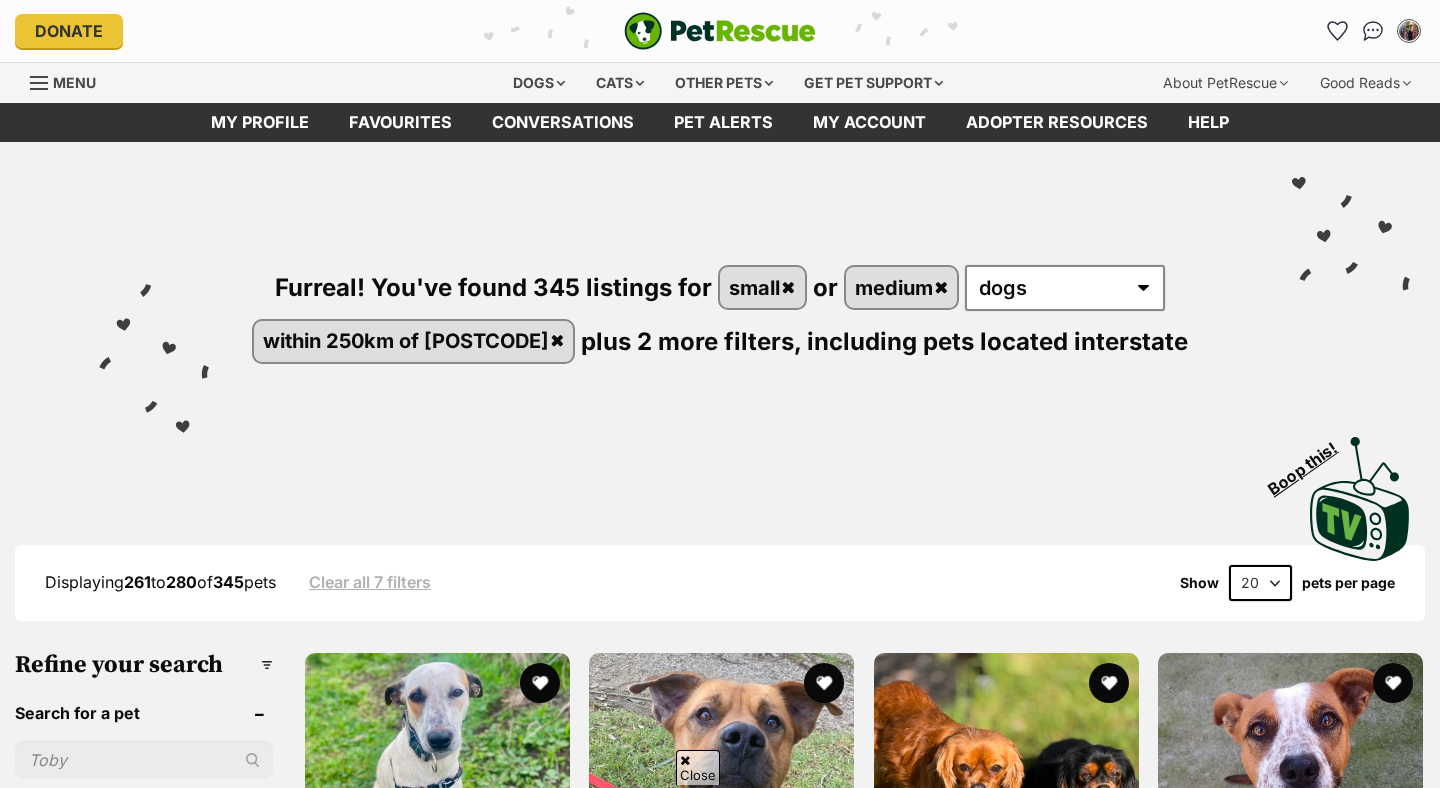 scroll, scrollTop: 505, scrollLeft: 0, axis: vertical 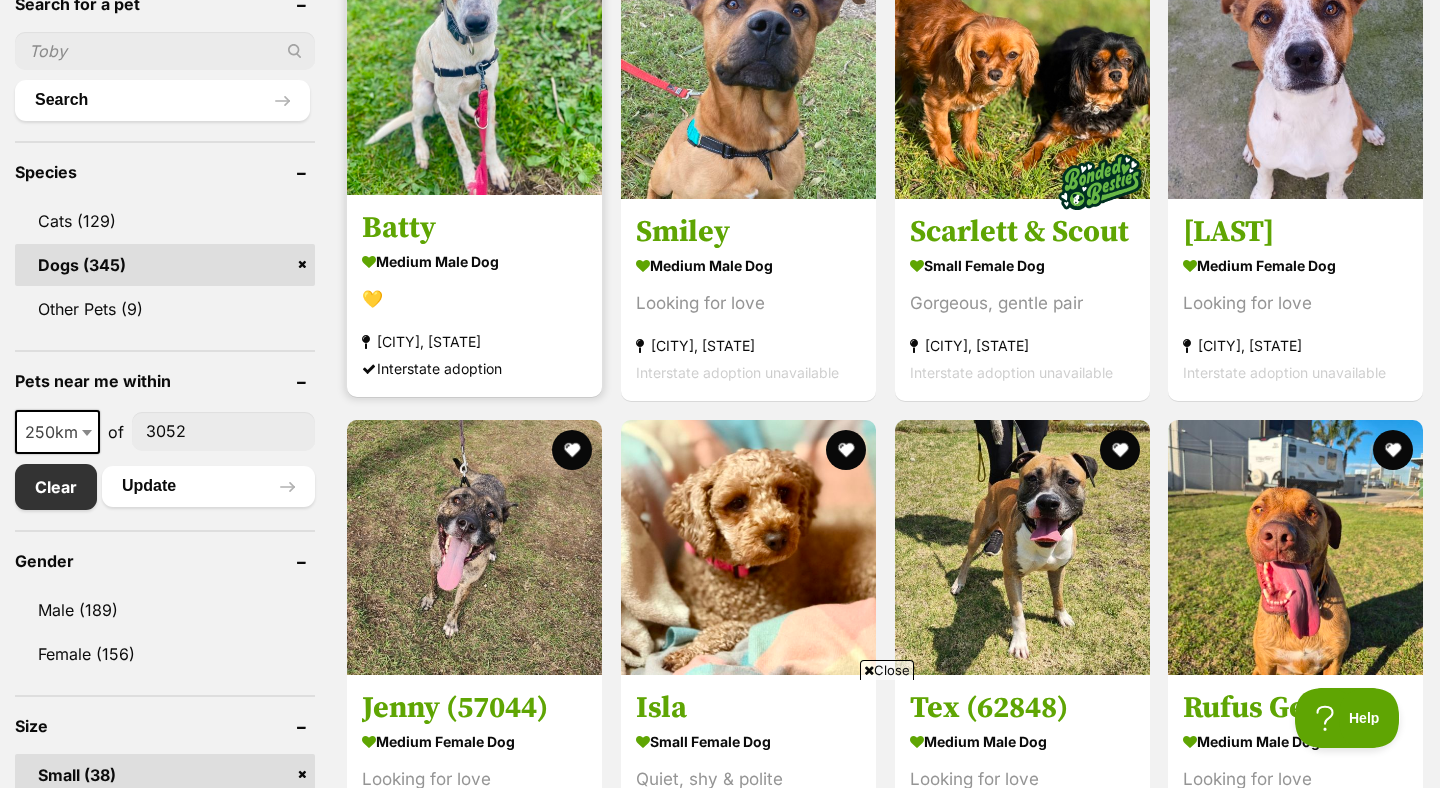 click at bounding box center [474, 67] 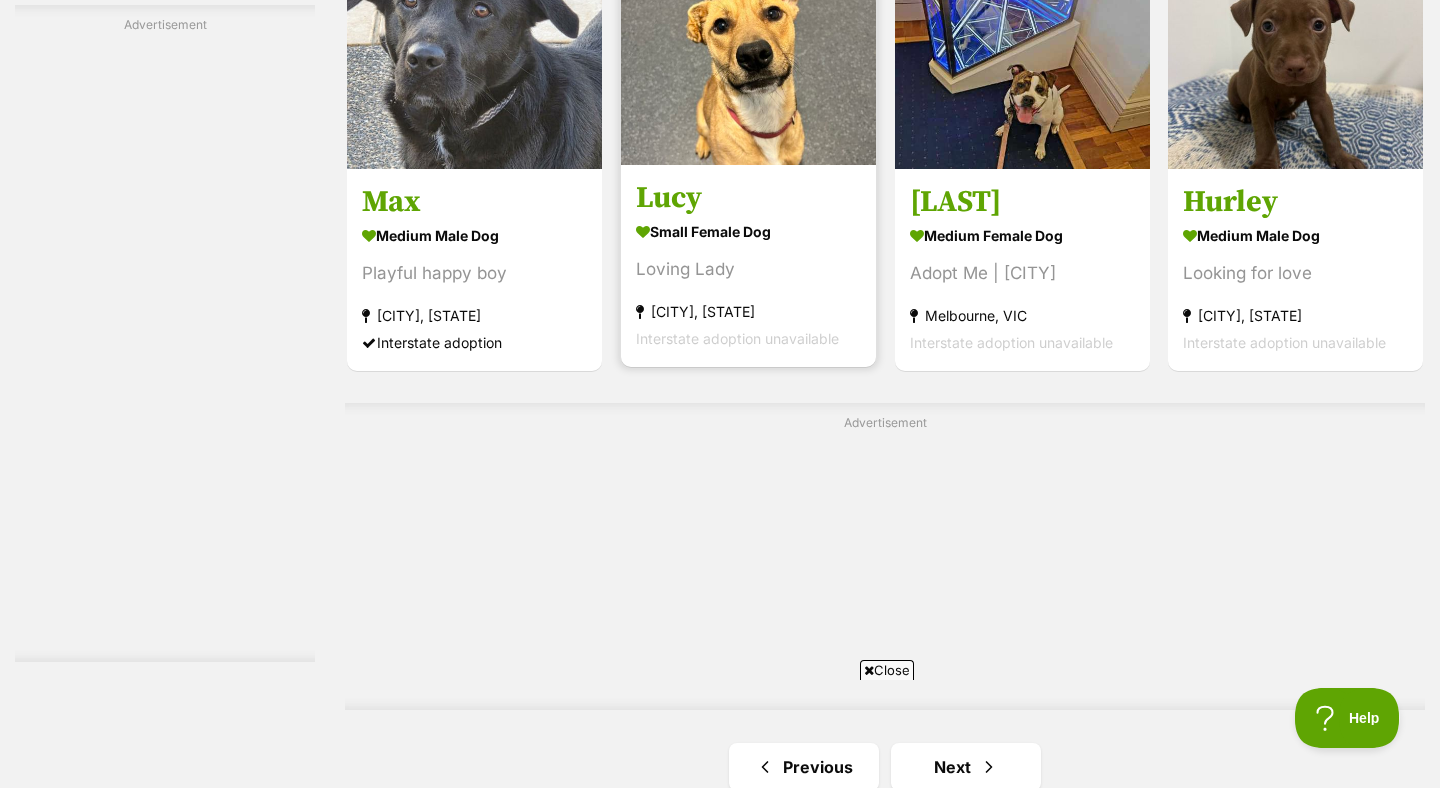 scroll, scrollTop: 3561, scrollLeft: 0, axis: vertical 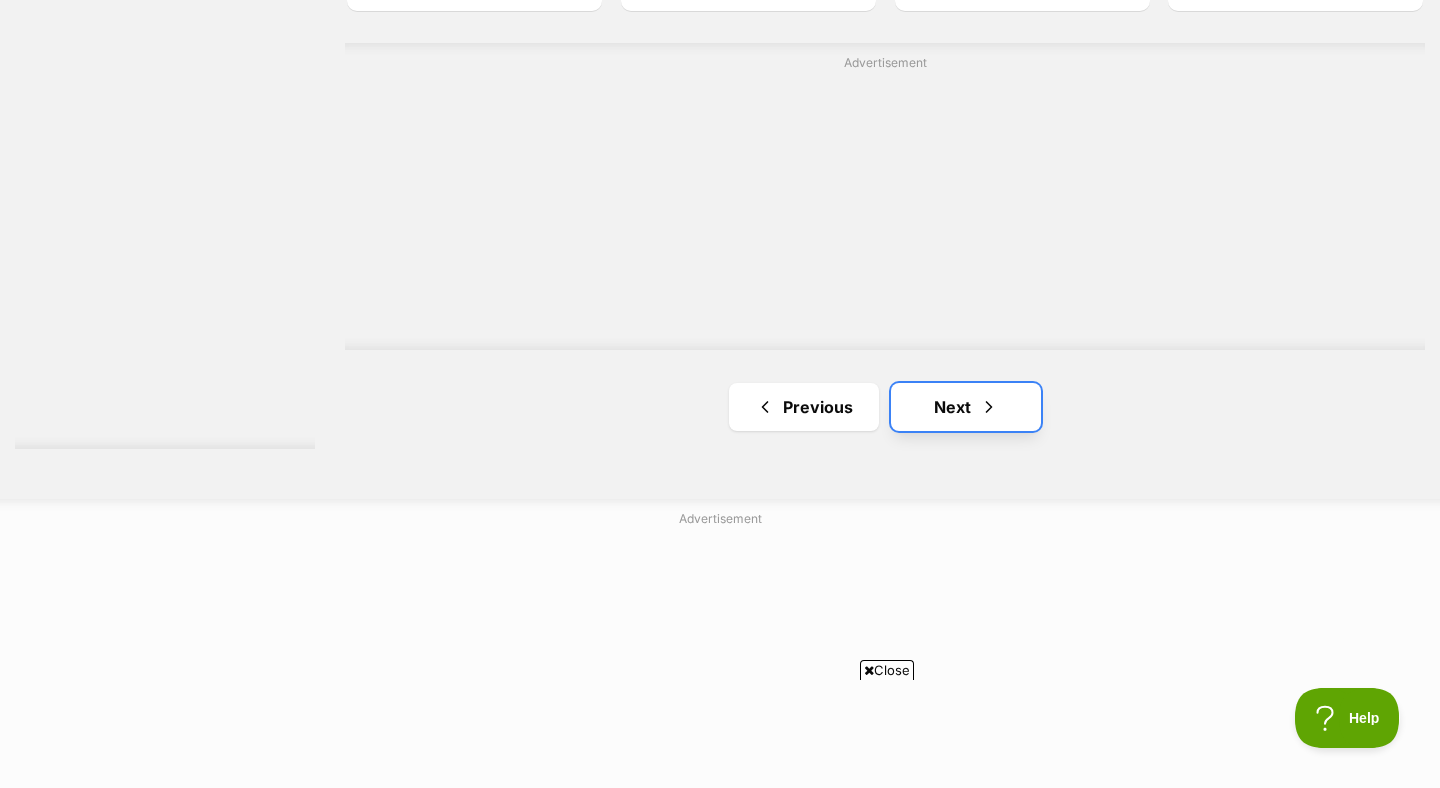 click on "Next" at bounding box center [966, 407] 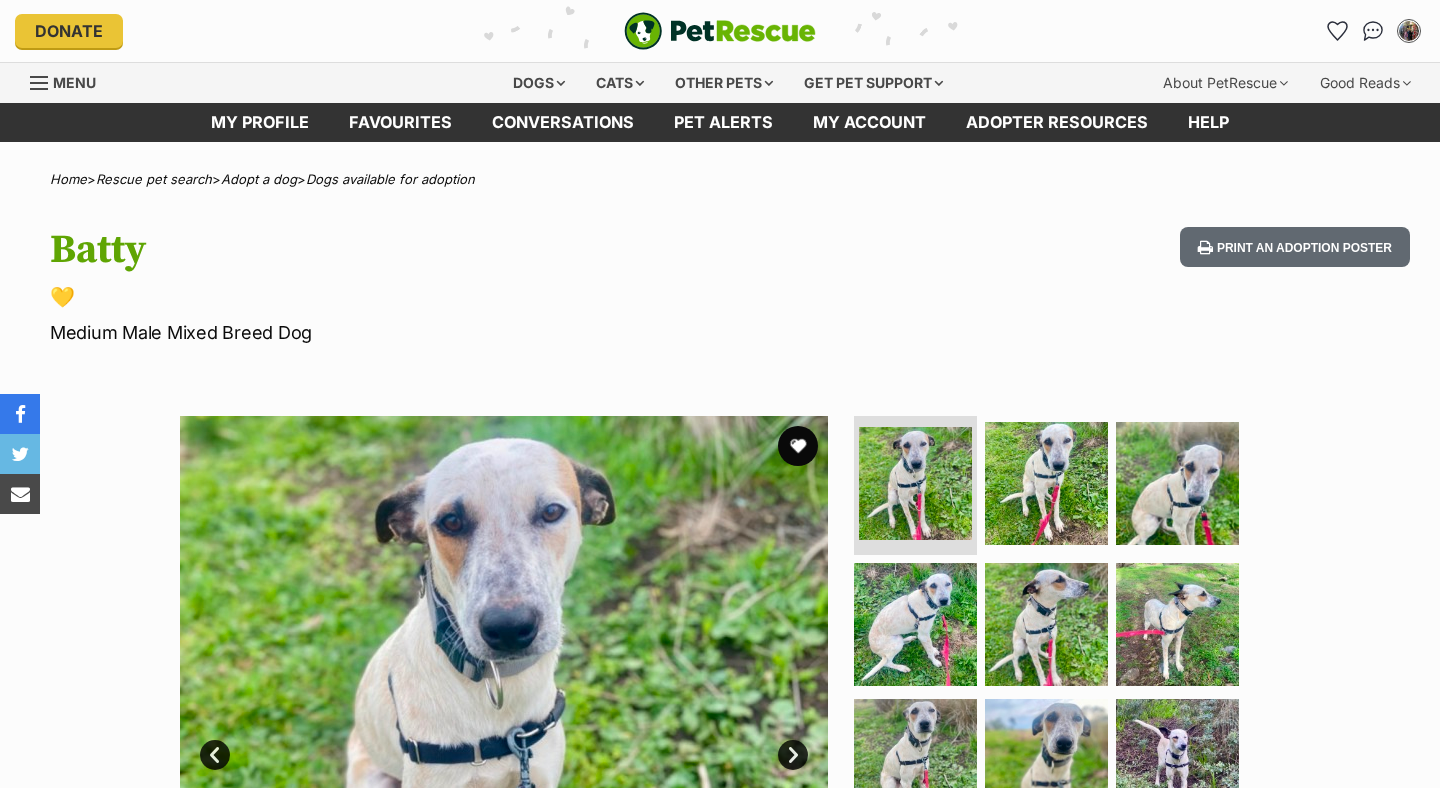 scroll, scrollTop: 0, scrollLeft: 0, axis: both 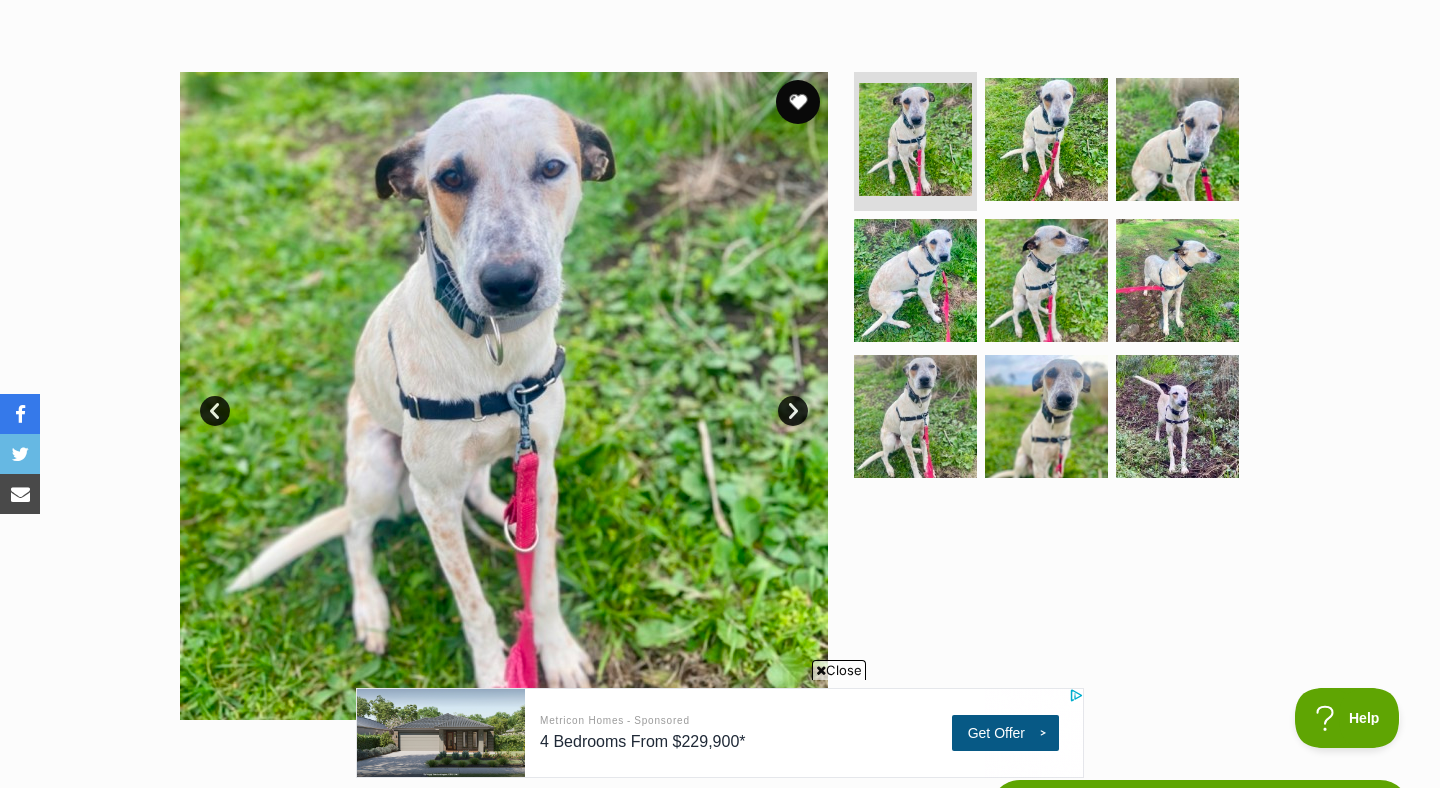 click at bounding box center (798, 102) 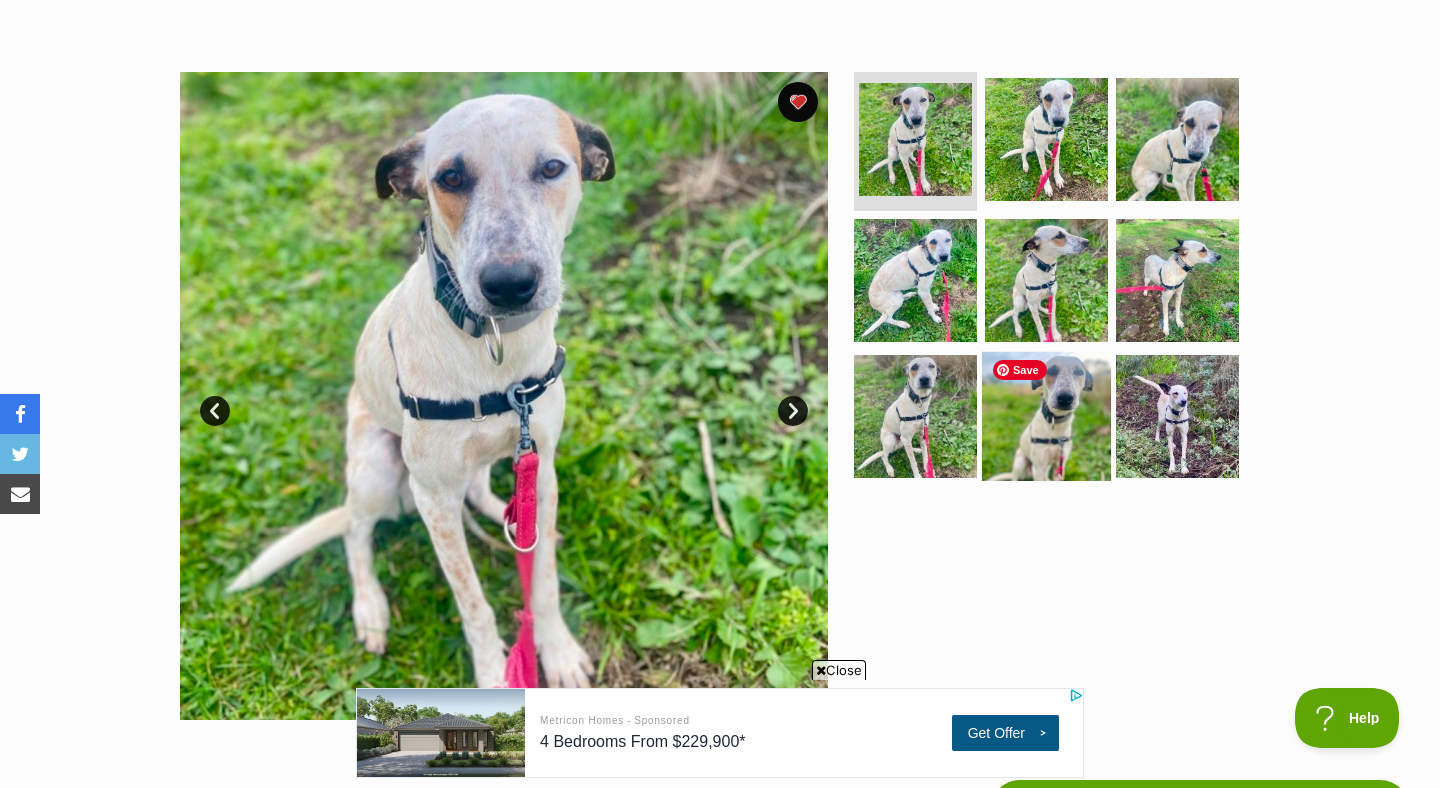 click at bounding box center (1046, 416) 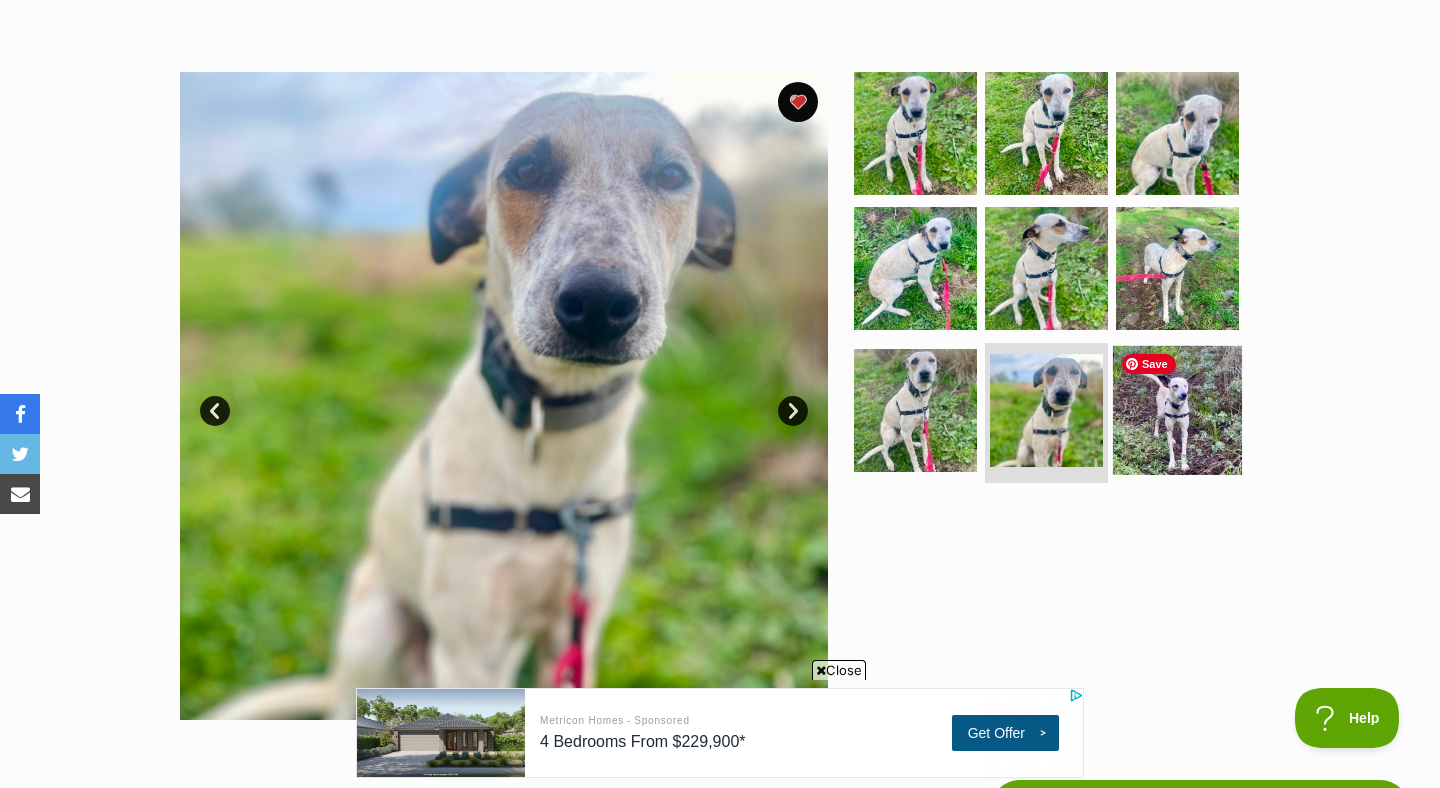 click at bounding box center (1177, 410) 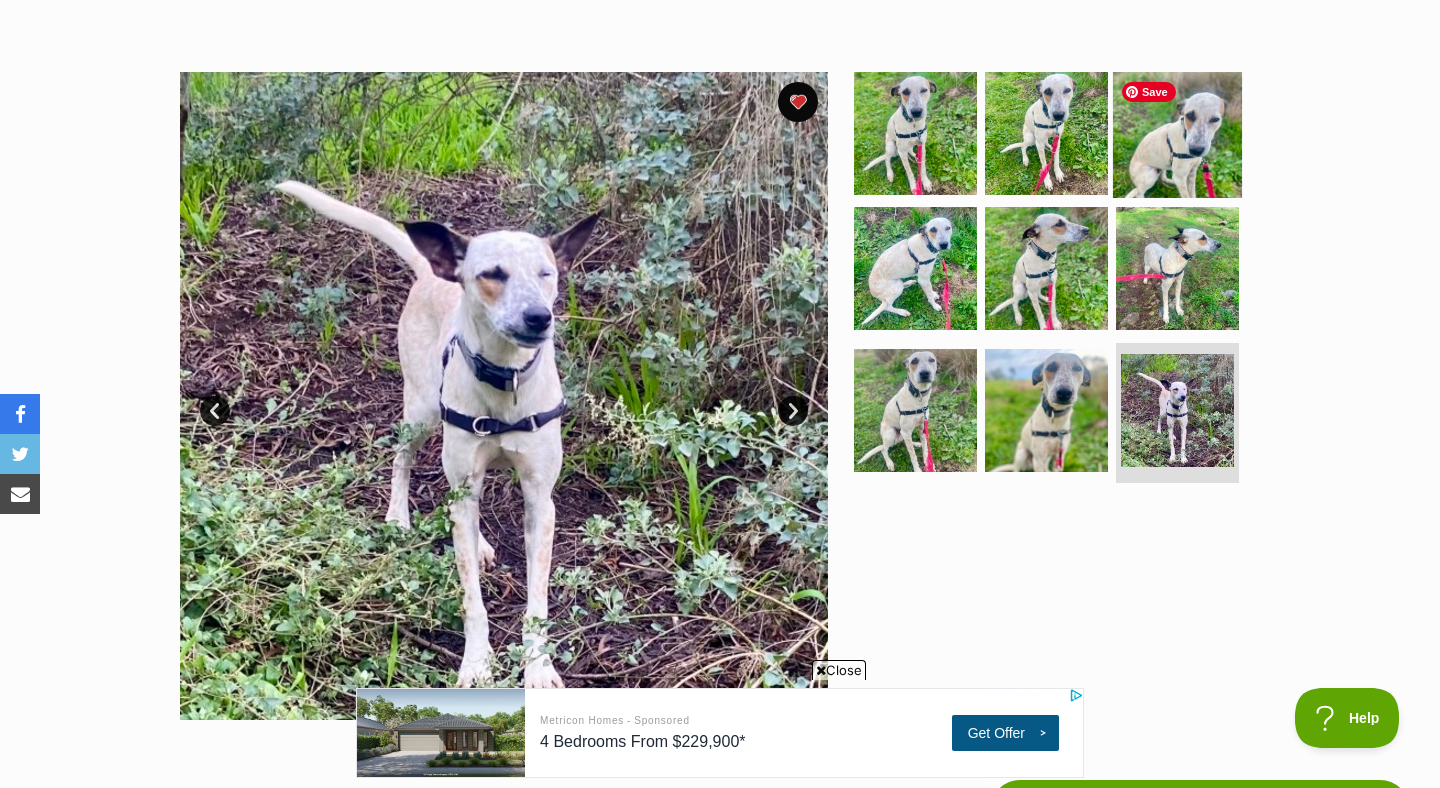 click at bounding box center (1177, 132) 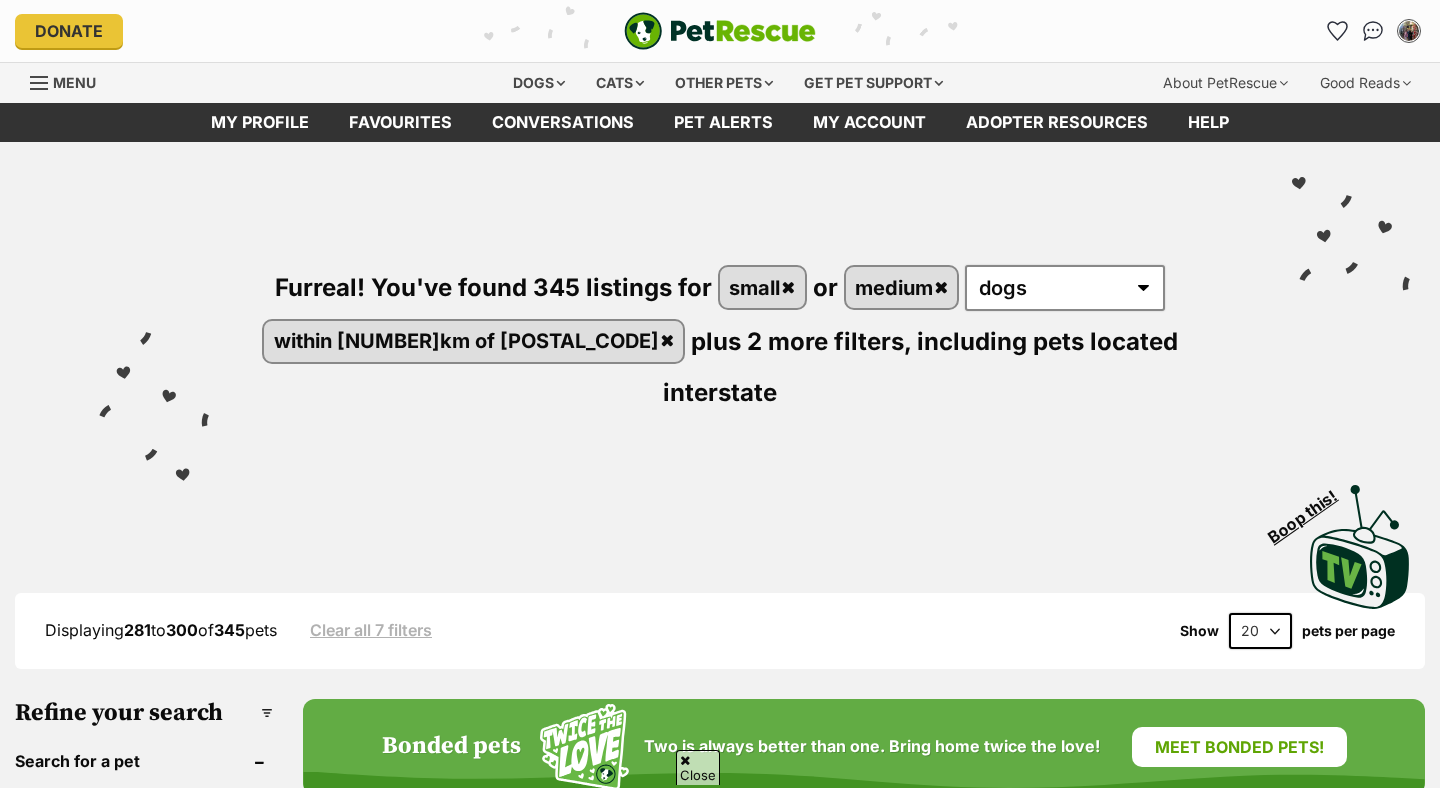 scroll, scrollTop: 690, scrollLeft: 0, axis: vertical 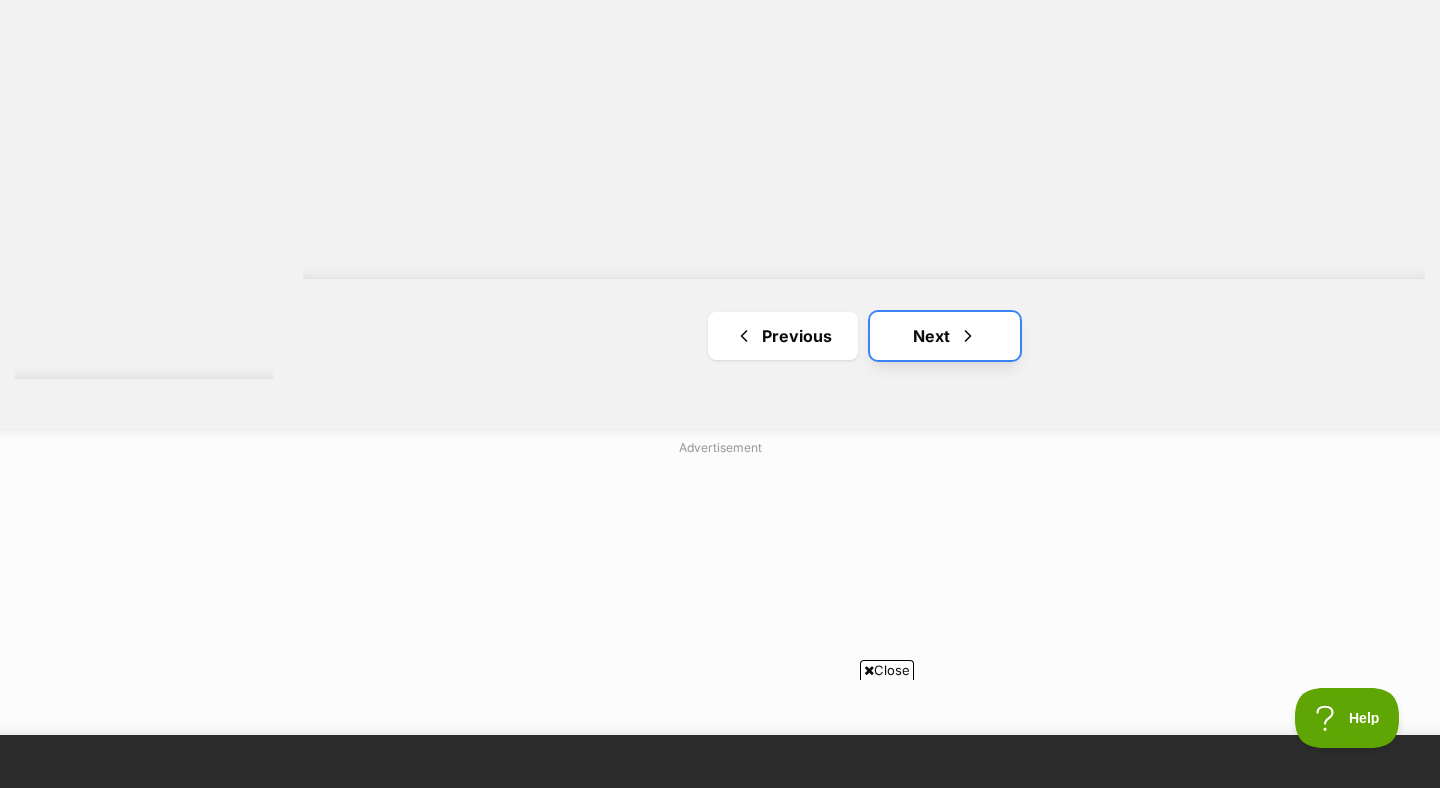 click on "Next" at bounding box center [945, 336] 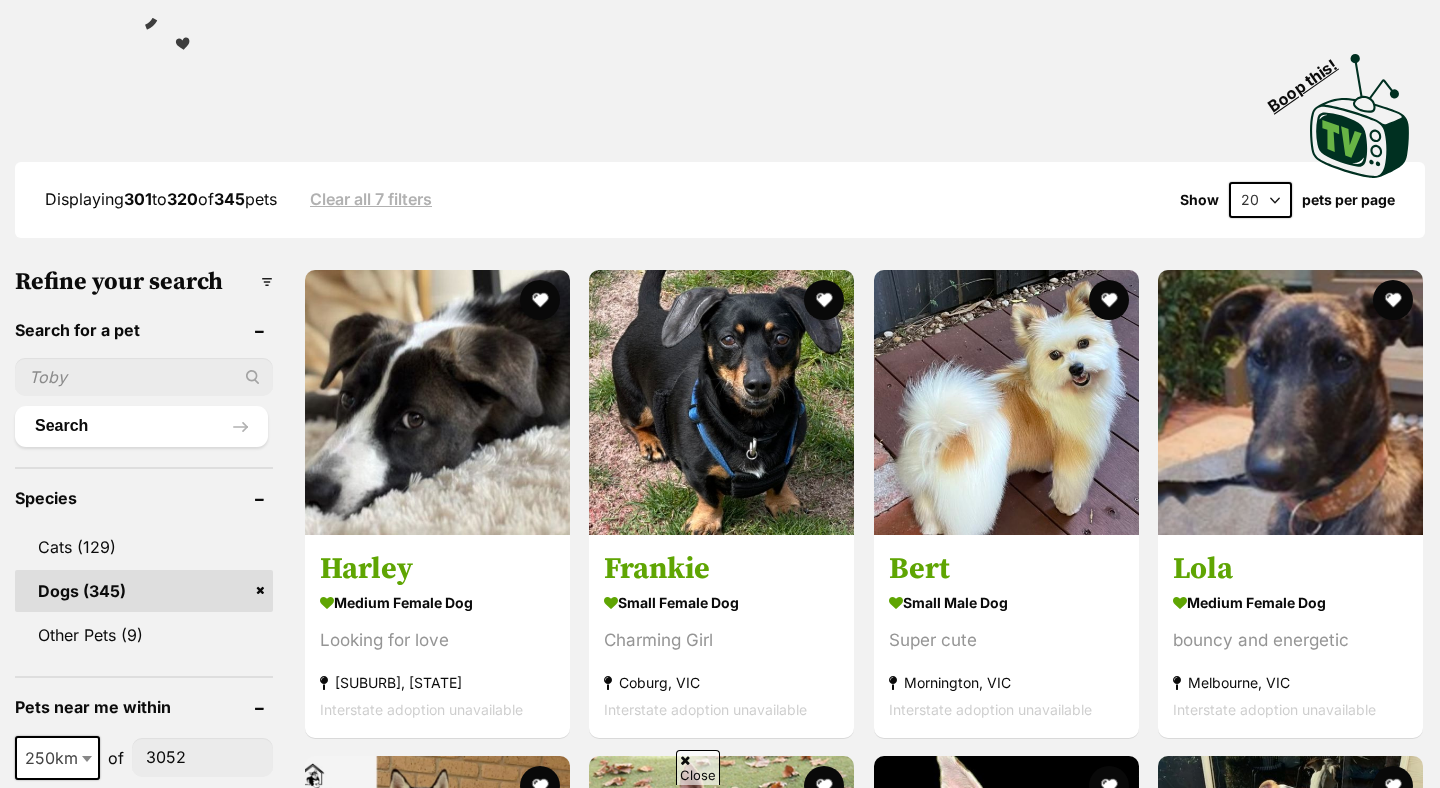 scroll, scrollTop: 431, scrollLeft: 0, axis: vertical 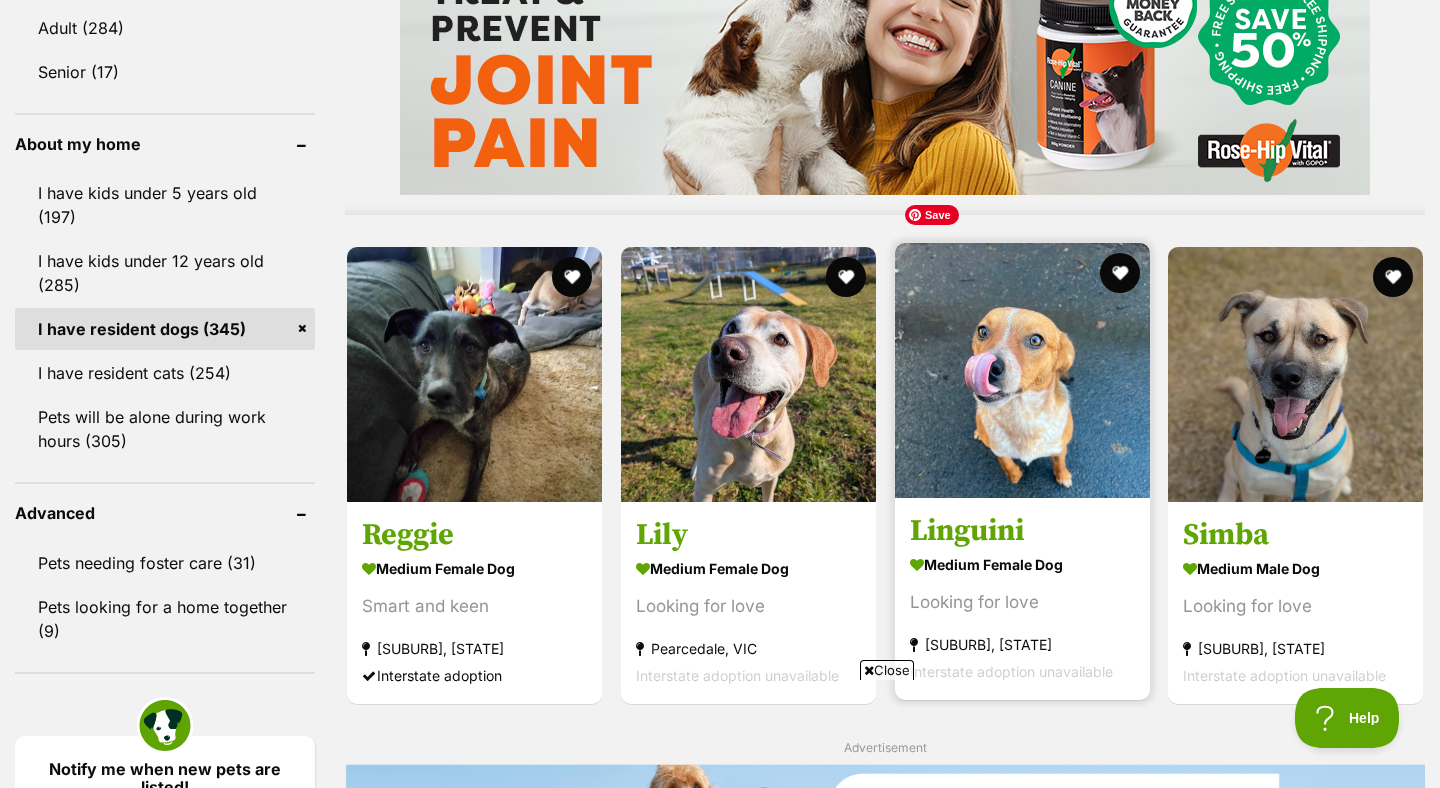 click at bounding box center (1022, 370) 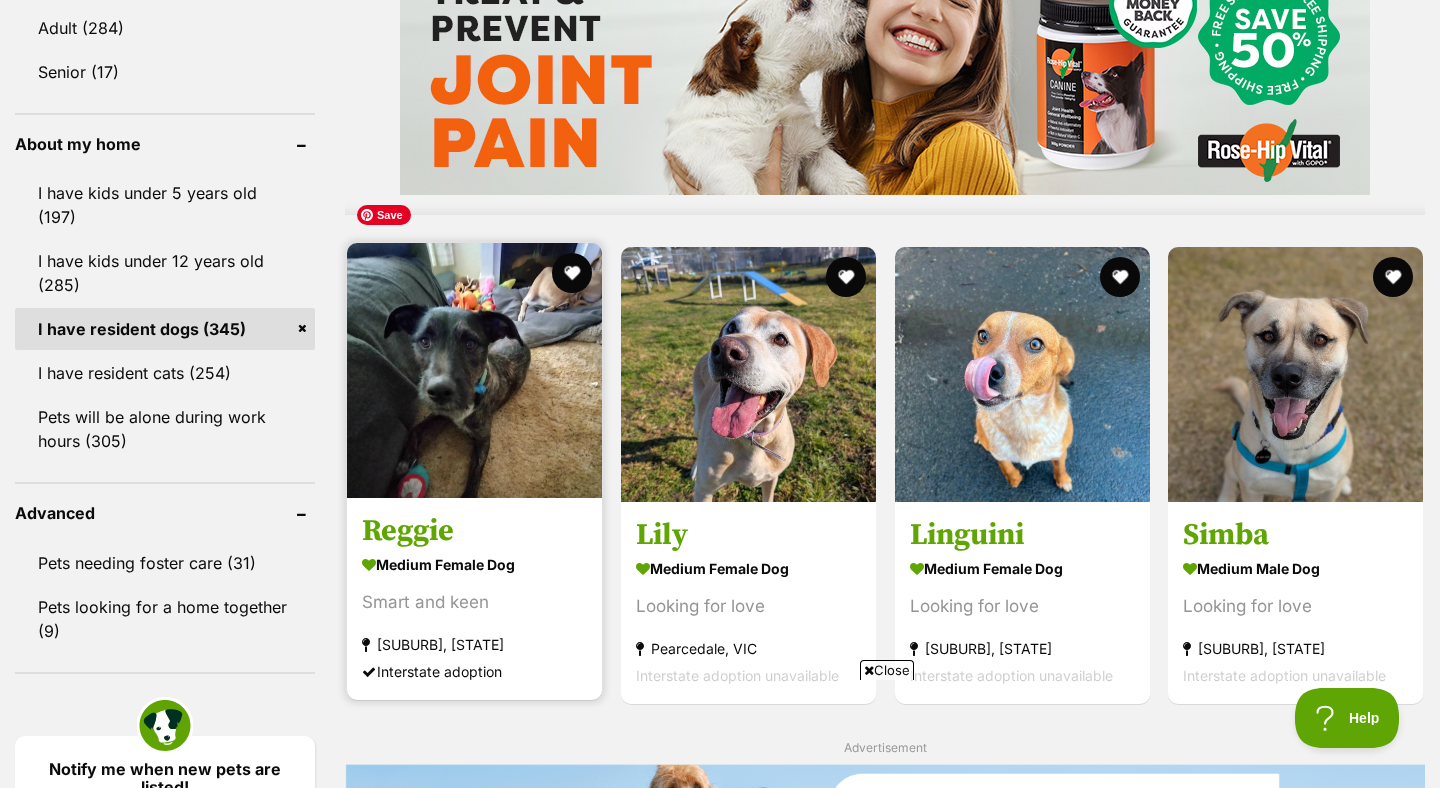click at bounding box center [474, 370] 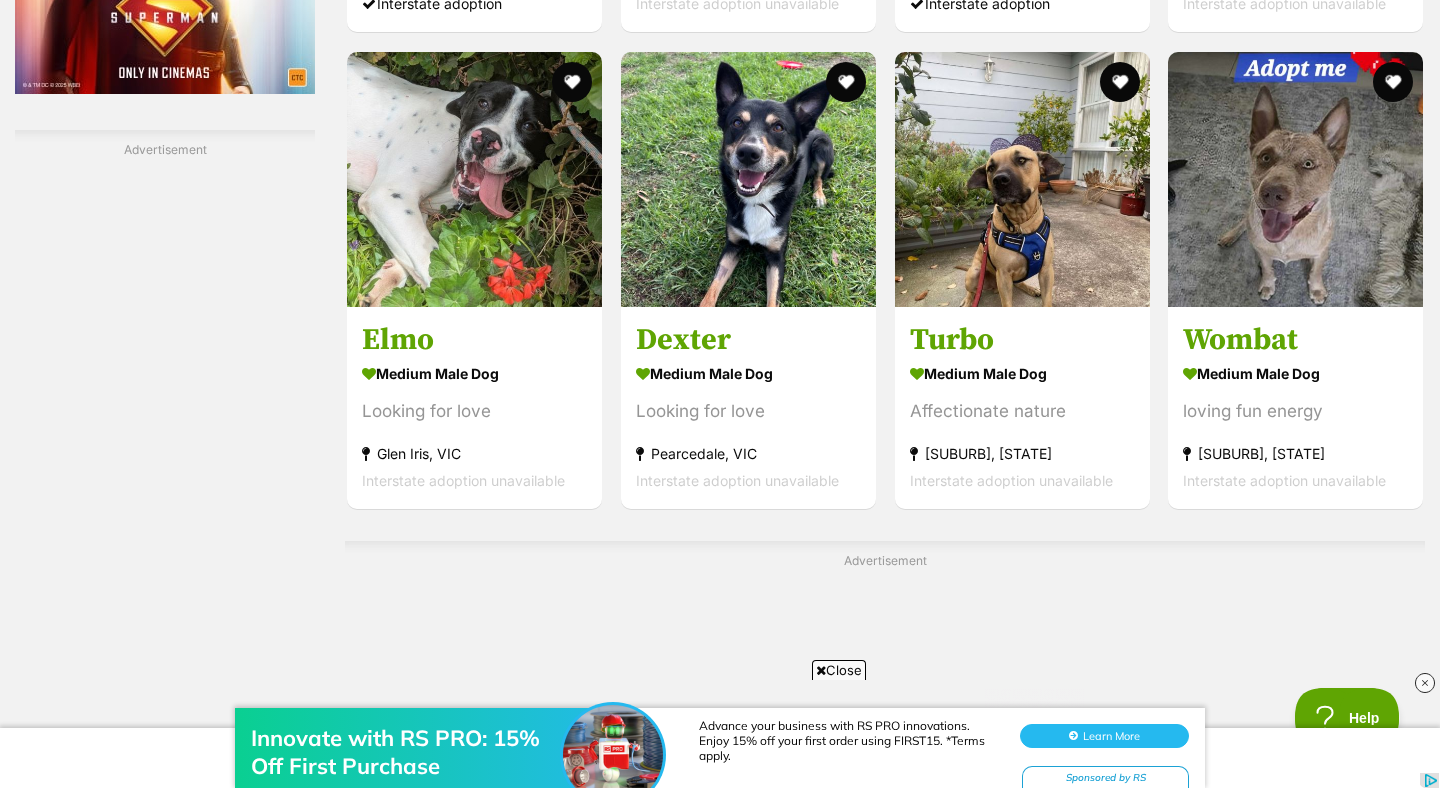 scroll, scrollTop: 3127, scrollLeft: 0, axis: vertical 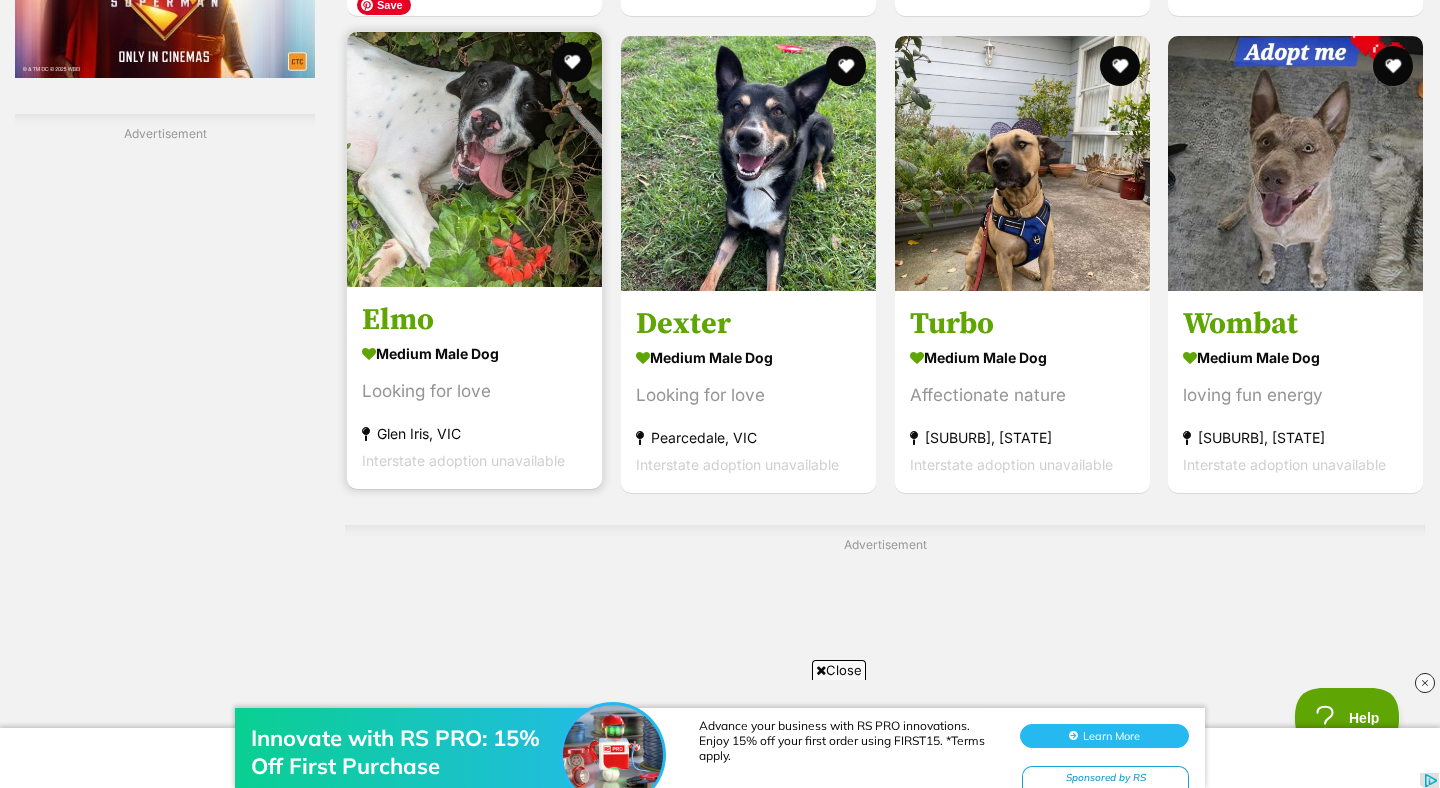 click at bounding box center (474, 159) 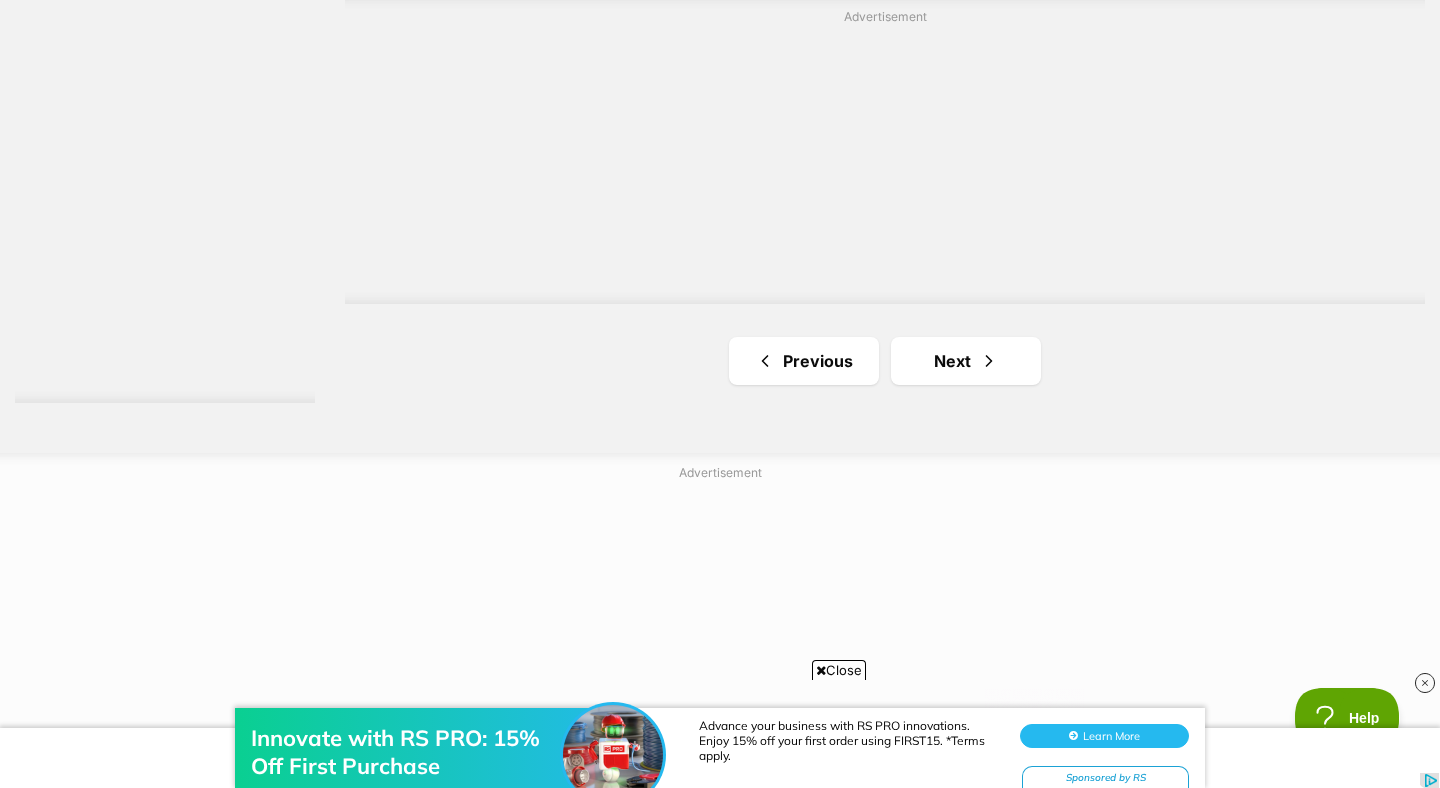 scroll, scrollTop: 3748, scrollLeft: 0, axis: vertical 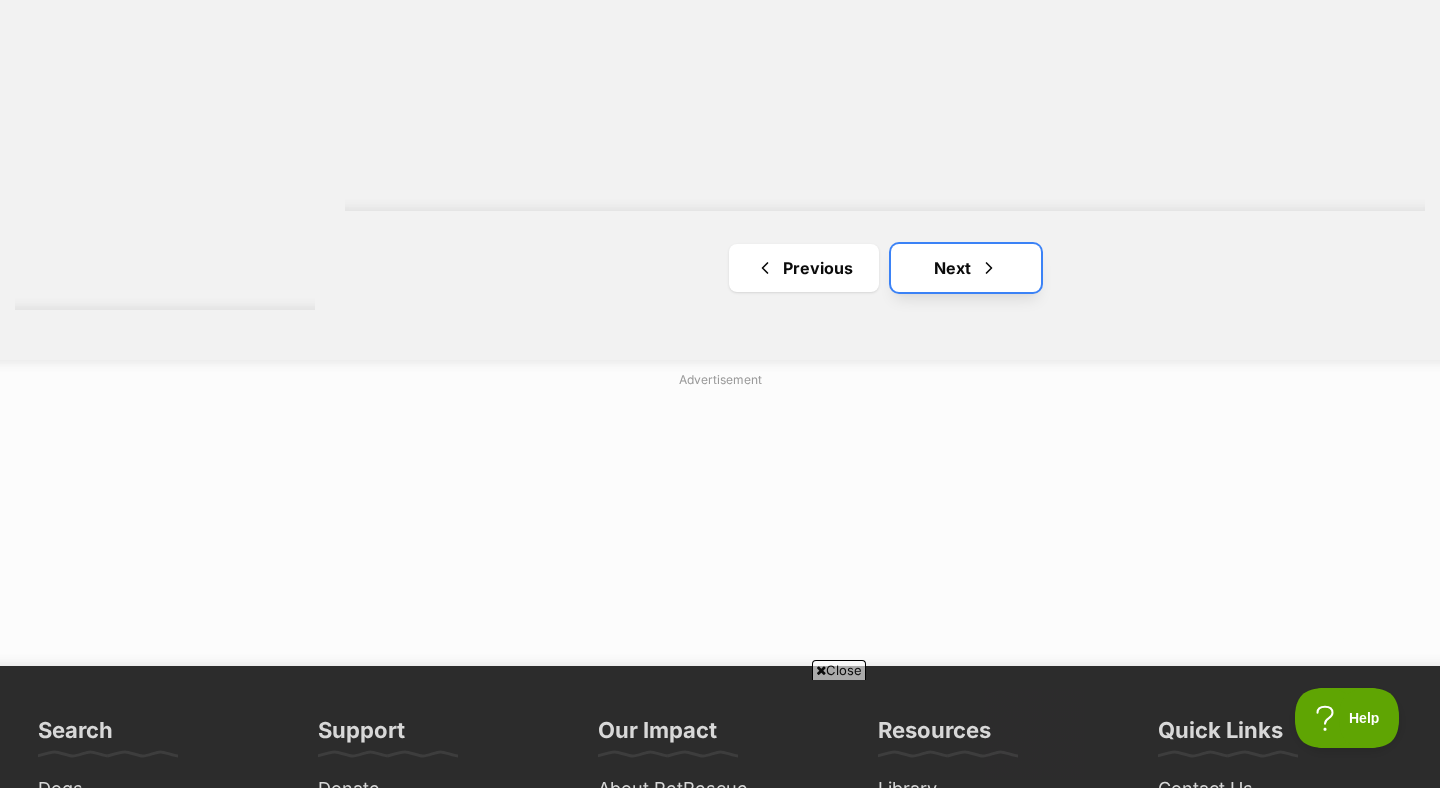 click on "Next" at bounding box center [966, 268] 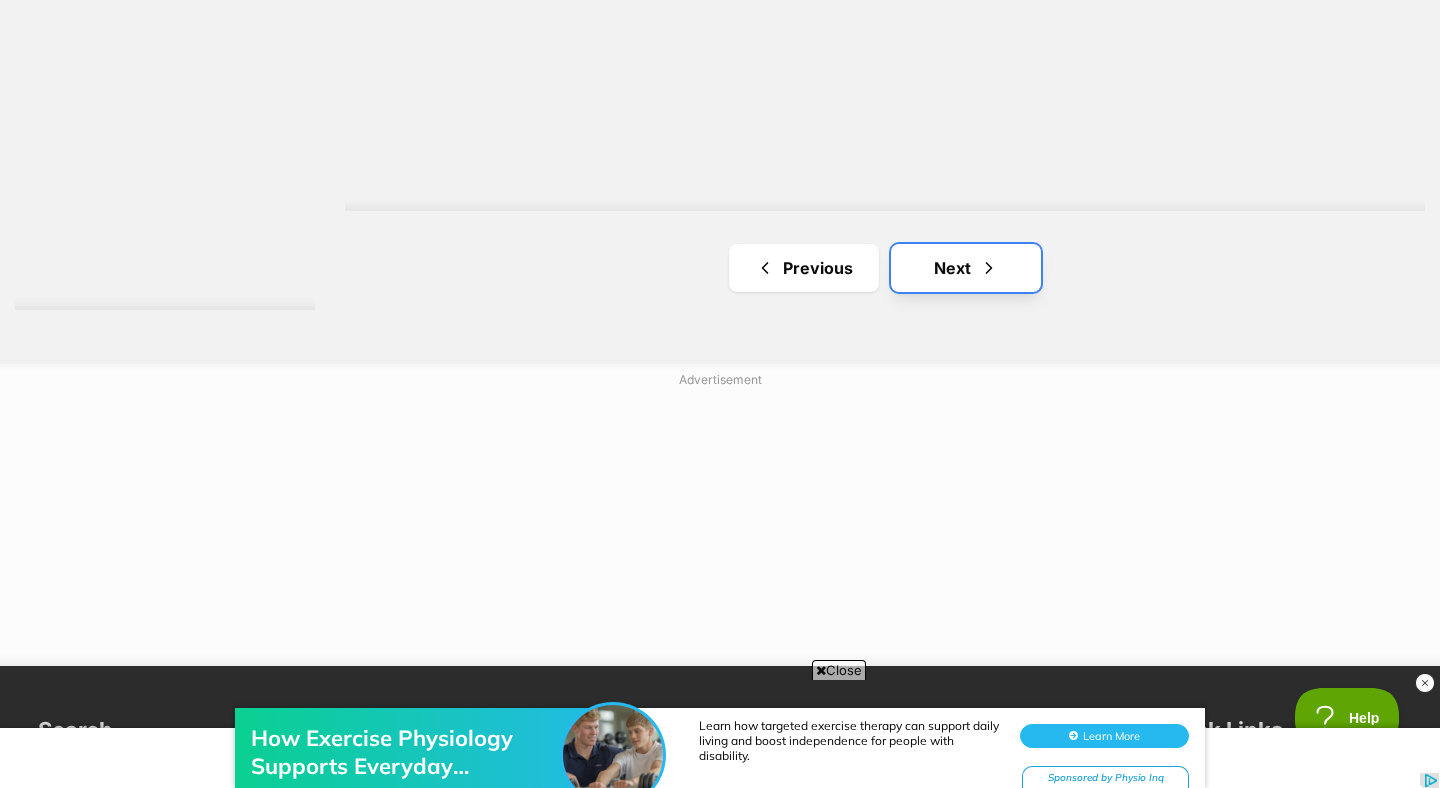 scroll, scrollTop: 0, scrollLeft: 0, axis: both 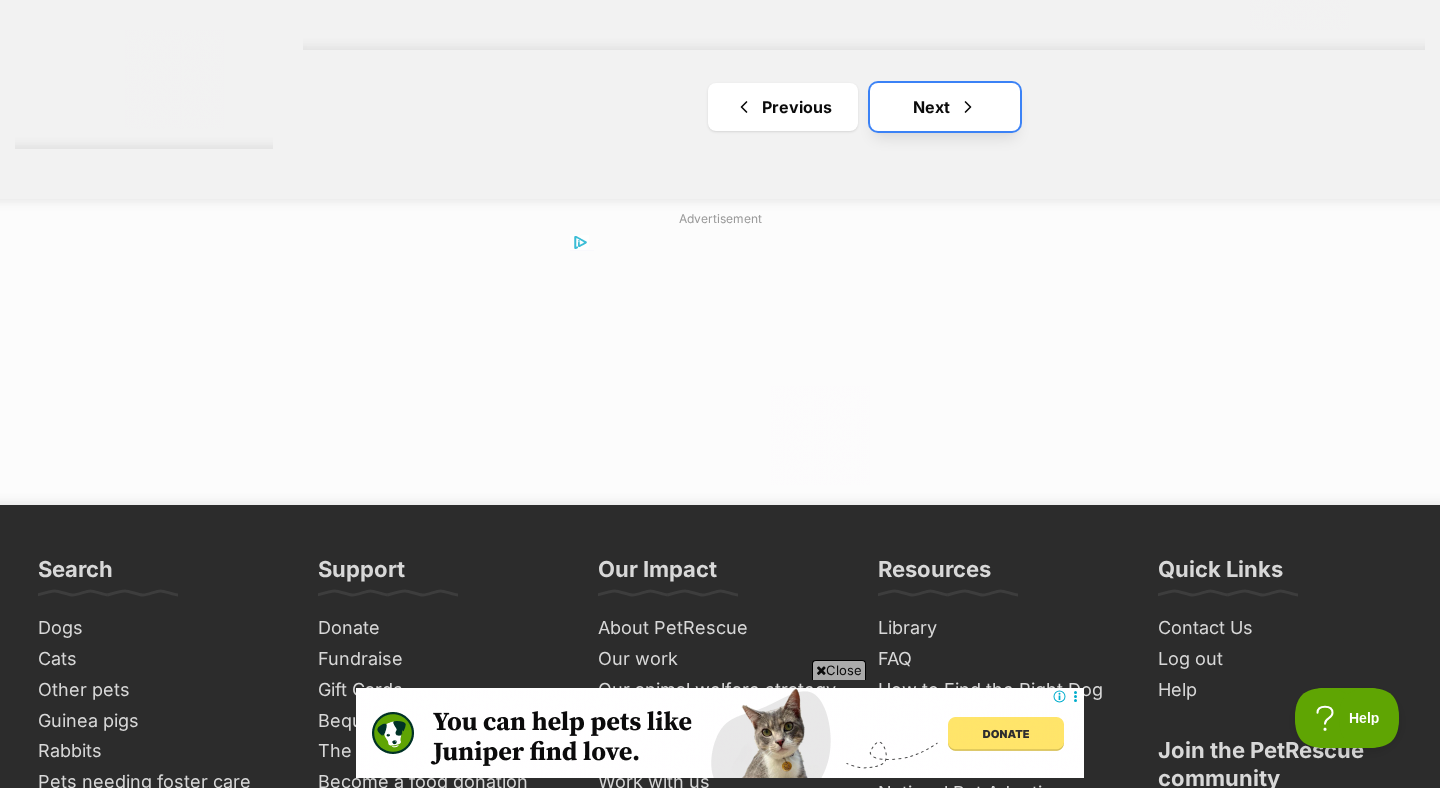 click at bounding box center [968, 107] 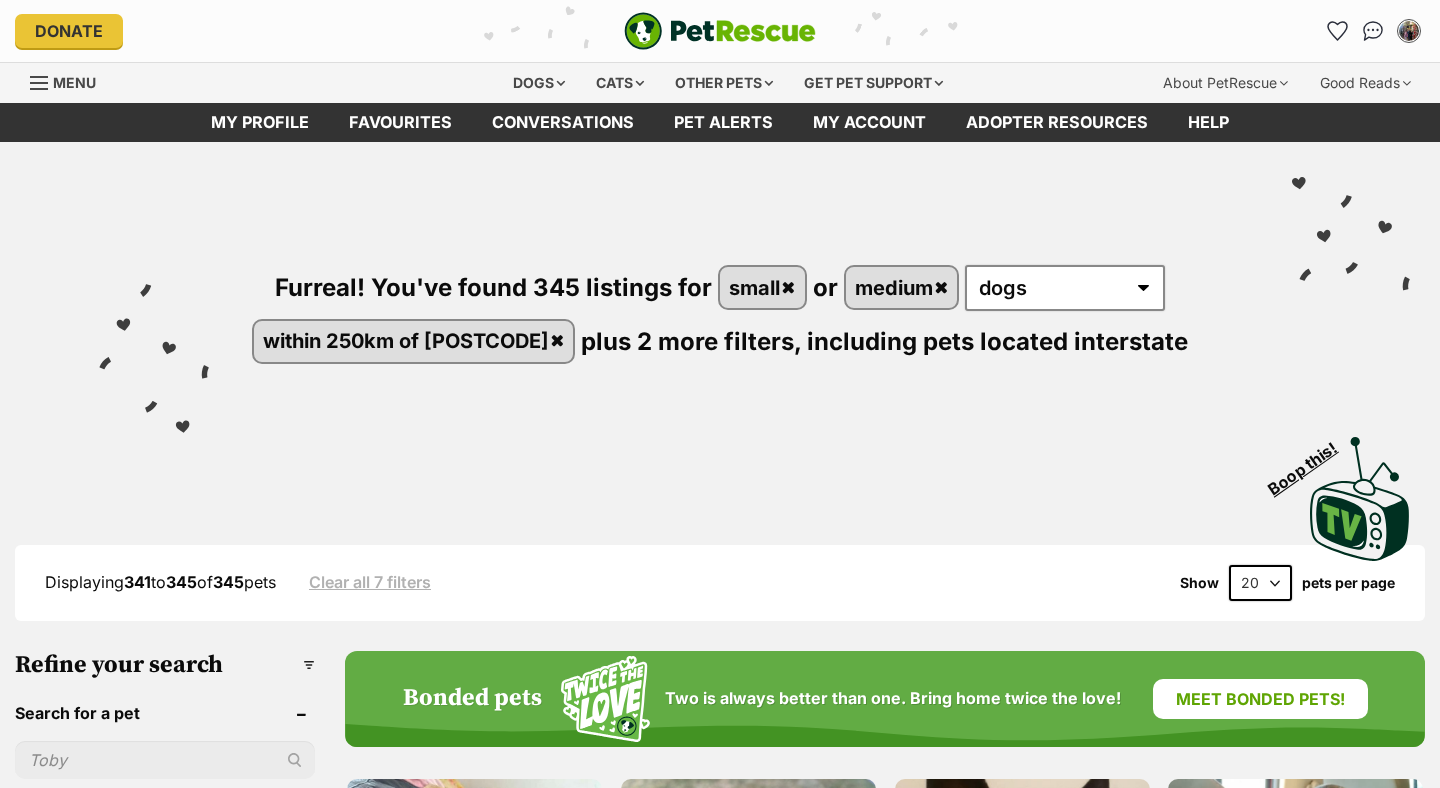 scroll, scrollTop: 757, scrollLeft: 0, axis: vertical 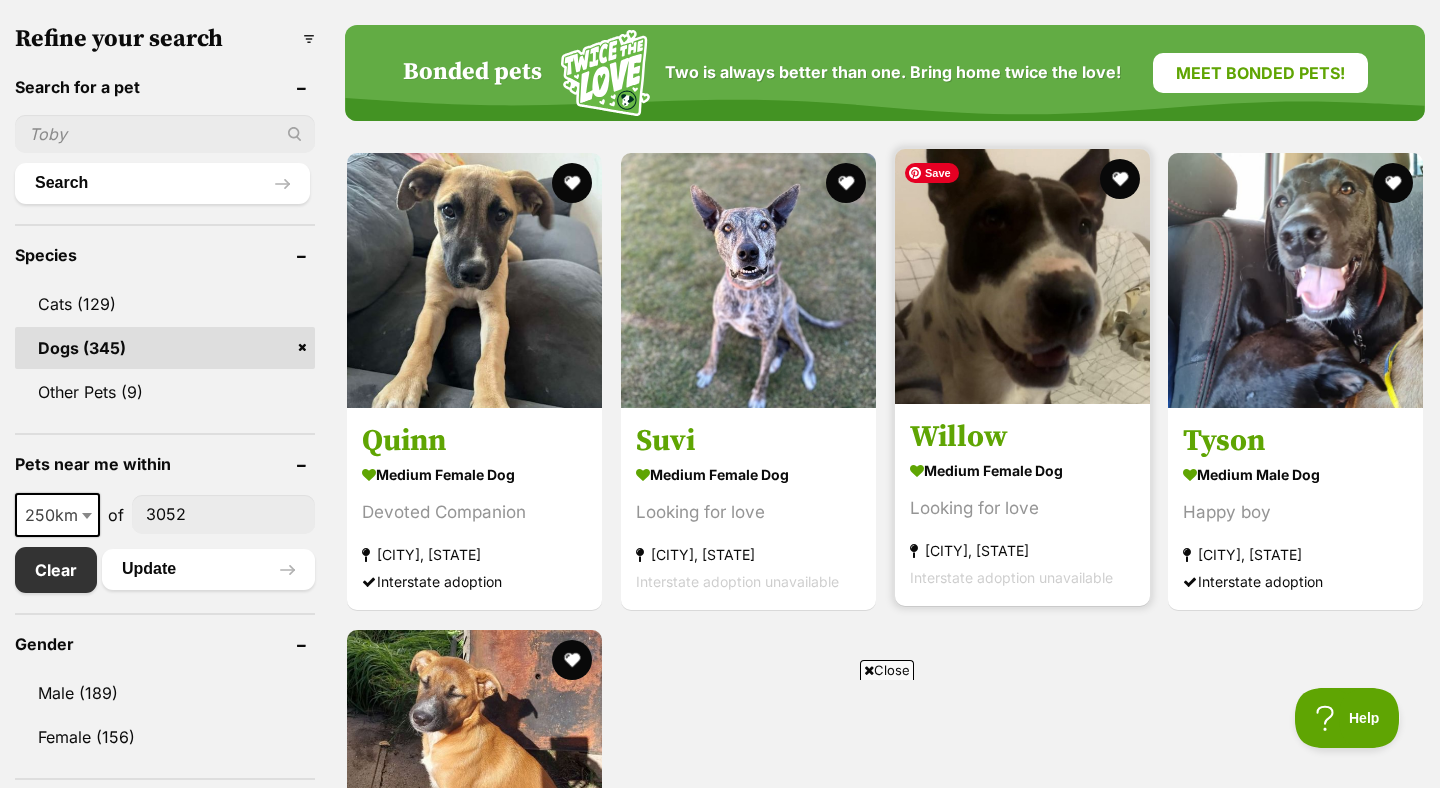 click at bounding box center [1022, 276] 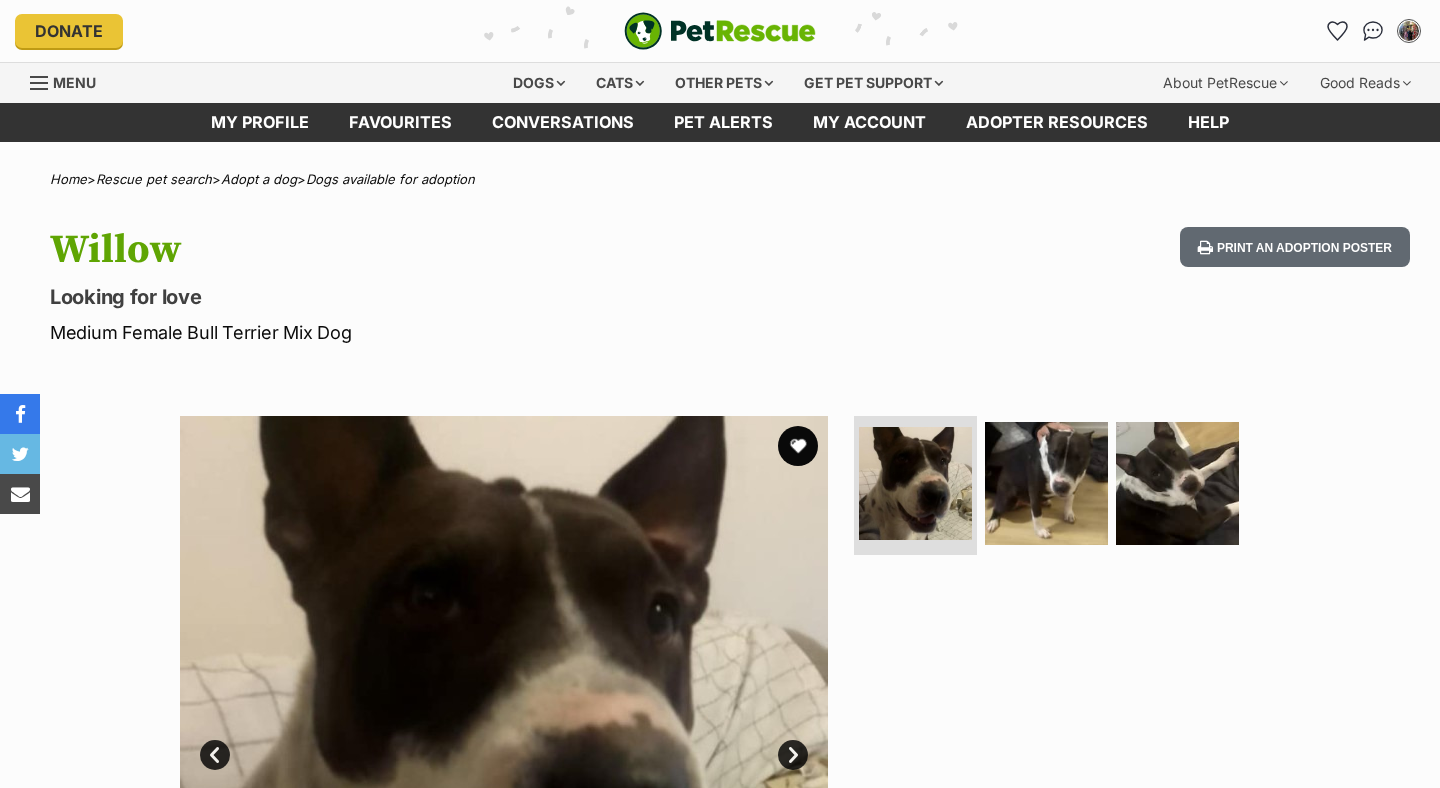 scroll, scrollTop: 0, scrollLeft: 0, axis: both 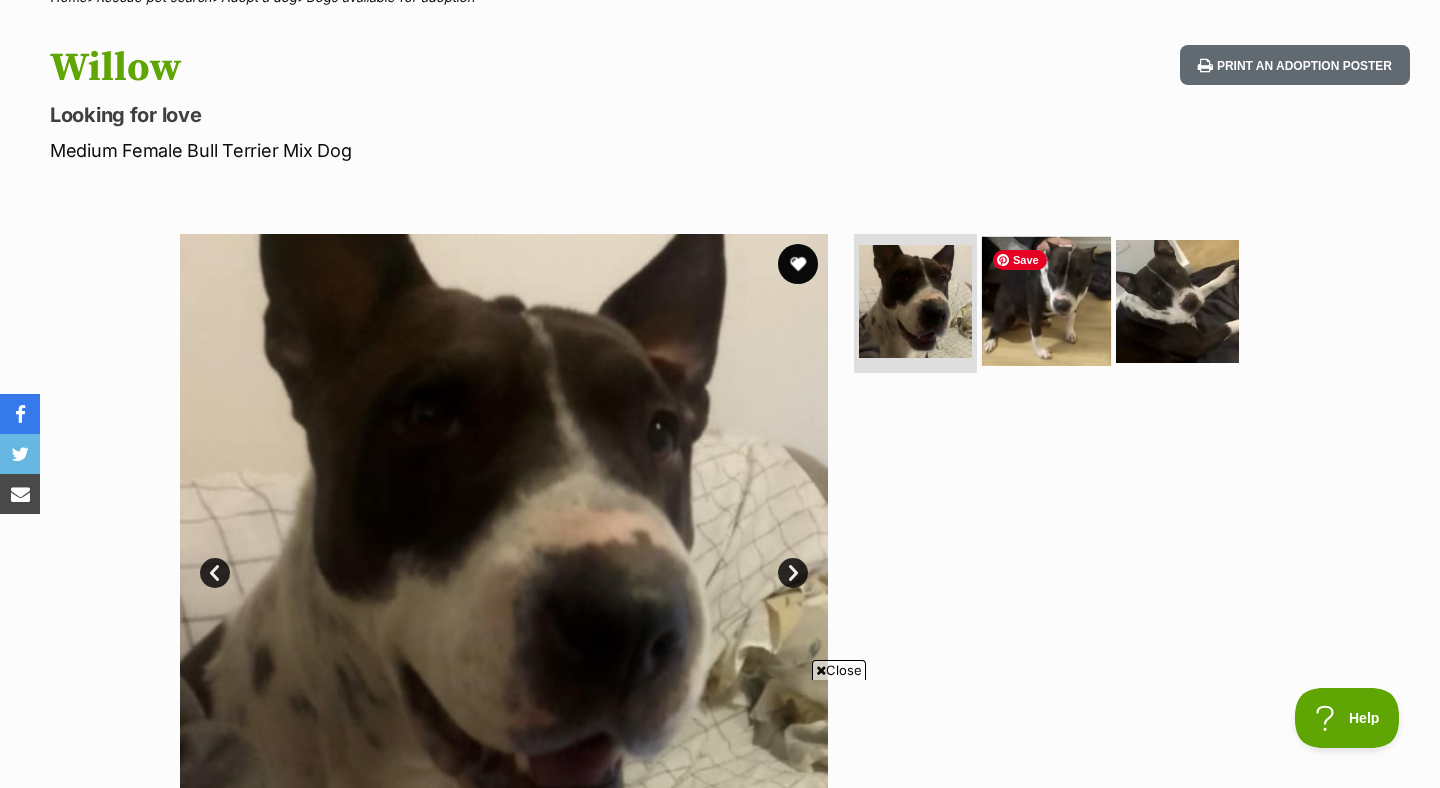 click at bounding box center [1046, 300] 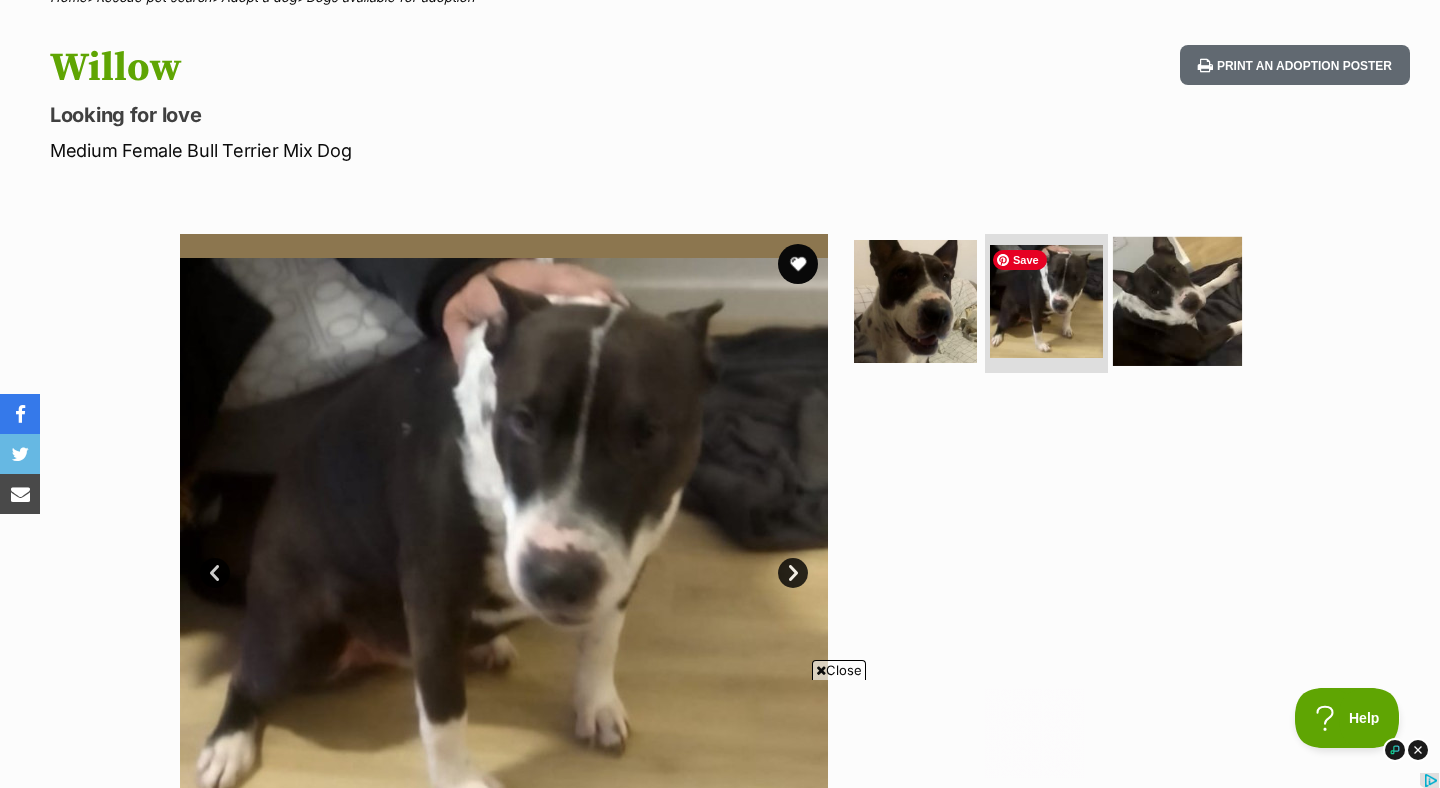 scroll, scrollTop: 0, scrollLeft: 0, axis: both 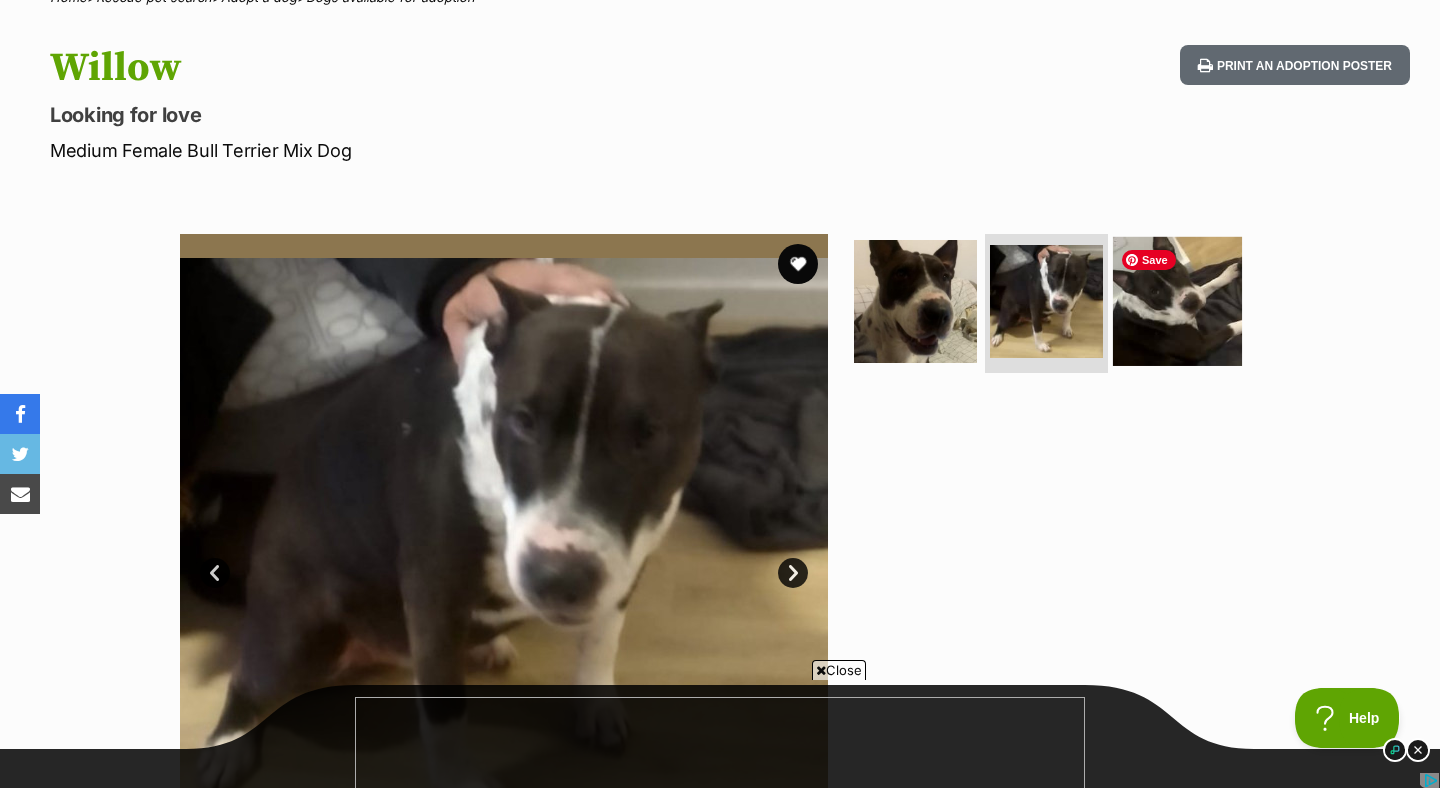 click at bounding box center [1177, 300] 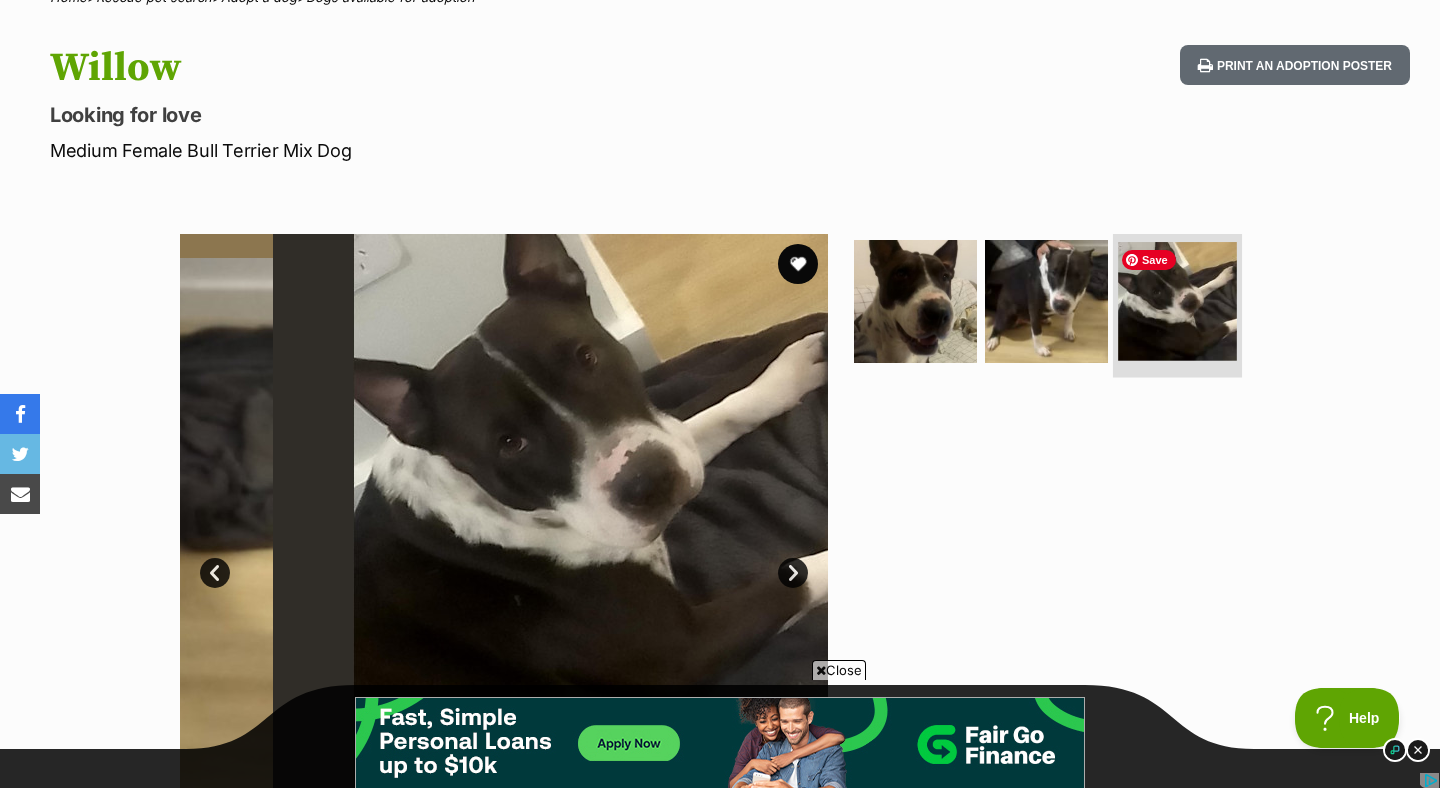scroll, scrollTop: 0, scrollLeft: 0, axis: both 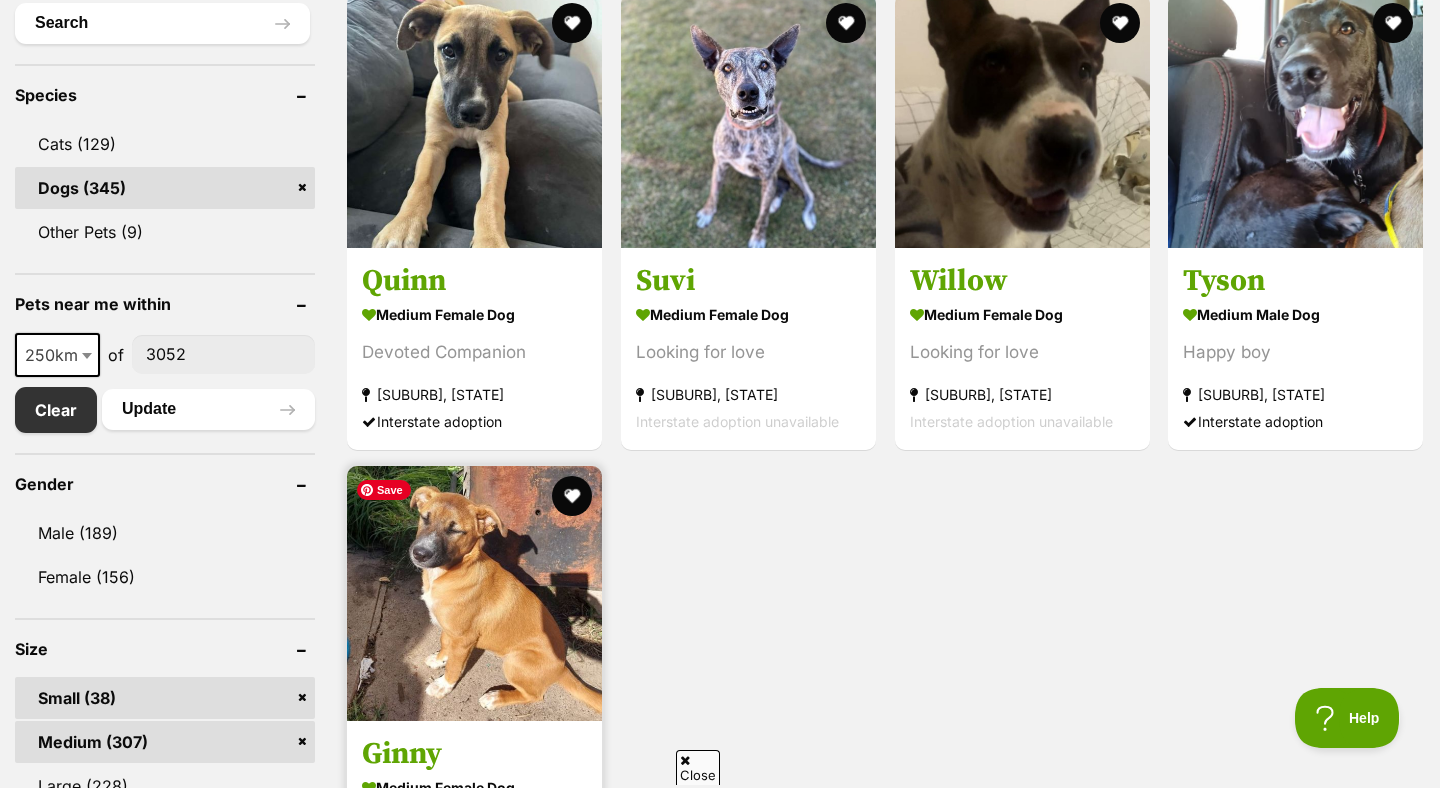 click at bounding box center [474, 593] 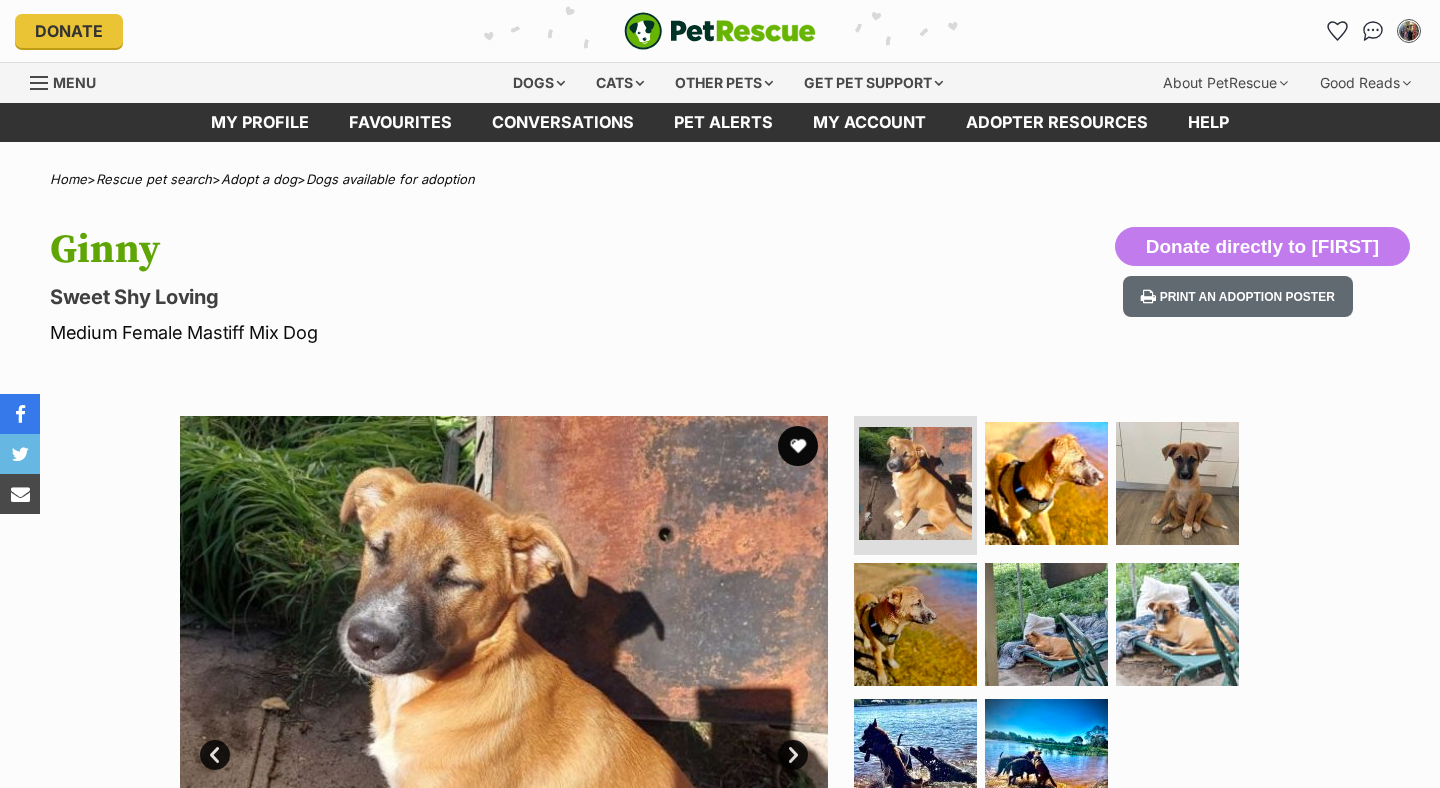 scroll, scrollTop: 0, scrollLeft: 0, axis: both 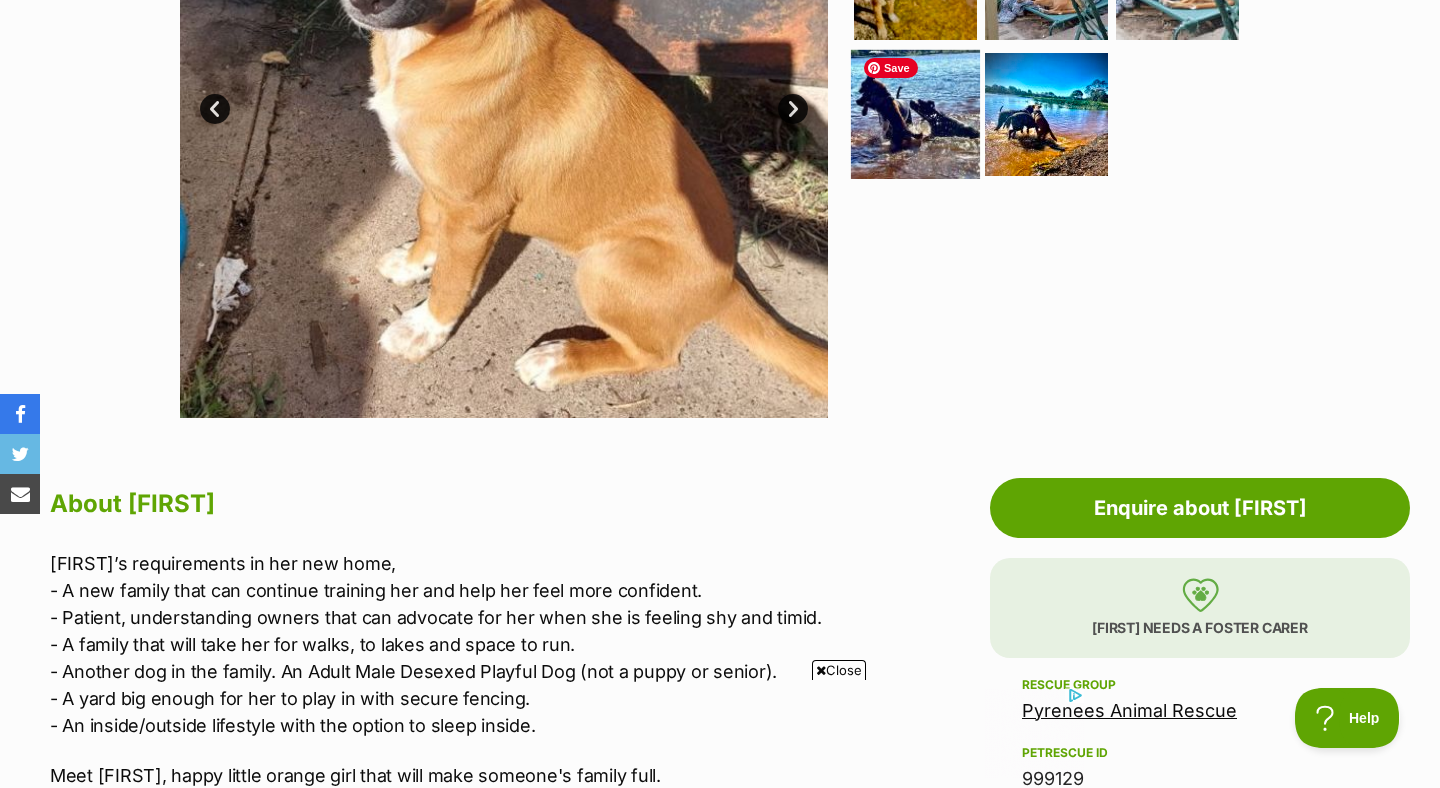 click at bounding box center [915, 114] 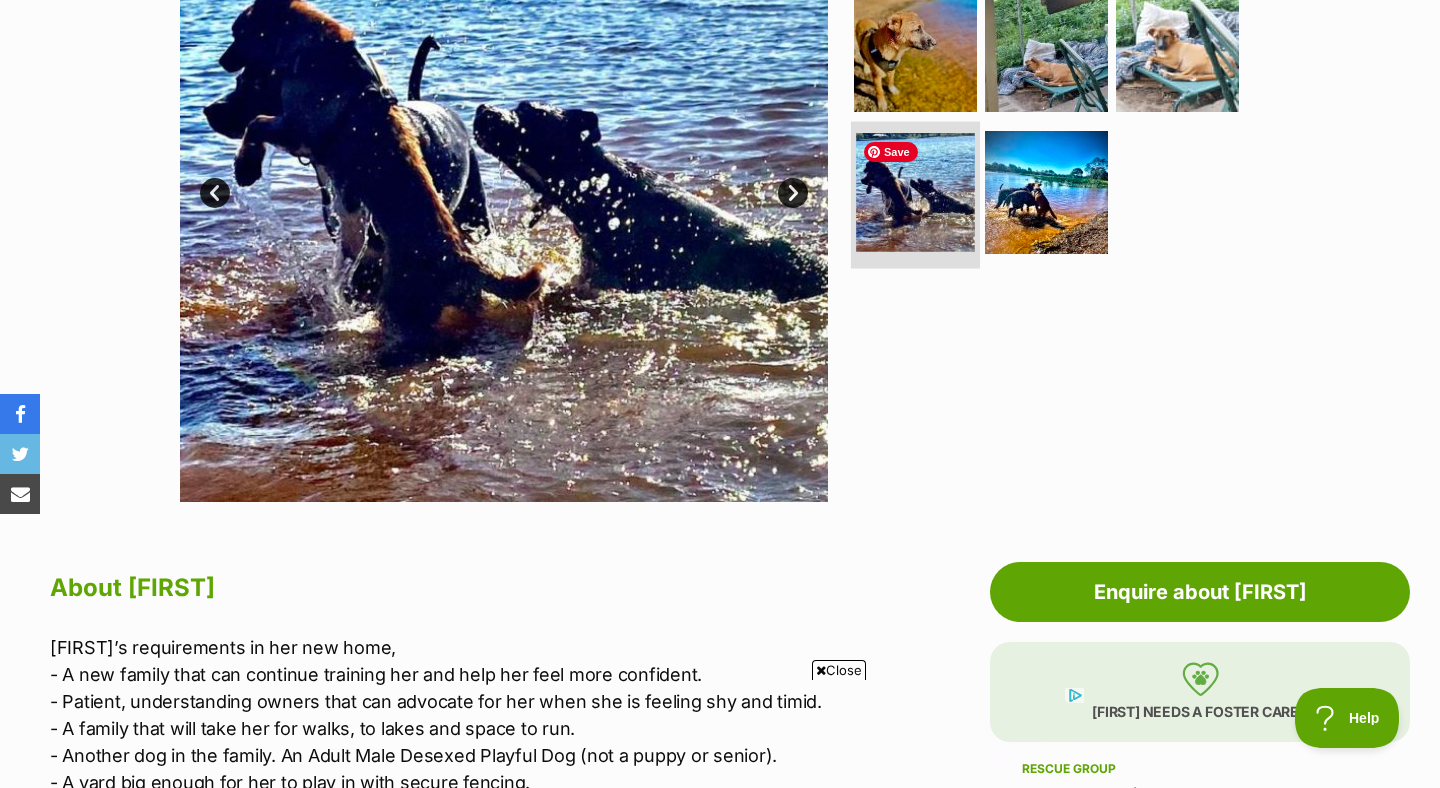 scroll, scrollTop: 567, scrollLeft: 0, axis: vertical 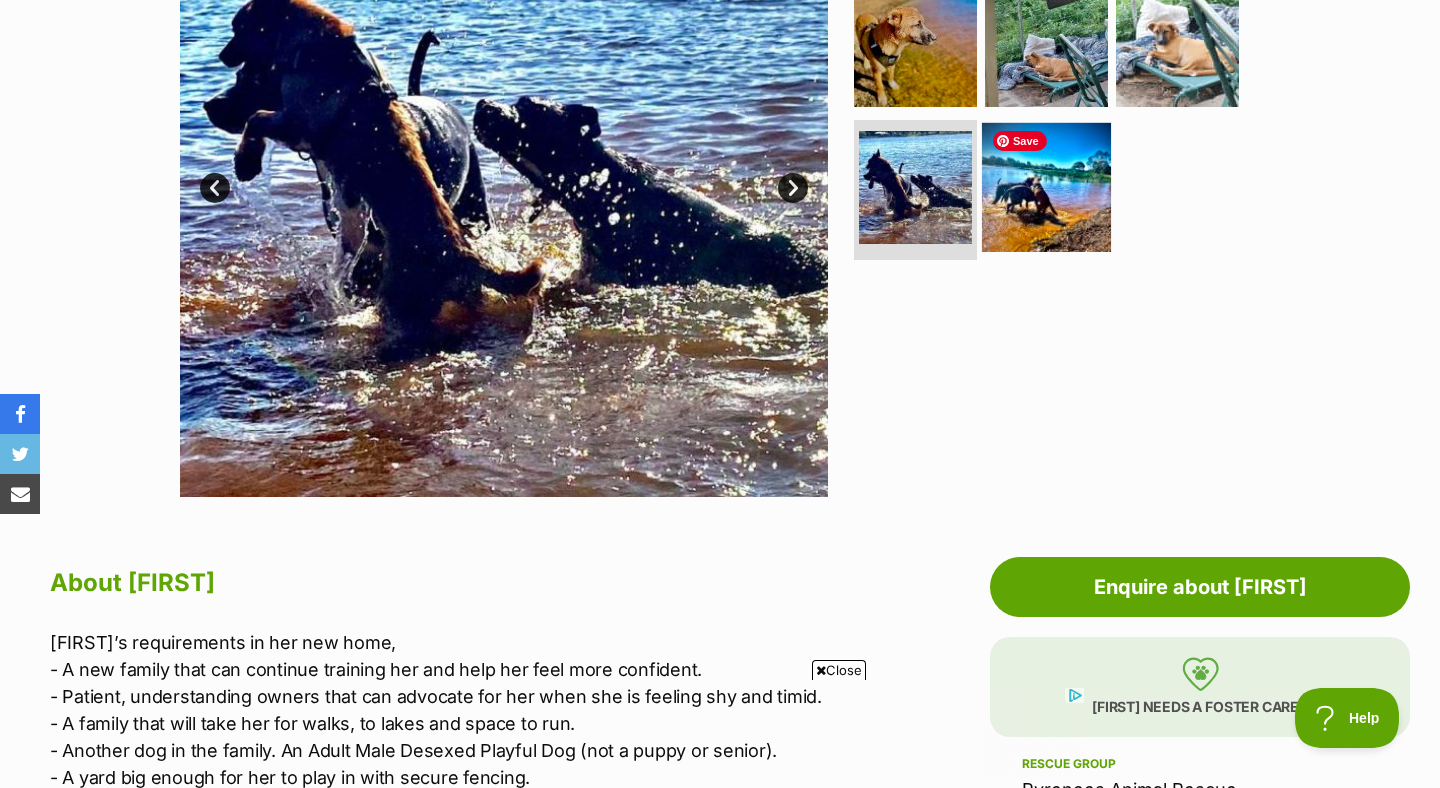 click at bounding box center (1046, 187) 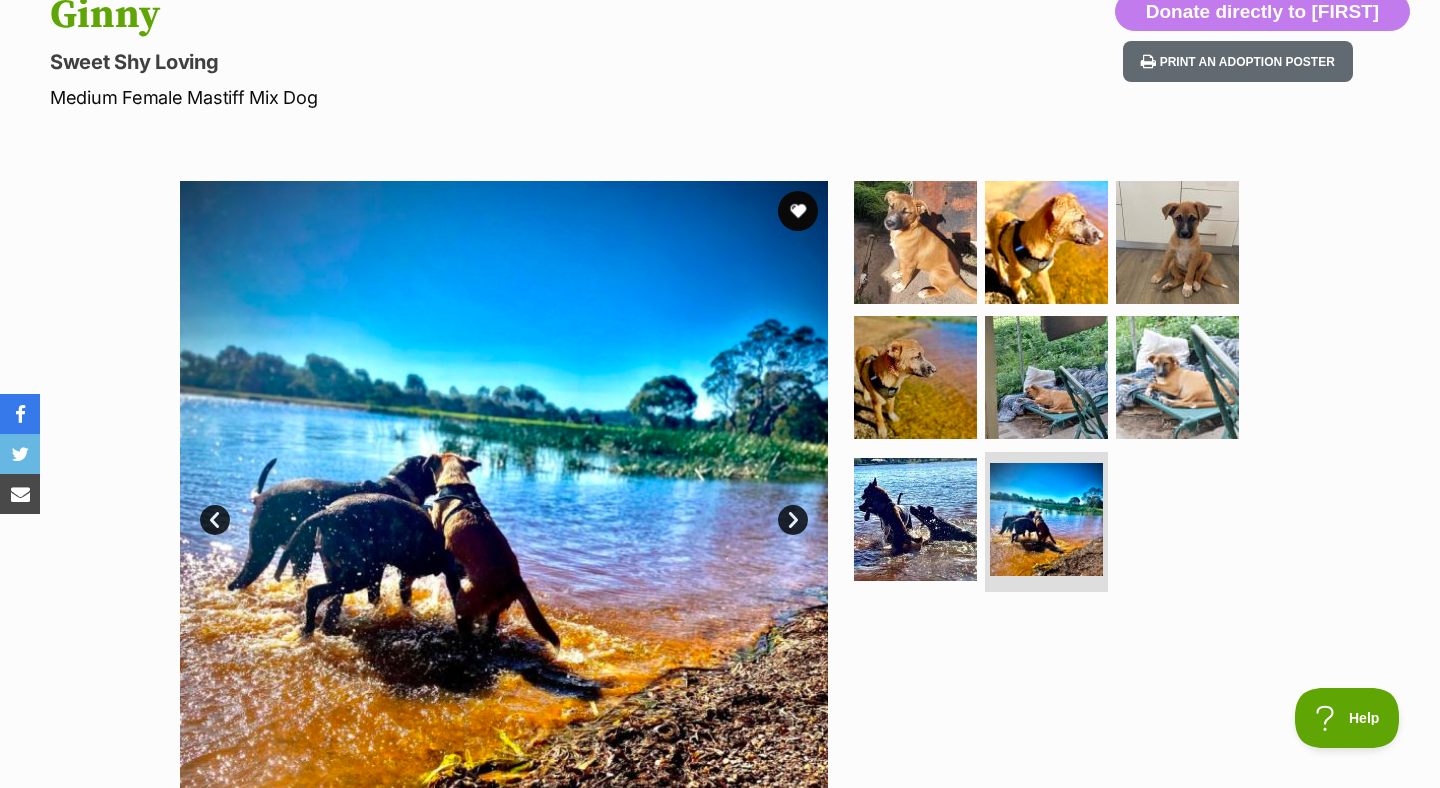 scroll, scrollTop: 0, scrollLeft: 0, axis: both 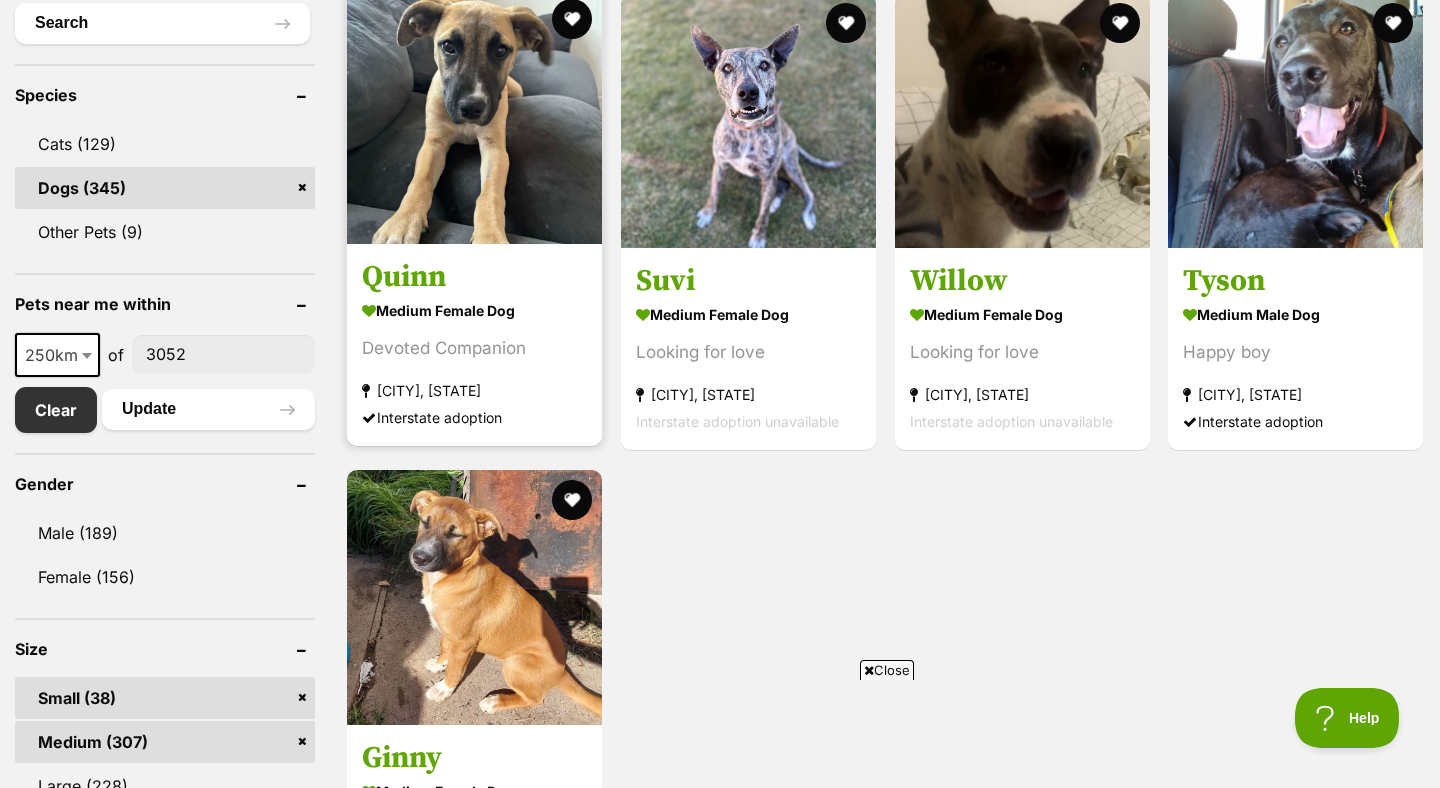 click at bounding box center [474, 116] 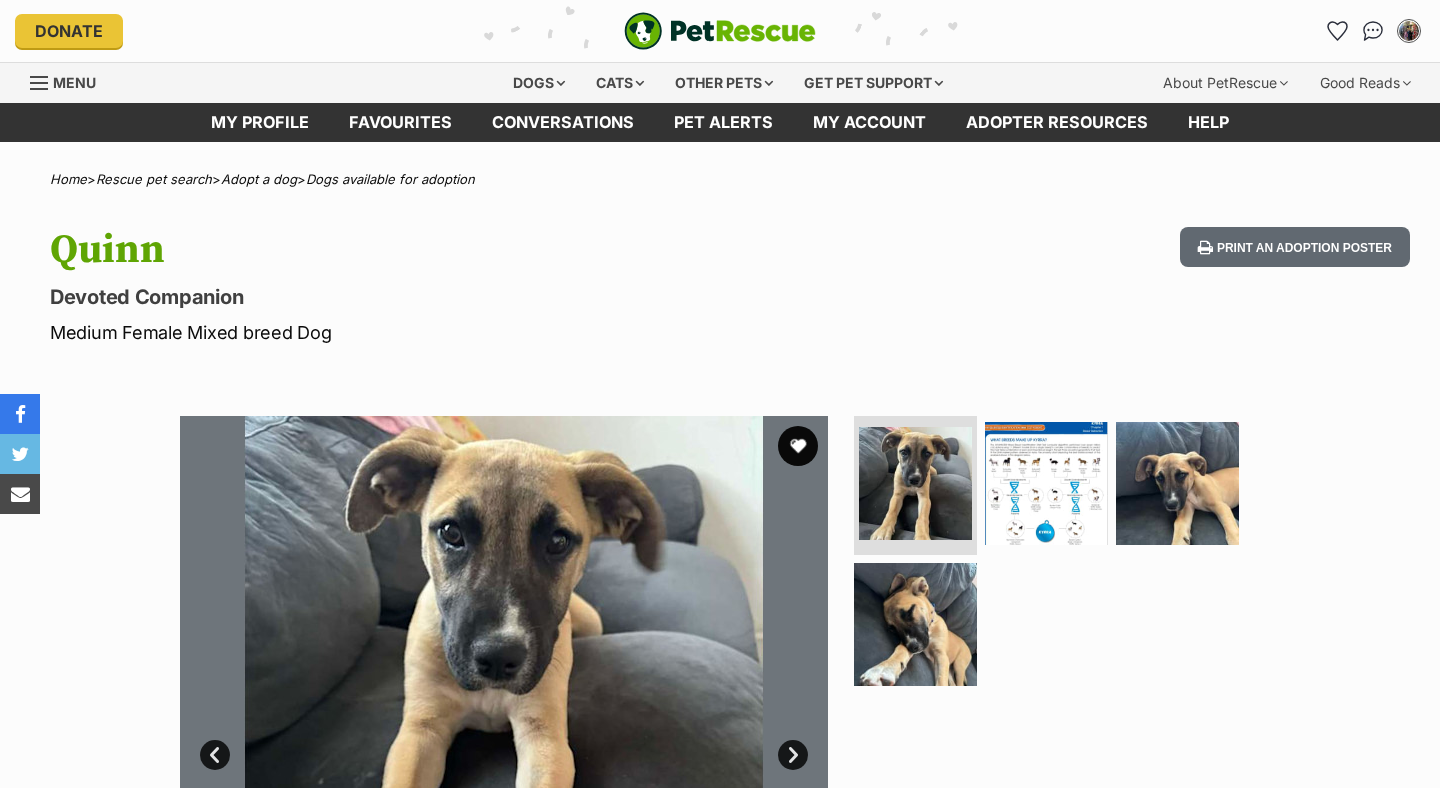 scroll, scrollTop: 0, scrollLeft: 0, axis: both 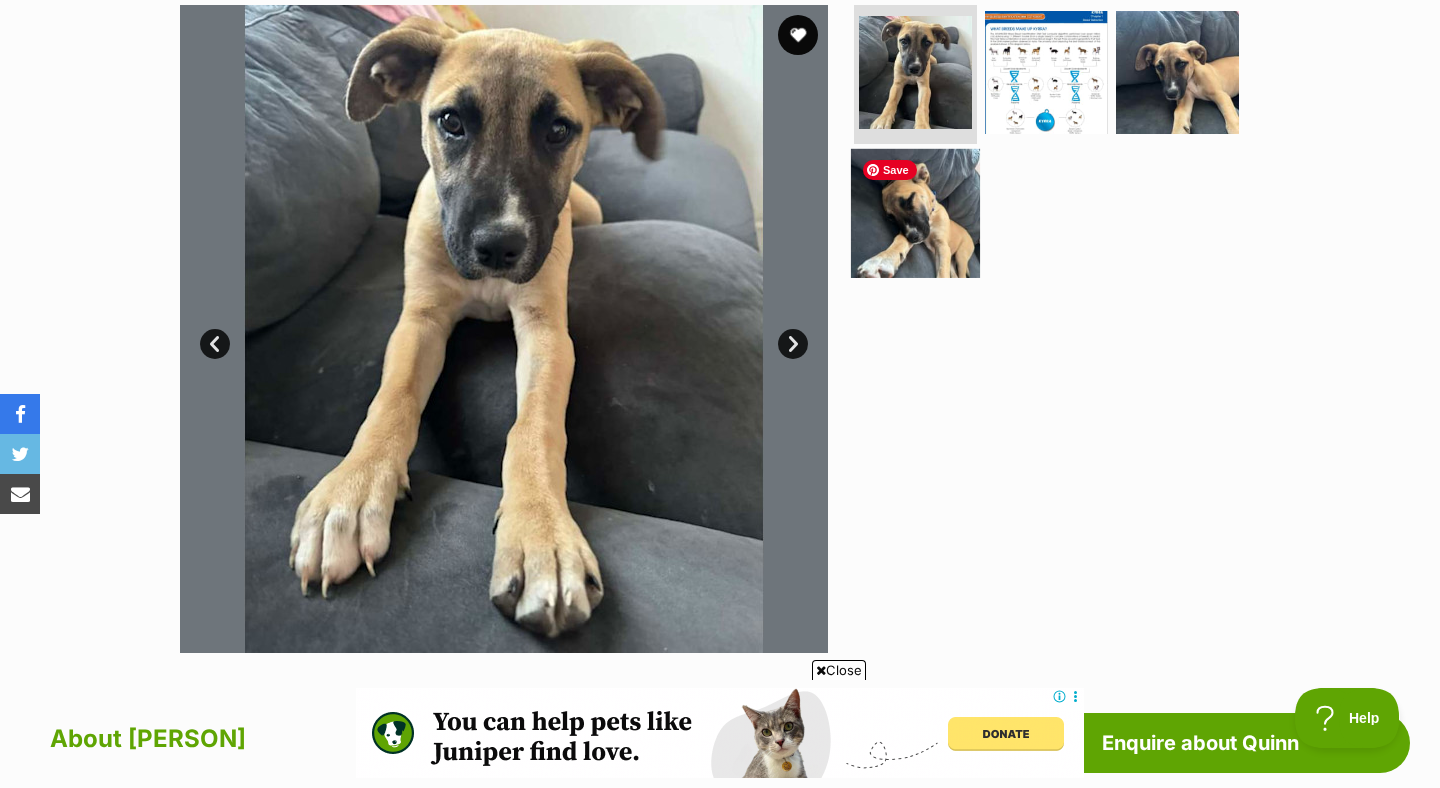 click at bounding box center (915, 213) 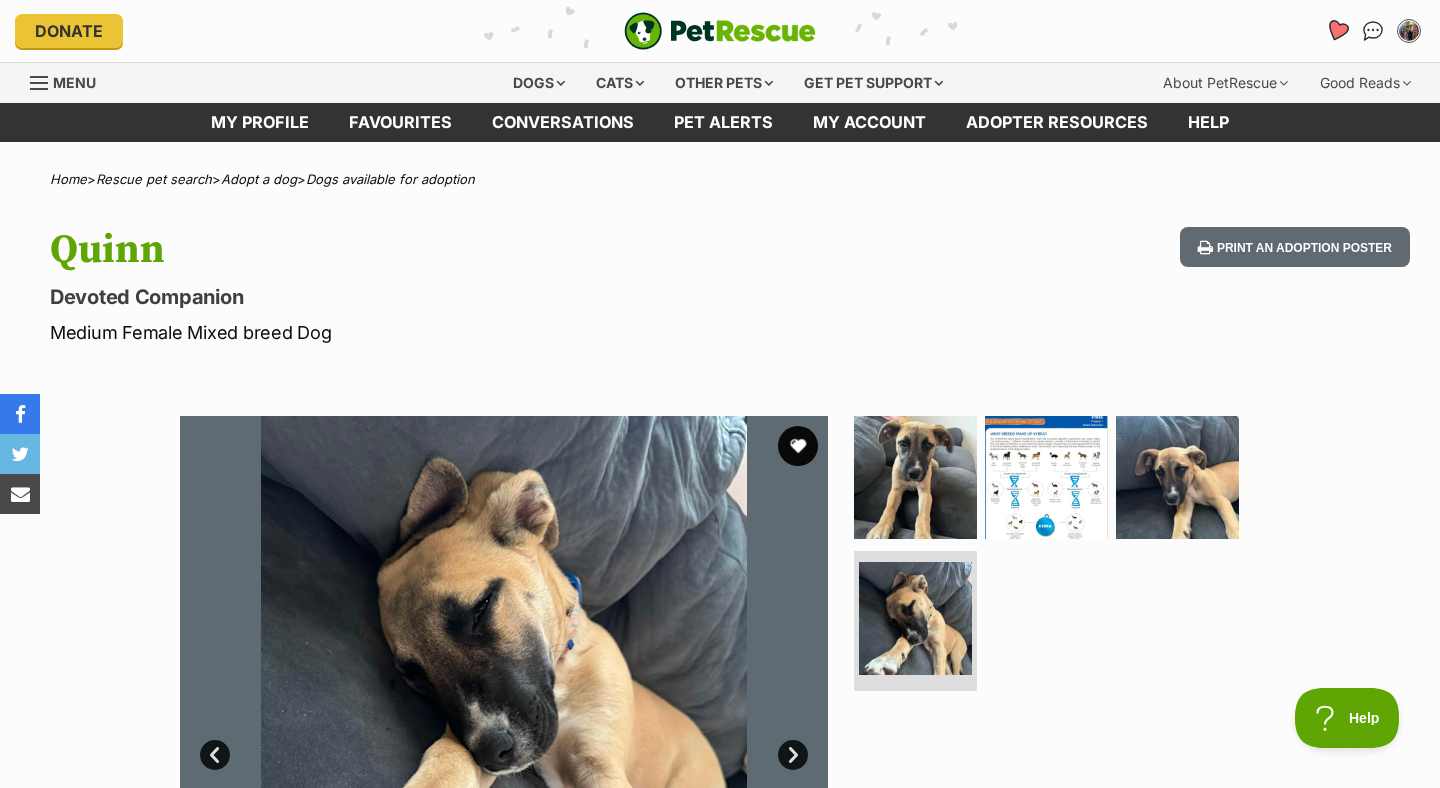 scroll, scrollTop: 0, scrollLeft: 0, axis: both 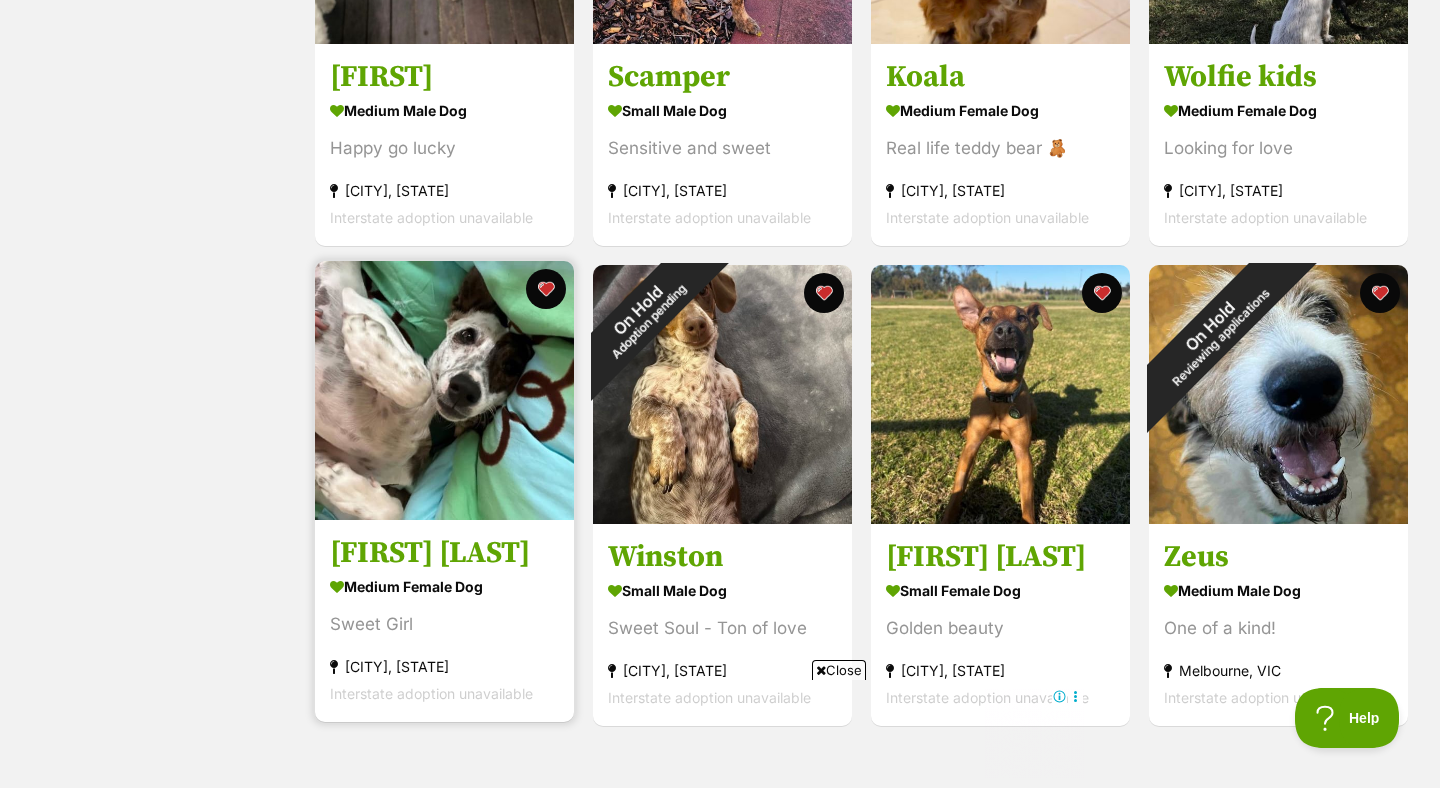 click on "[NAME]" at bounding box center (444, 553) 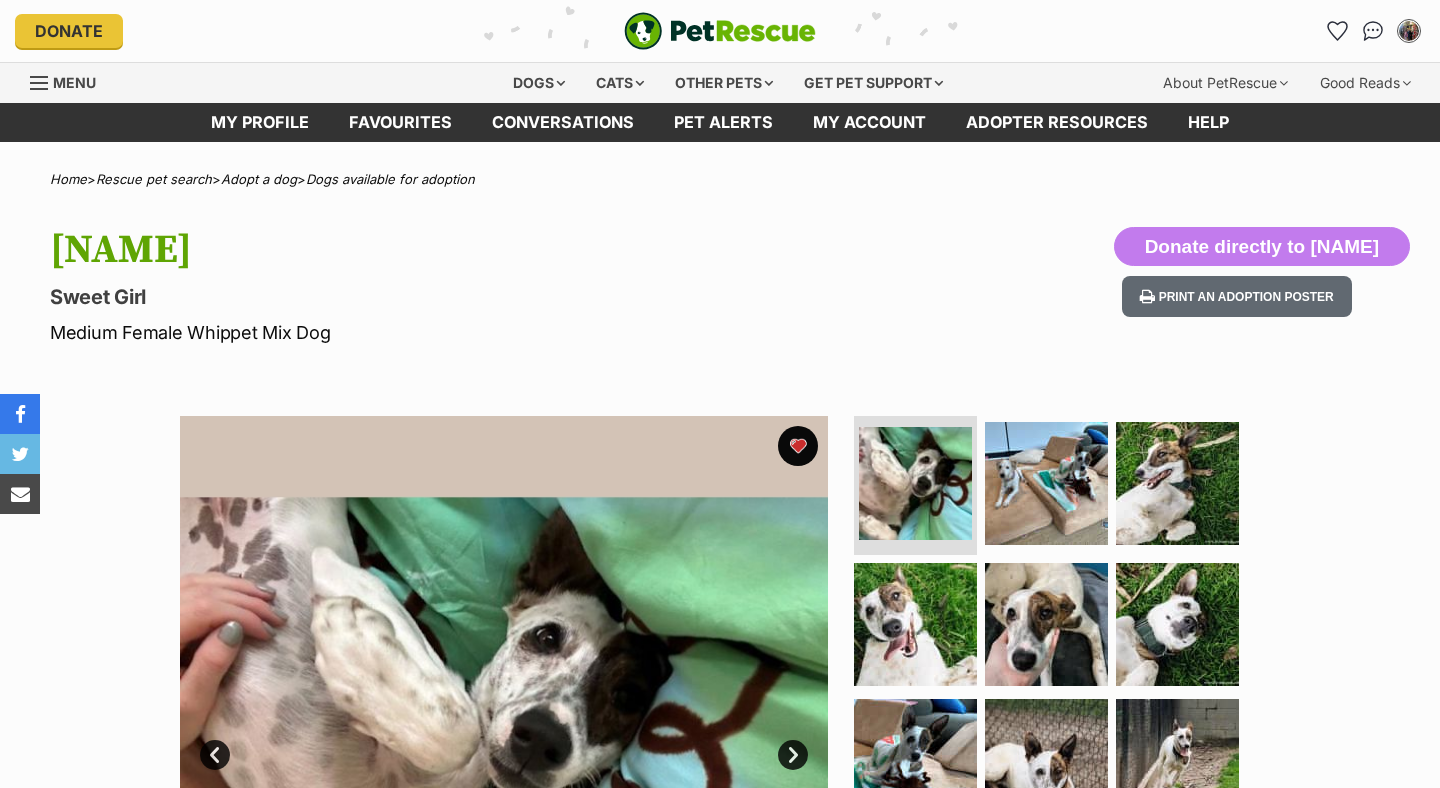 scroll, scrollTop: 0, scrollLeft: 0, axis: both 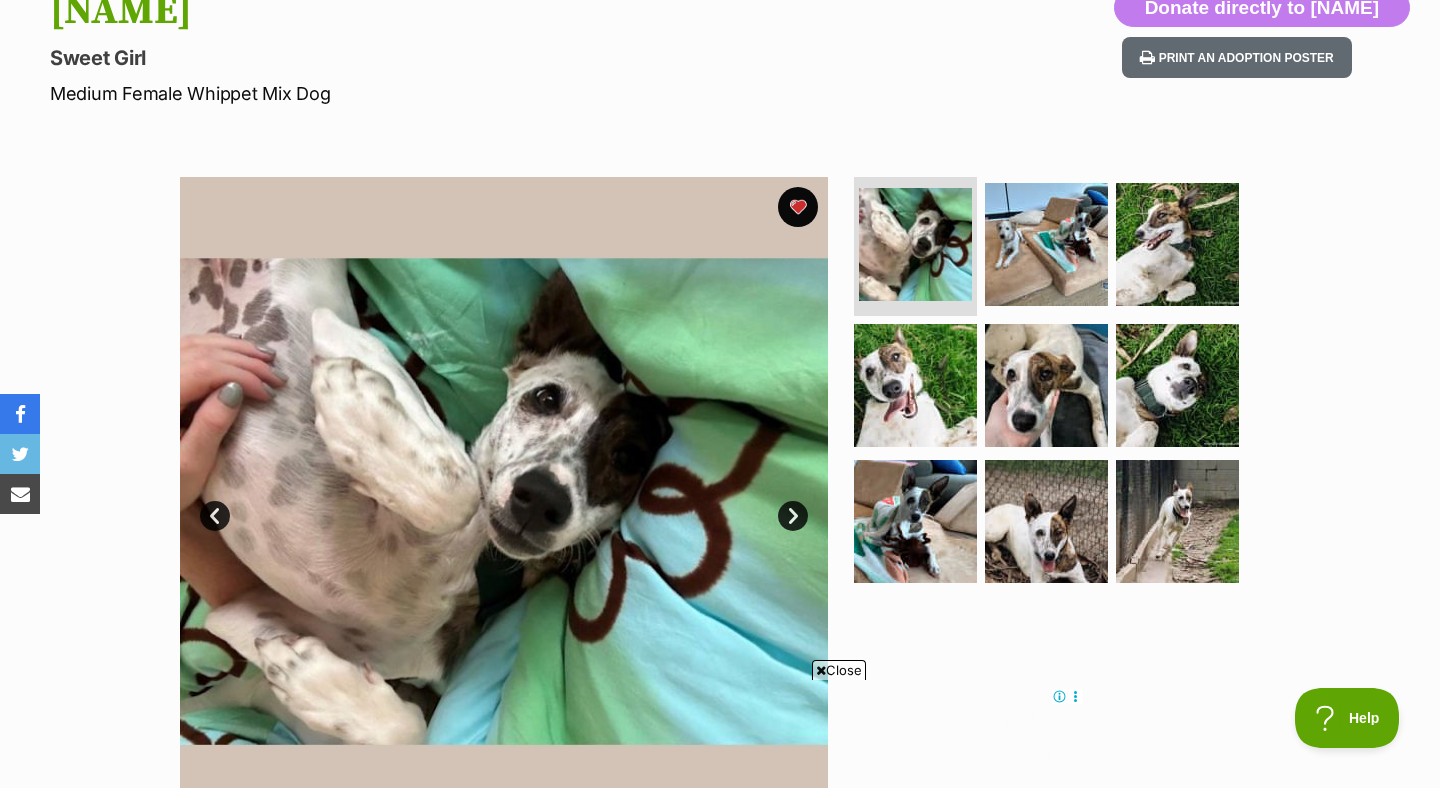 click on "Next" at bounding box center (793, 516) 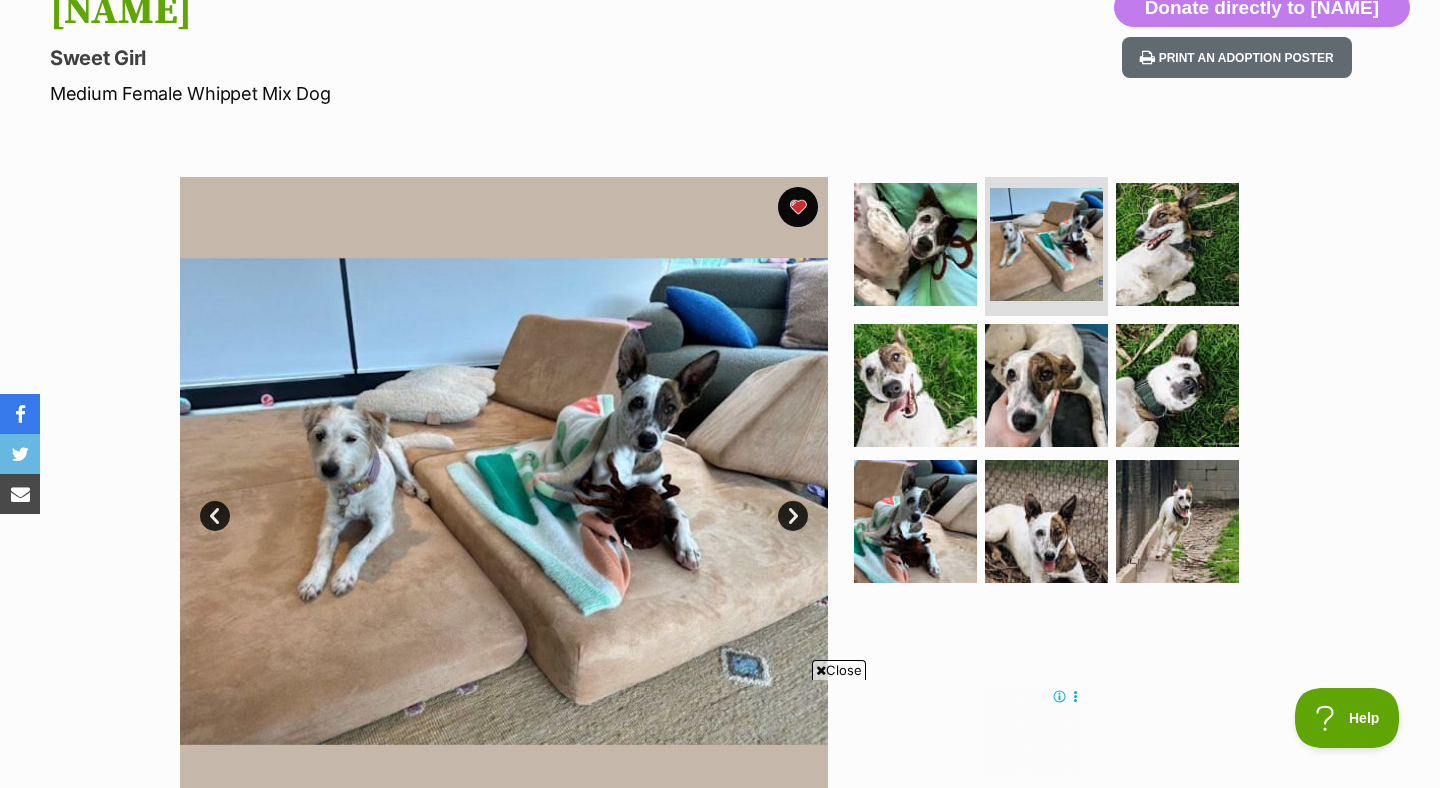 scroll, scrollTop: 0, scrollLeft: 0, axis: both 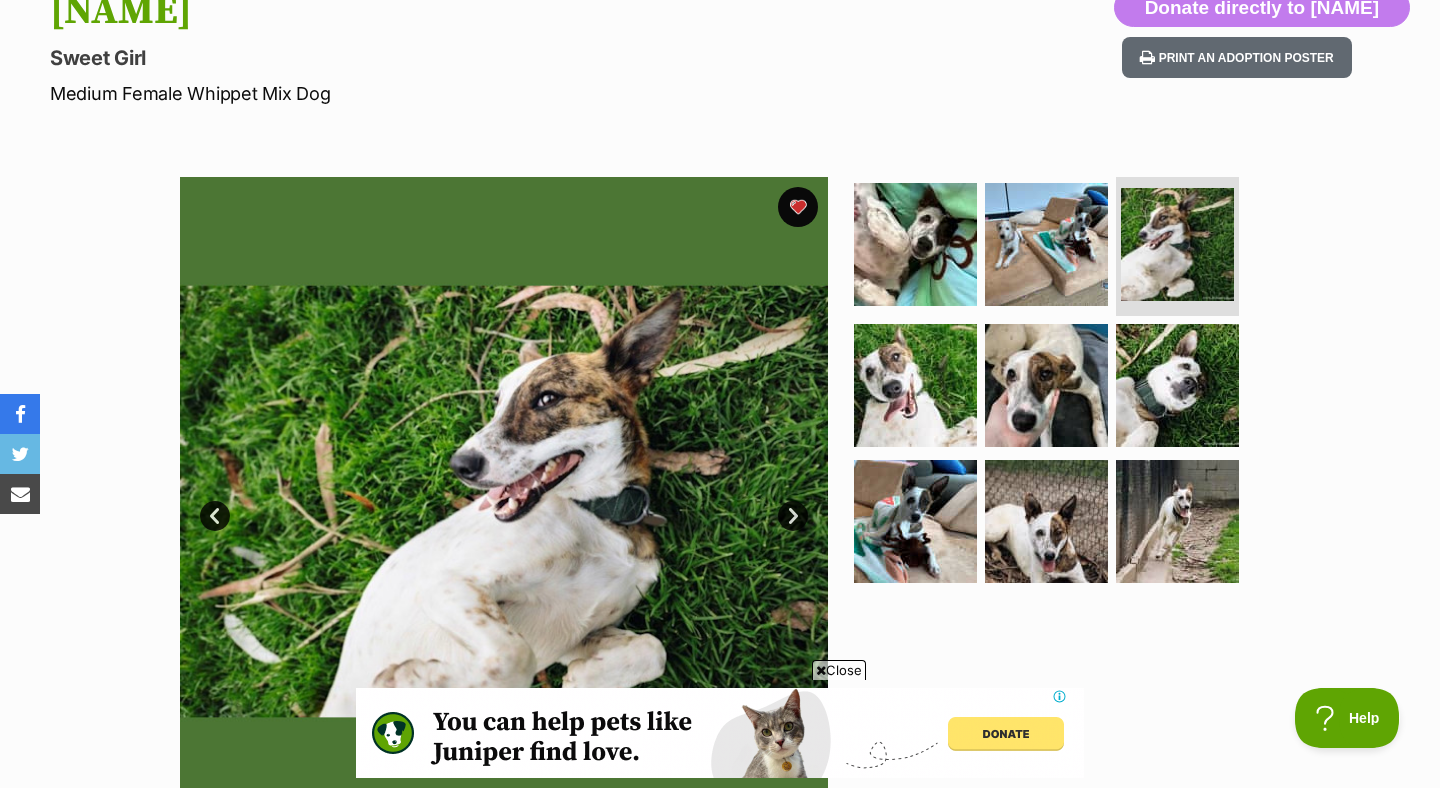 click on "Next" at bounding box center [793, 516] 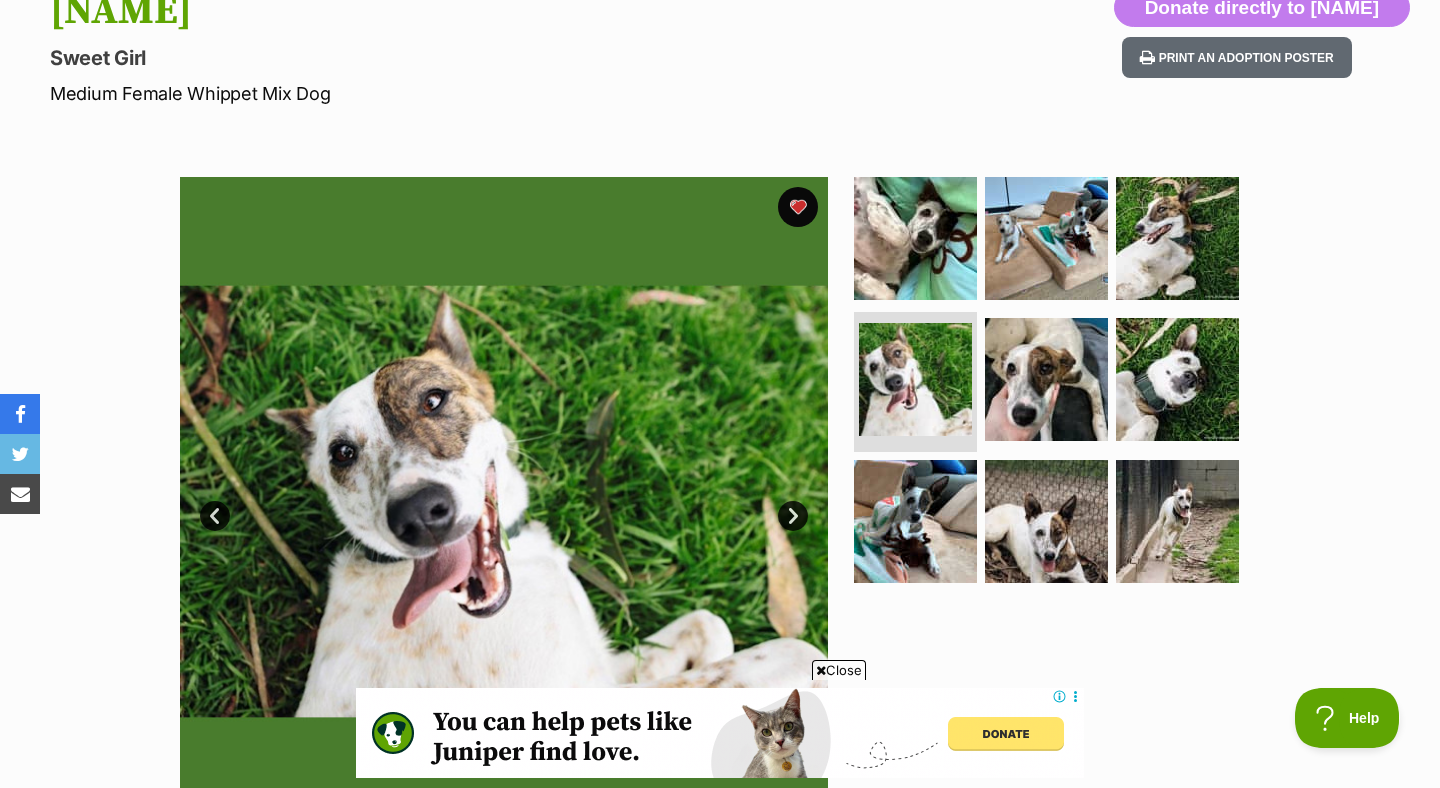 click on "Next" at bounding box center [793, 516] 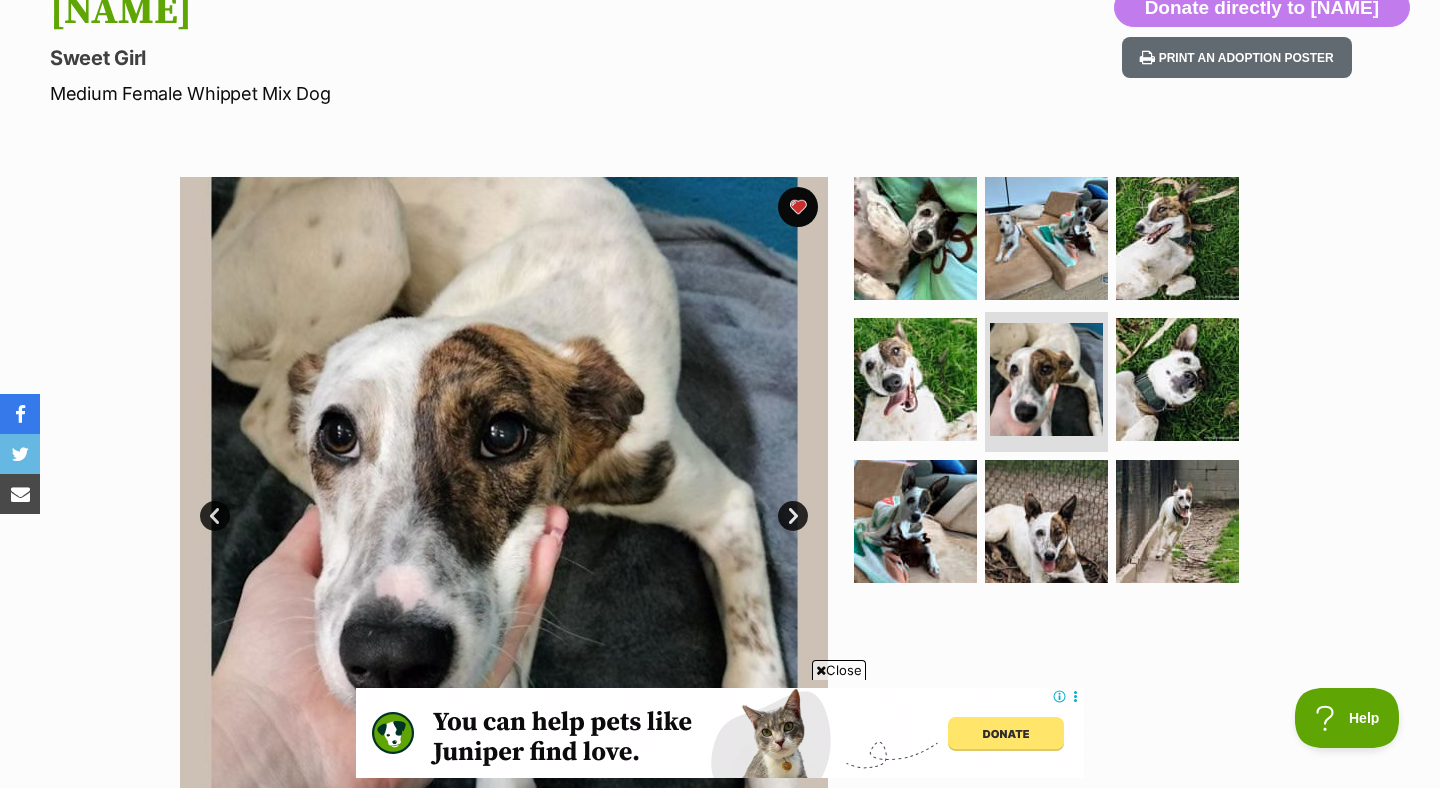 click on "Next" at bounding box center [793, 516] 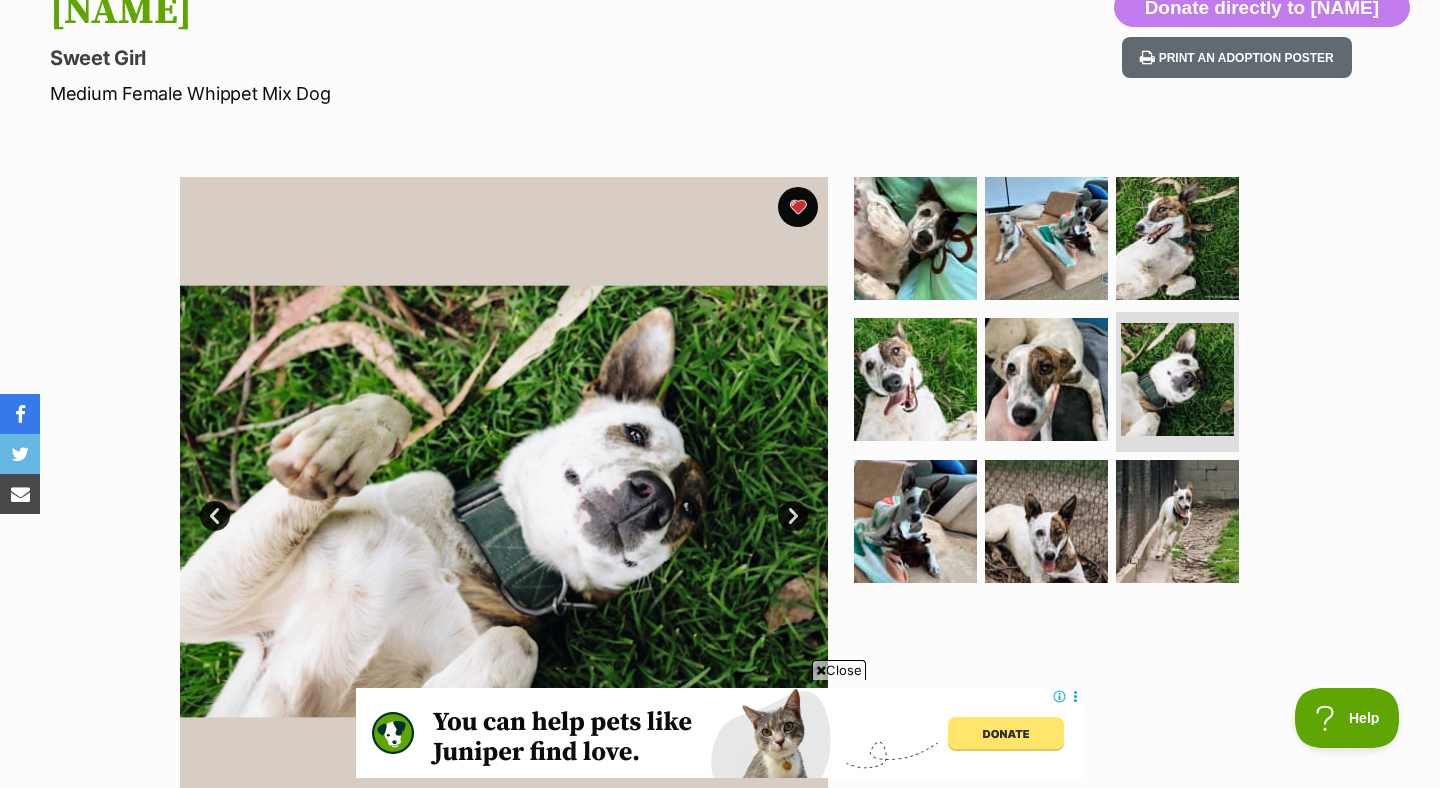 click on "Next" at bounding box center [793, 516] 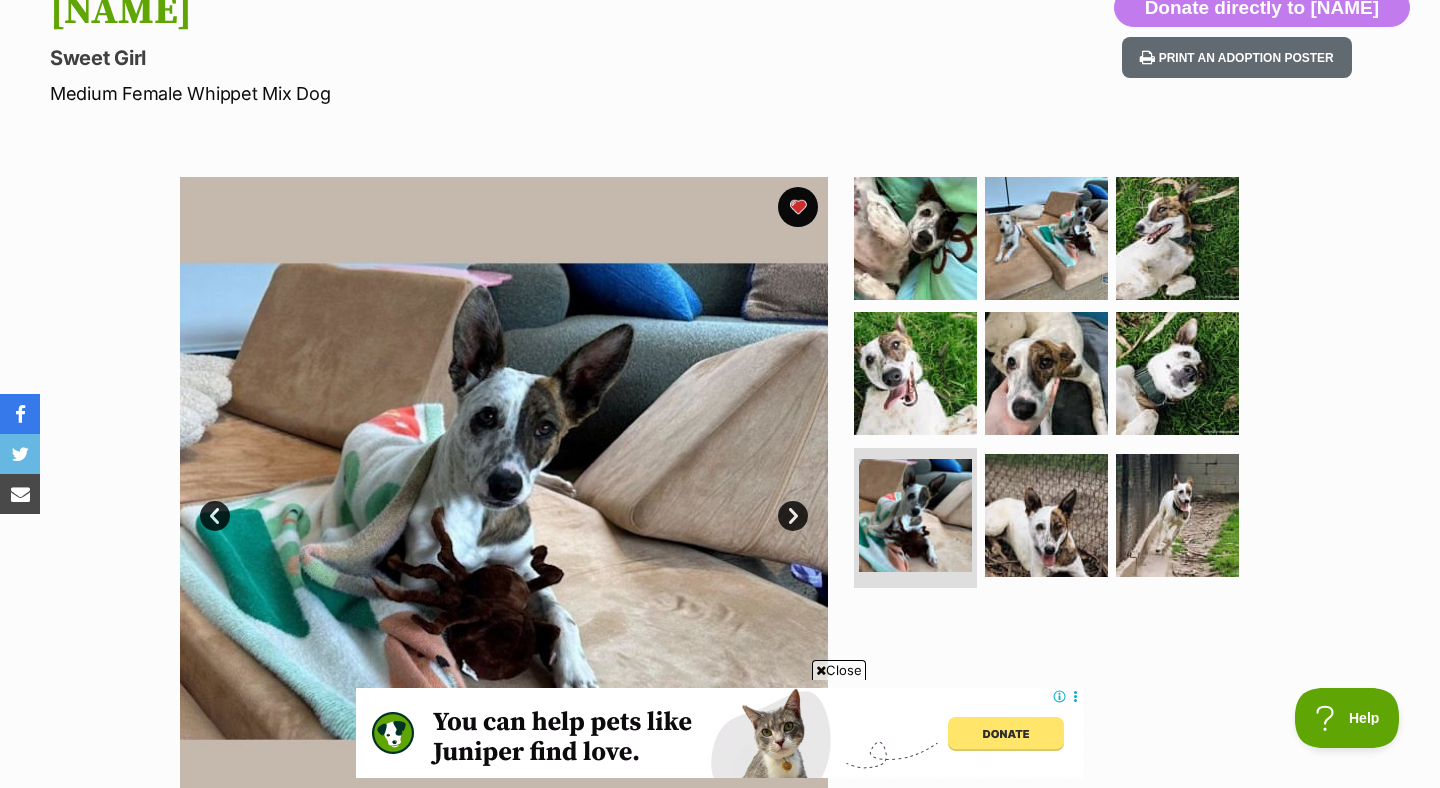 click on "Next" at bounding box center [793, 516] 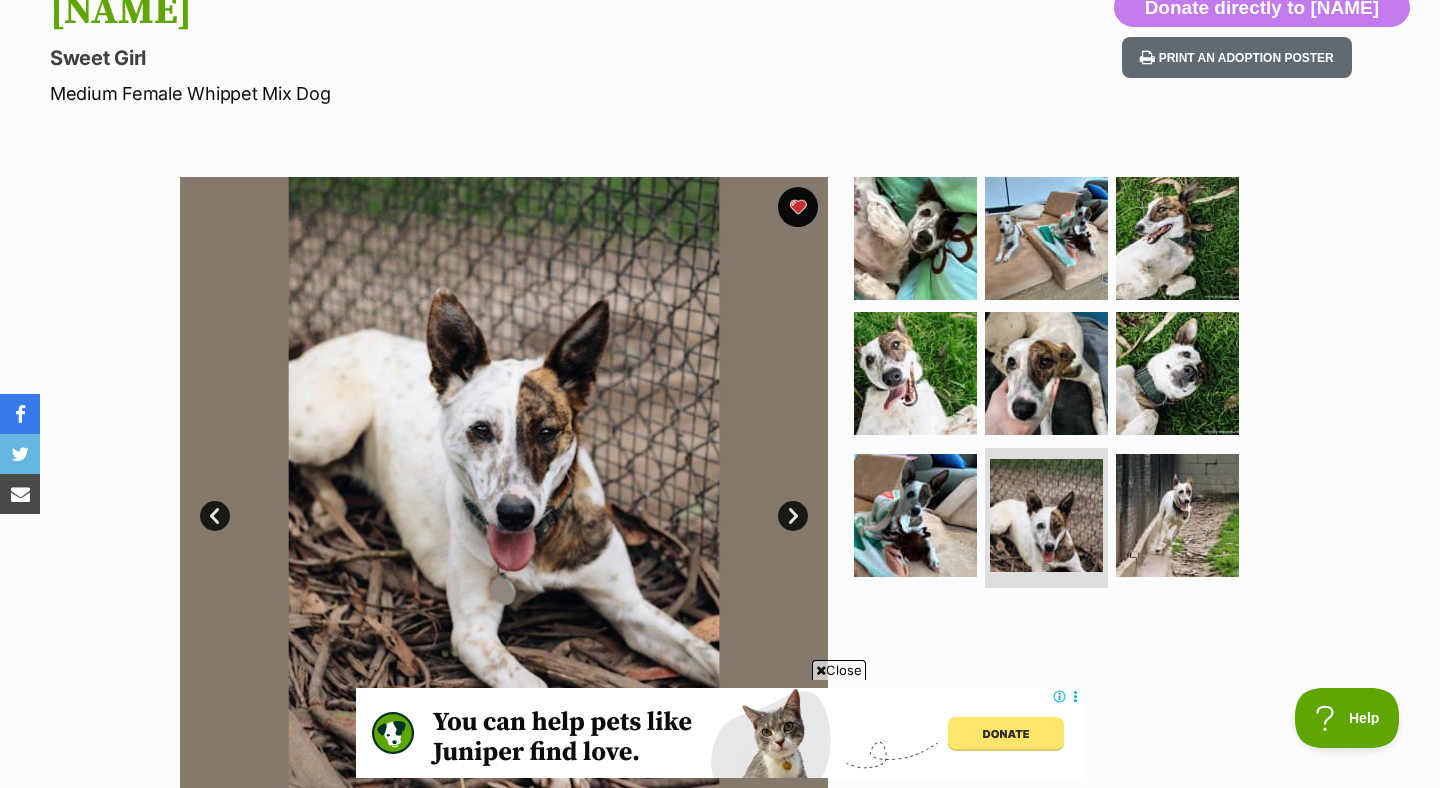click on "Next" at bounding box center [793, 516] 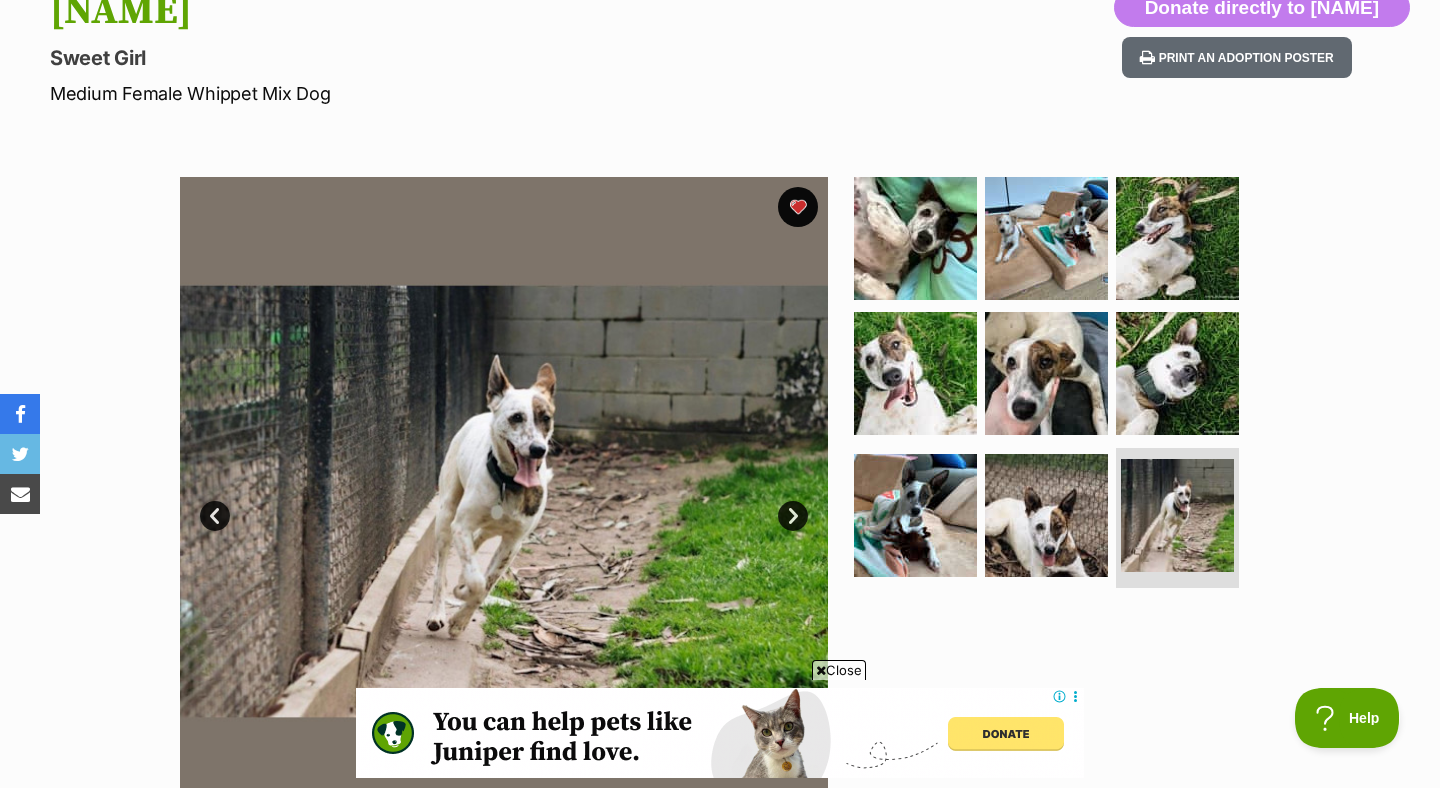 click on "Next" at bounding box center (793, 516) 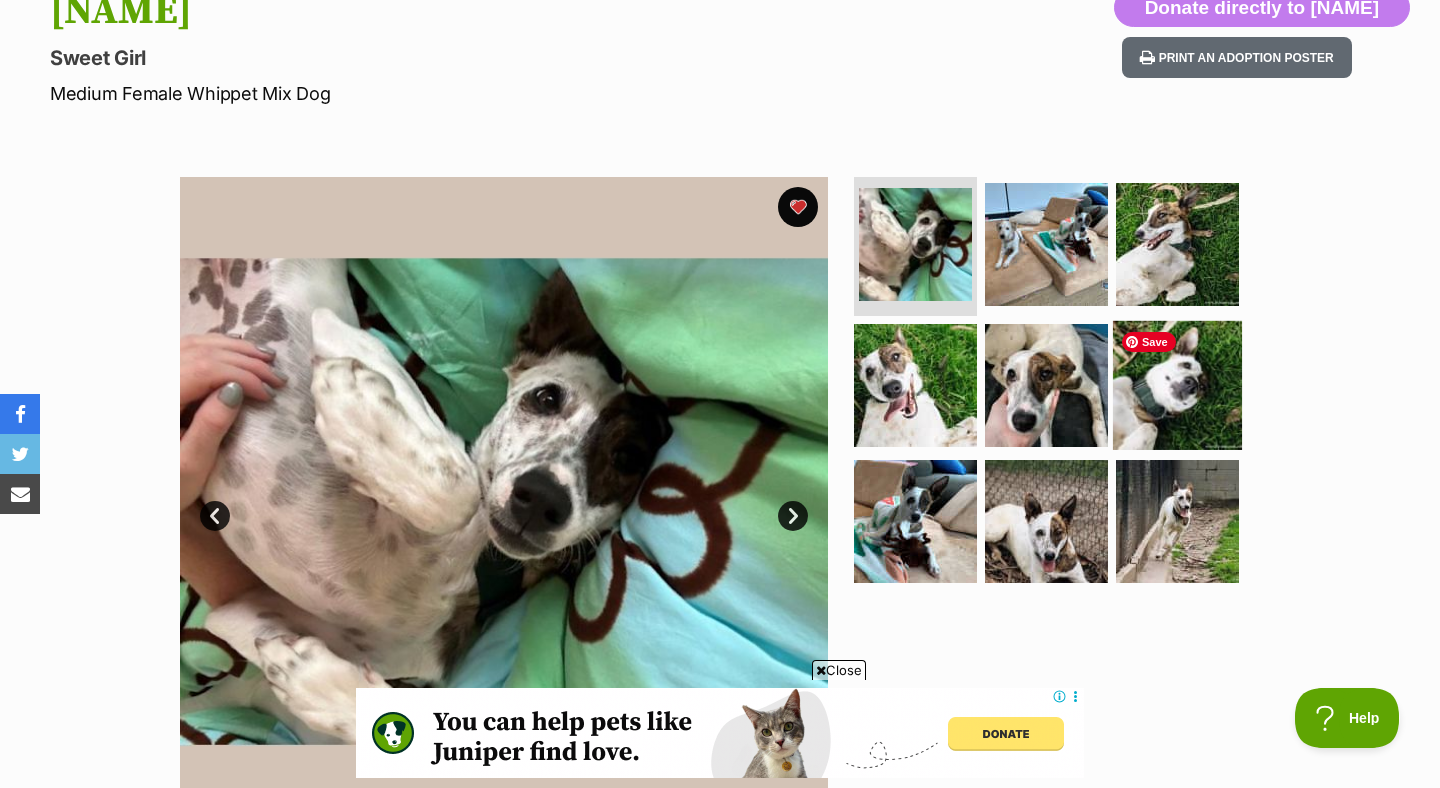 click at bounding box center (1177, 385) 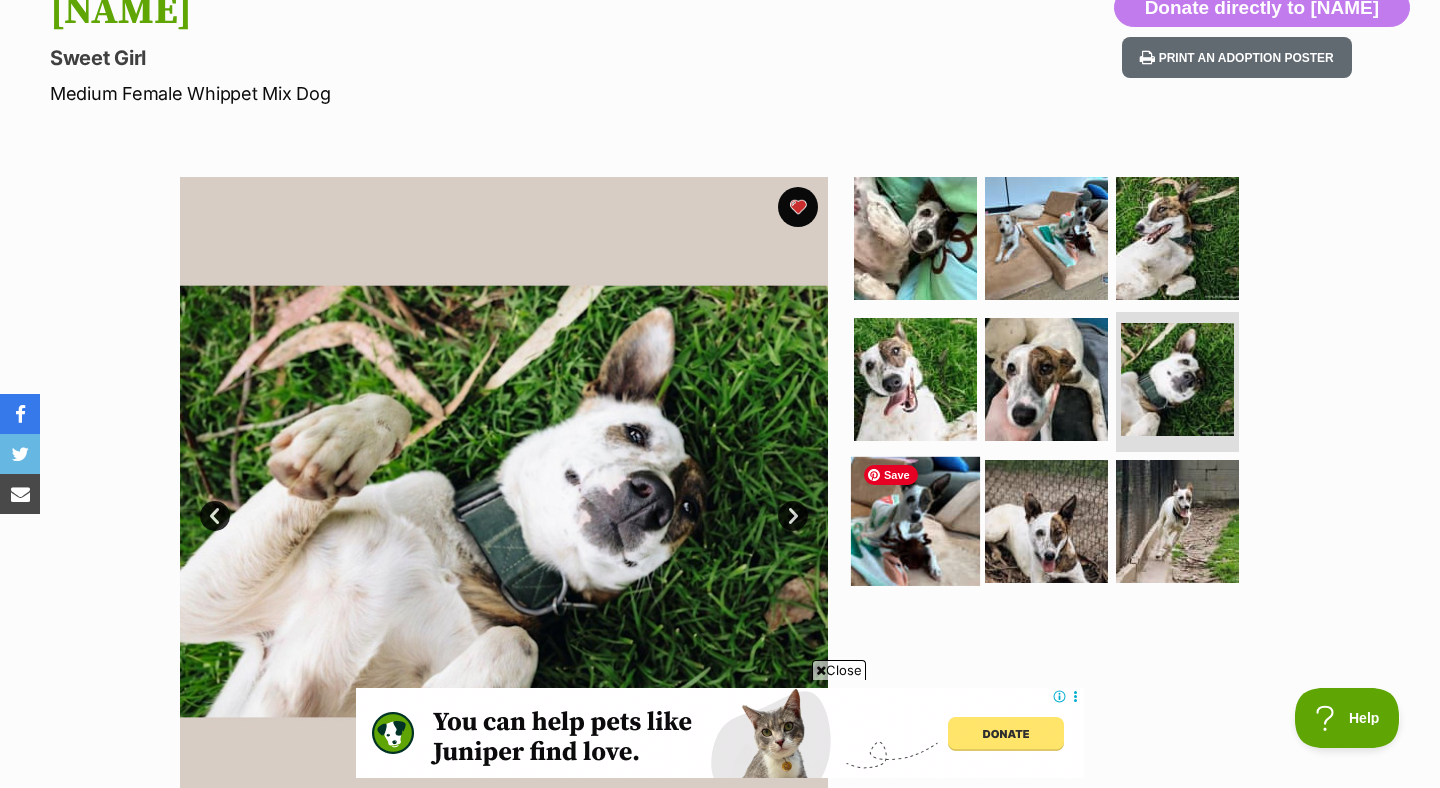 click at bounding box center [915, 521] 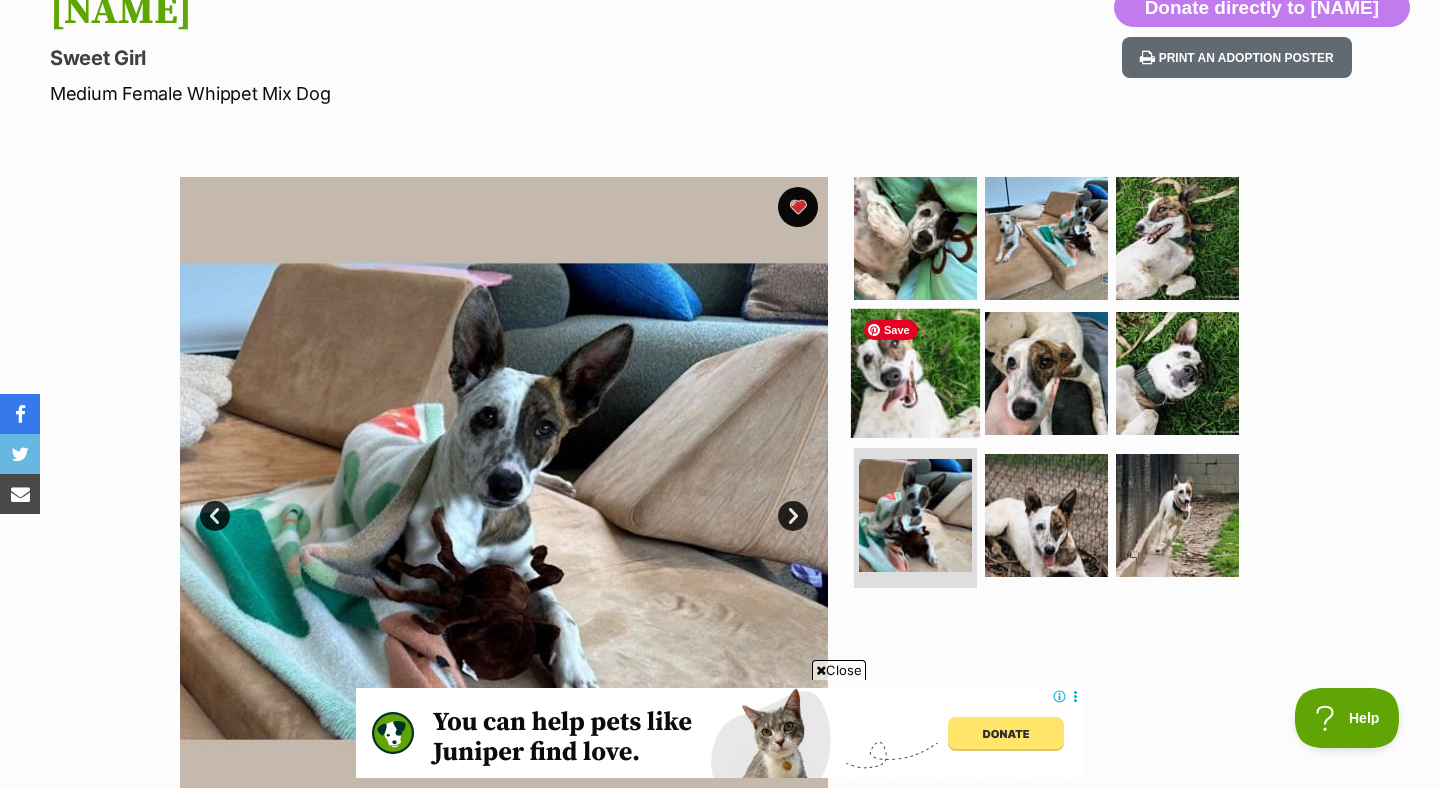 click at bounding box center [915, 373] 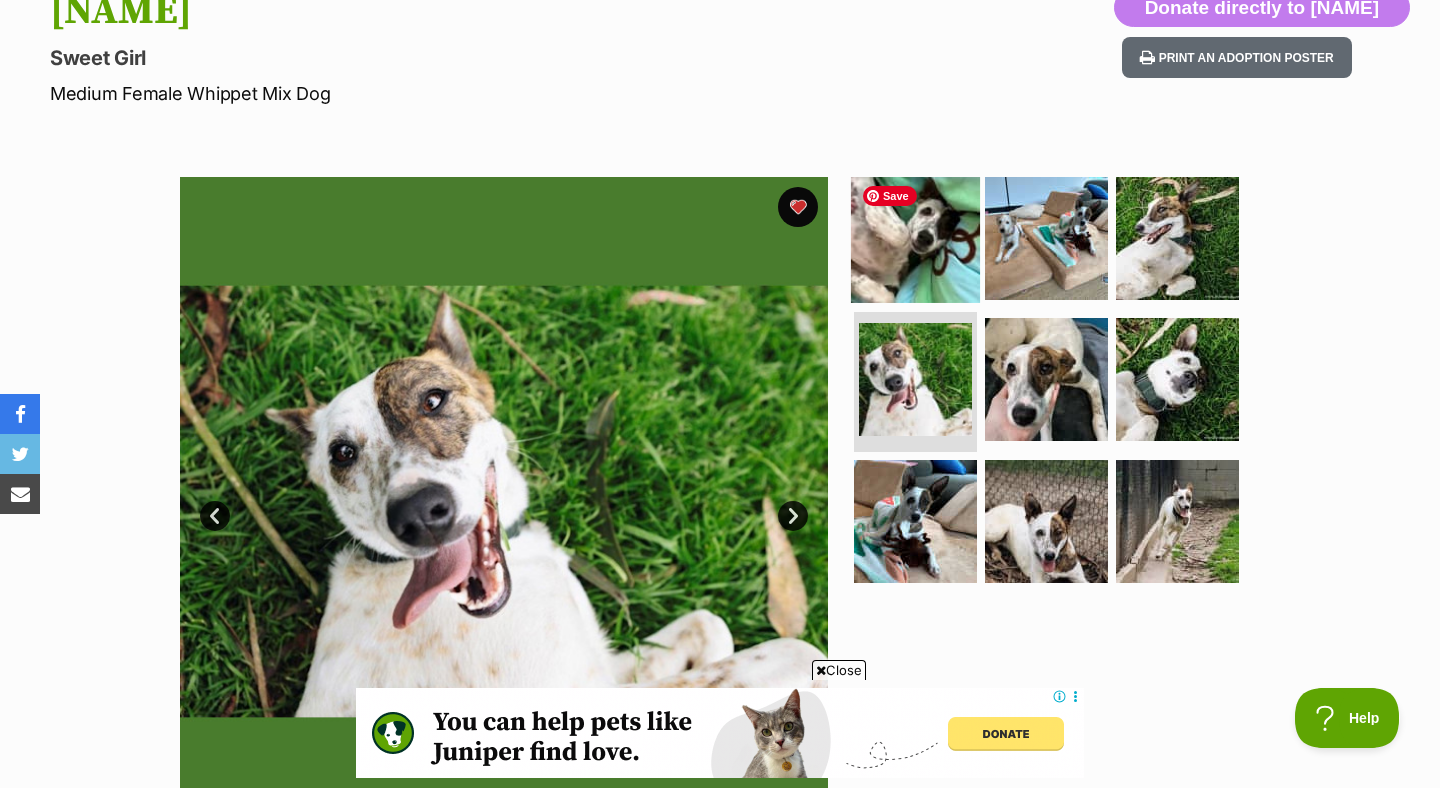 click at bounding box center [915, 237] 